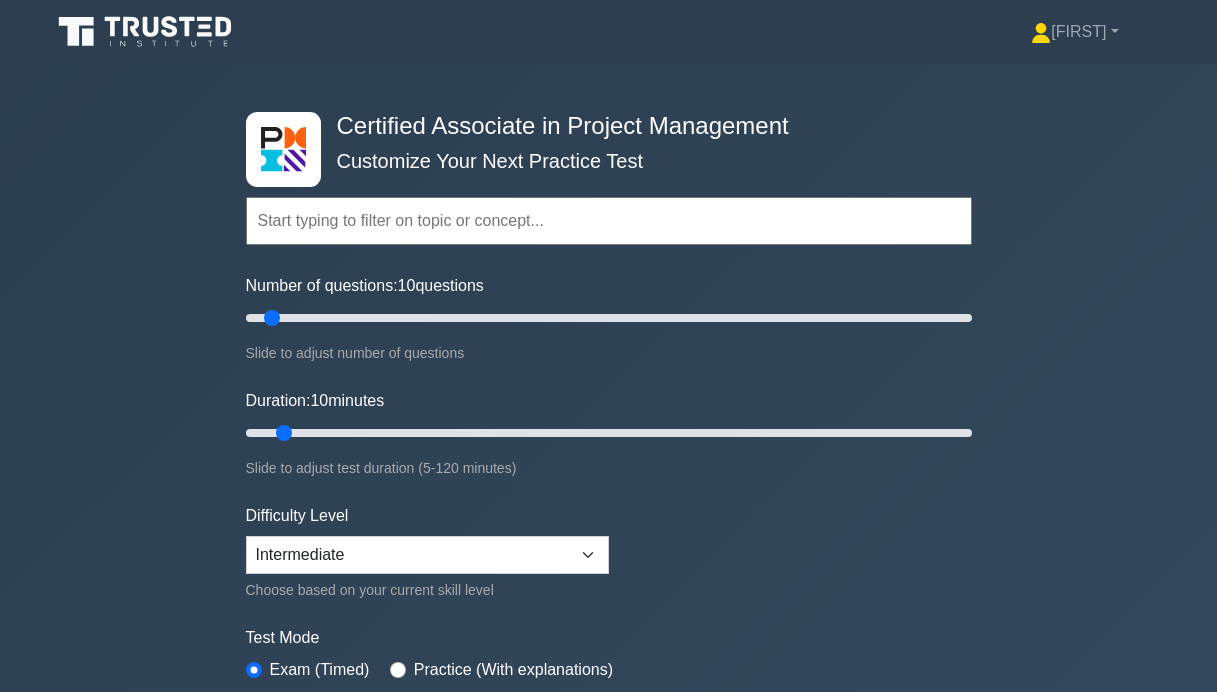 scroll, scrollTop: 0, scrollLeft: 0, axis: both 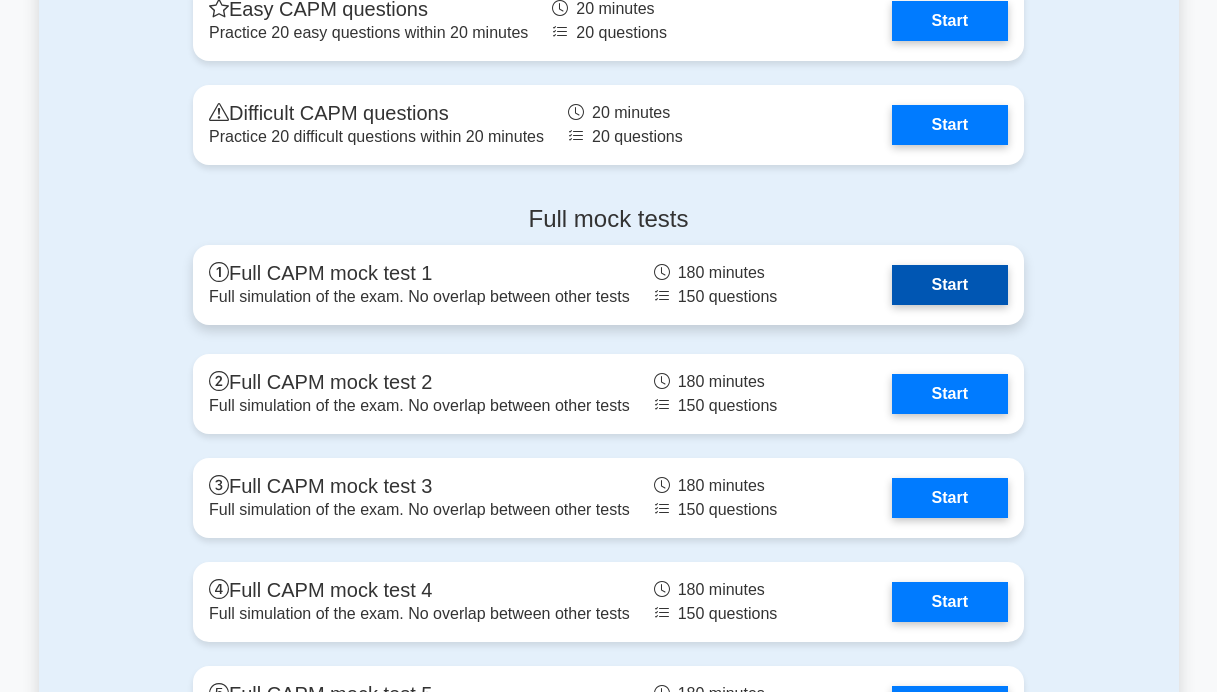 click on "Start" at bounding box center [950, 285] 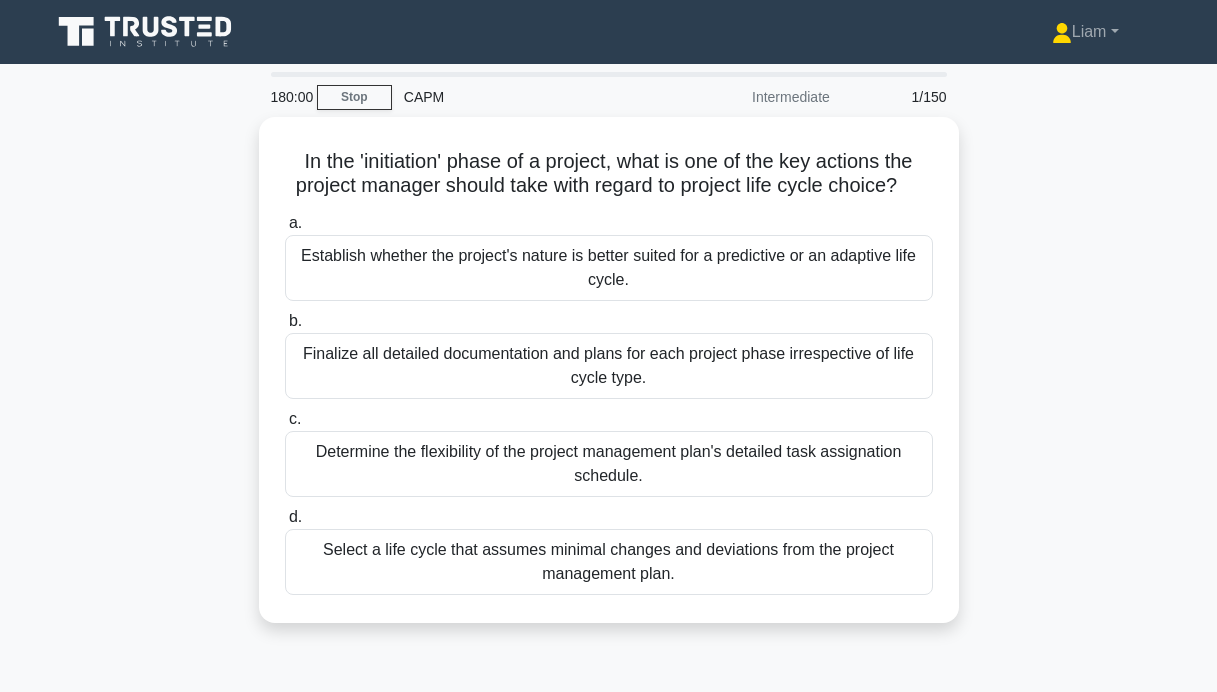 scroll, scrollTop: 0, scrollLeft: 0, axis: both 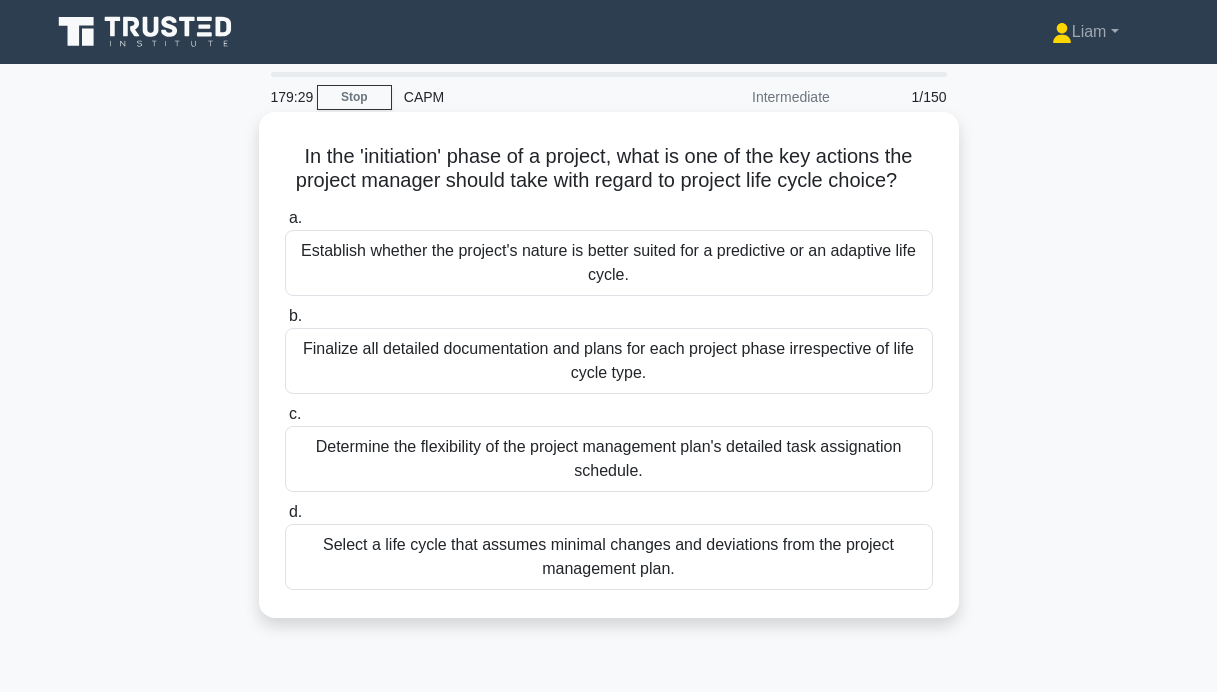 click on "Establish whether the project's nature is better suited for a predictive or an adaptive life cycle." at bounding box center (609, 263) 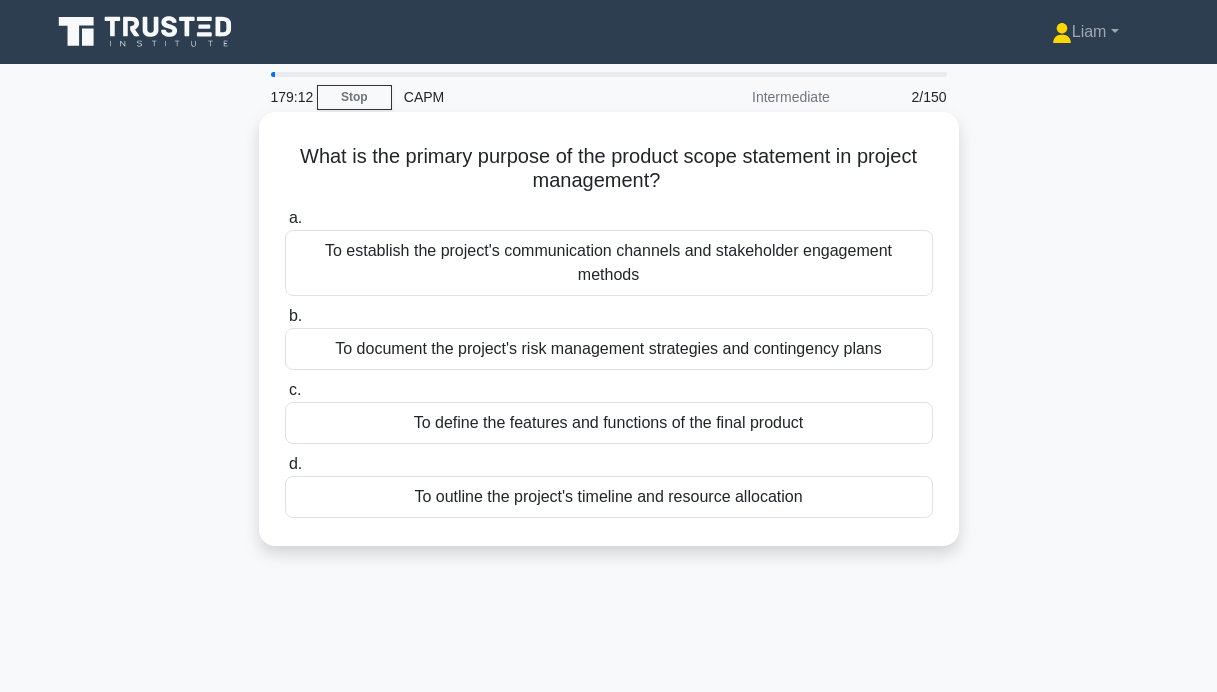 click on "To outline the project's timeline and resource allocation" at bounding box center (609, 497) 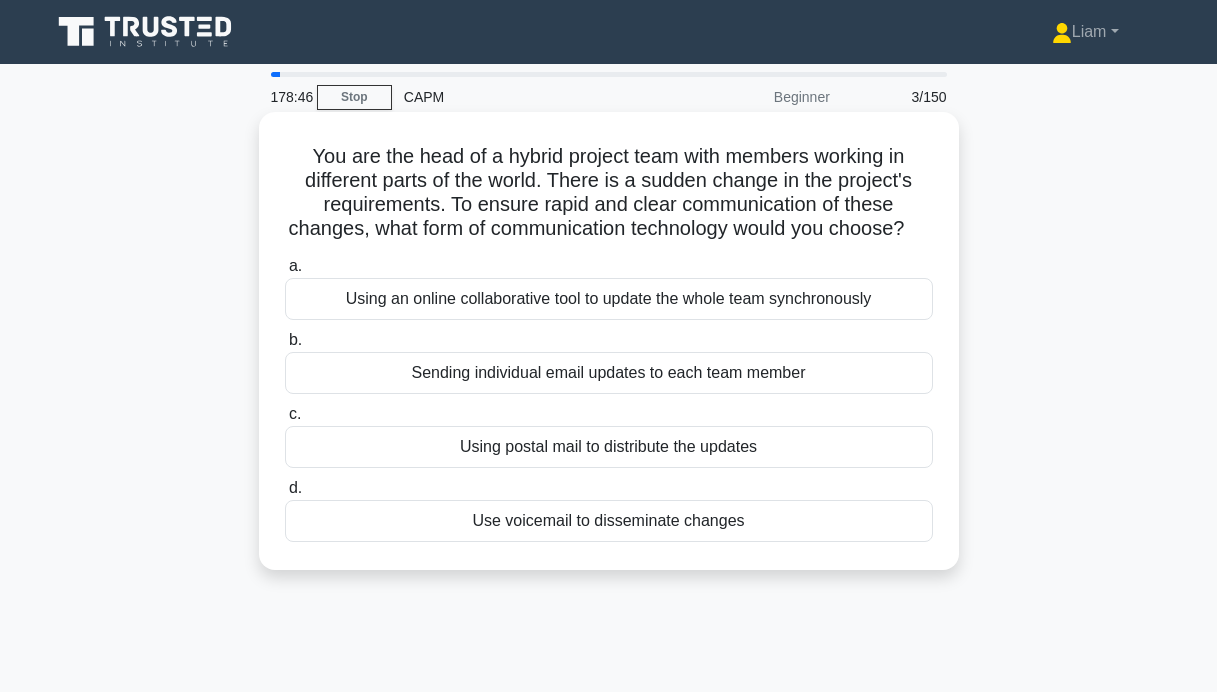 click on "Using an online collaborative tool to update the whole team synchronously" at bounding box center [609, 299] 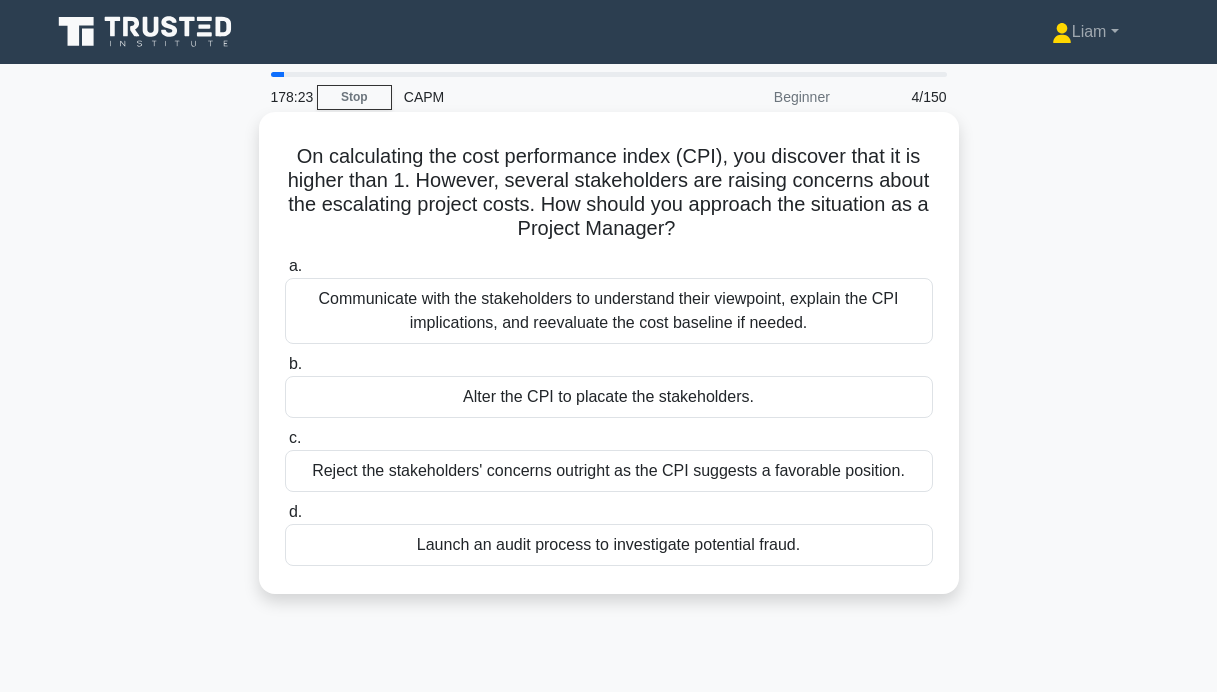 click on "Communicate with the stakeholders to understand their viewpoint, explain the CPI implications, and reevaluate the cost baseline if needed." at bounding box center (609, 311) 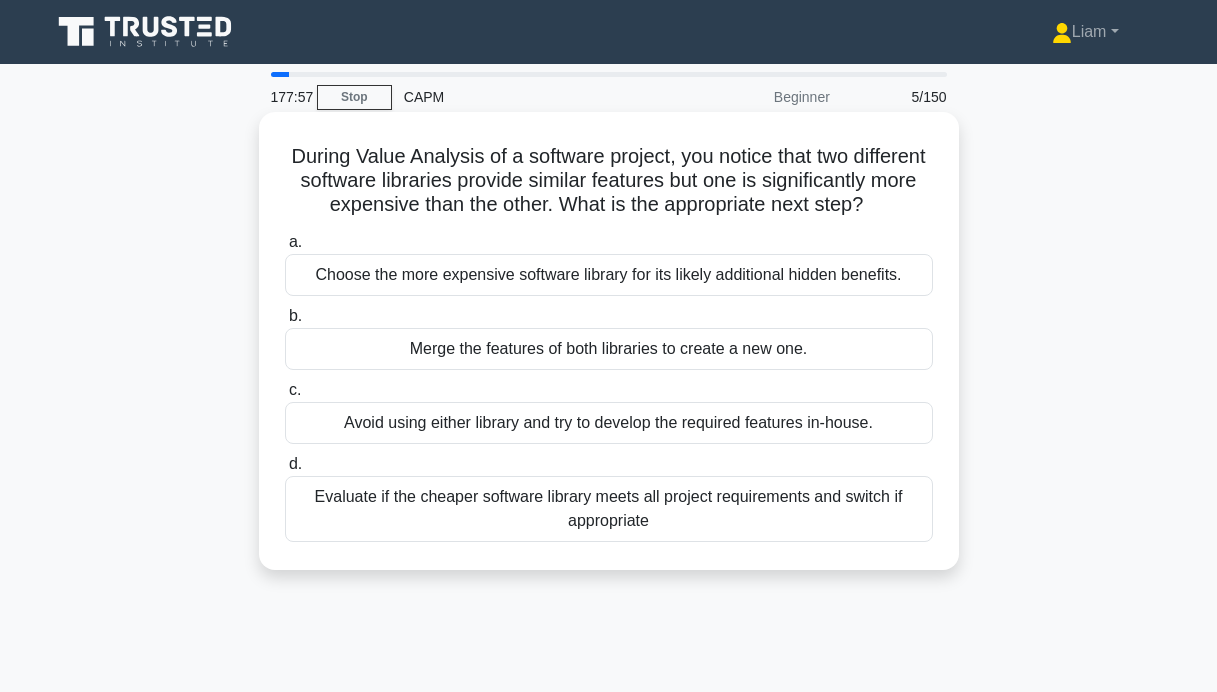 click on "Evaluate if the cheaper software library meets all project requirements and switch if appropriate" at bounding box center [609, 509] 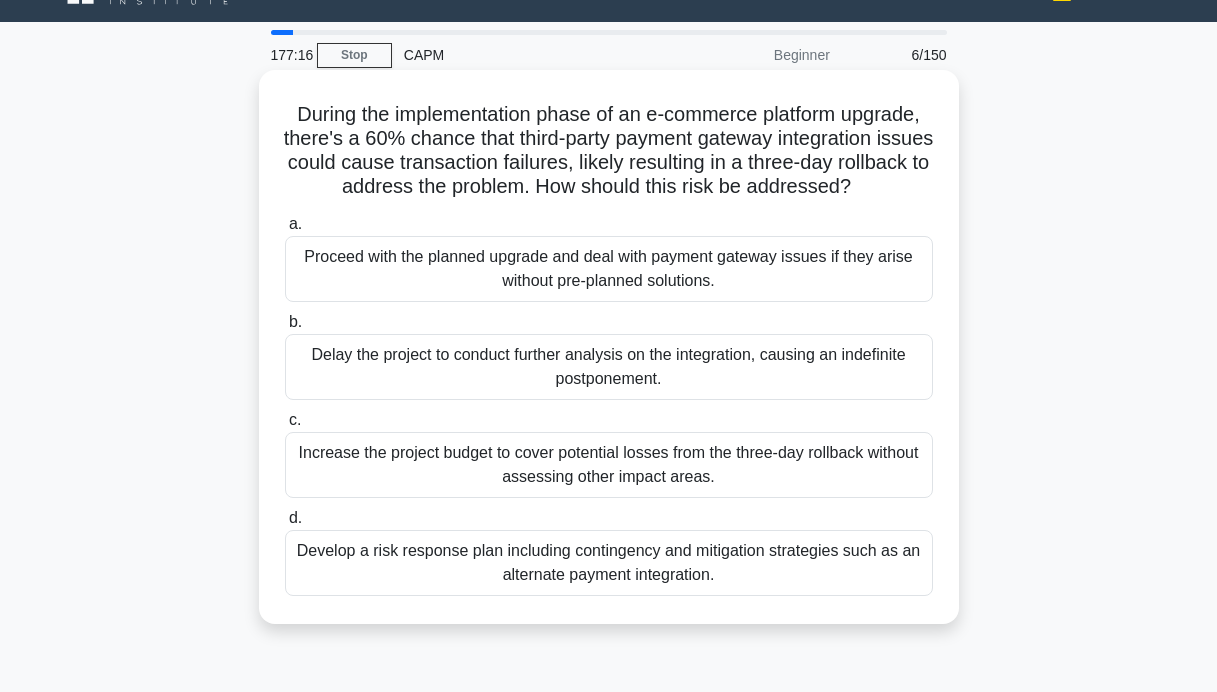 scroll, scrollTop: 46, scrollLeft: 0, axis: vertical 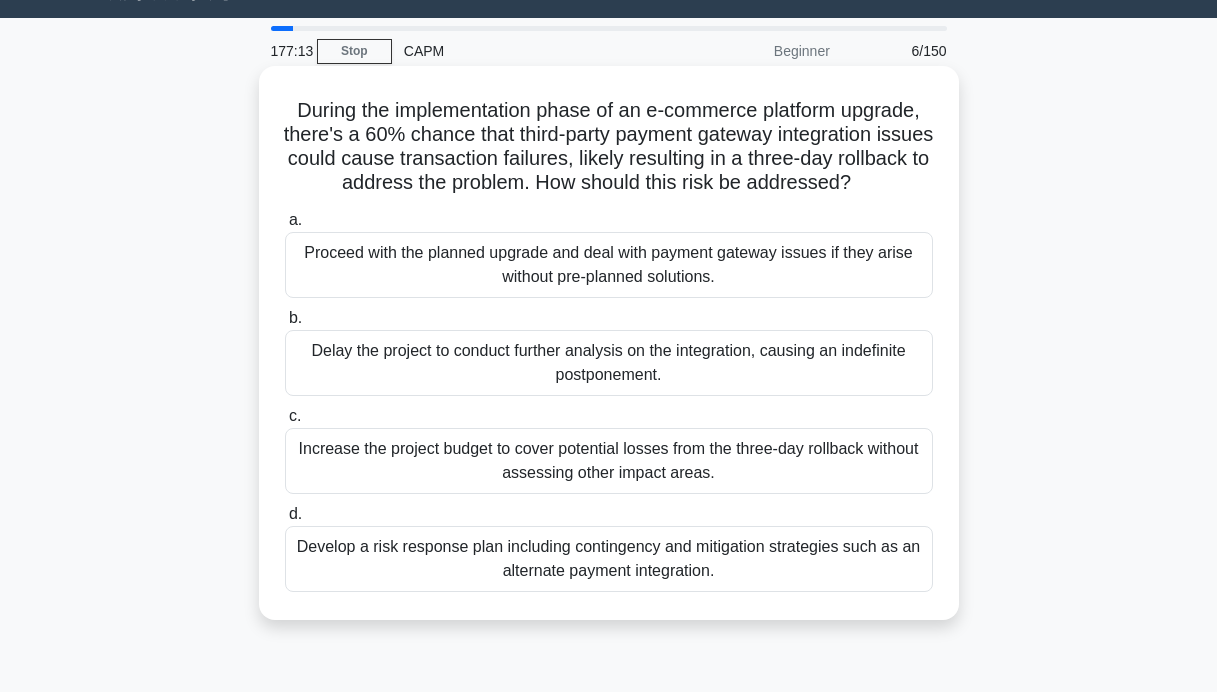 click on "Develop a risk response plan including contingency and mitigation strategies such as an alternate payment integration." at bounding box center (609, 559) 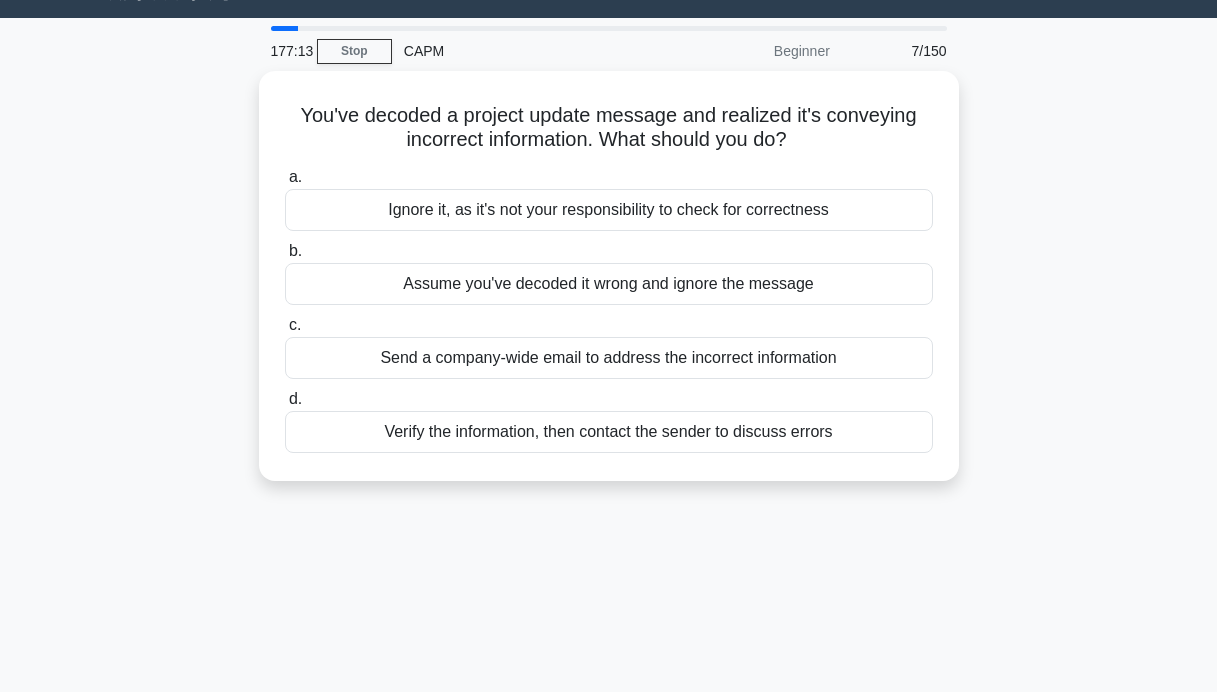 scroll, scrollTop: 0, scrollLeft: 0, axis: both 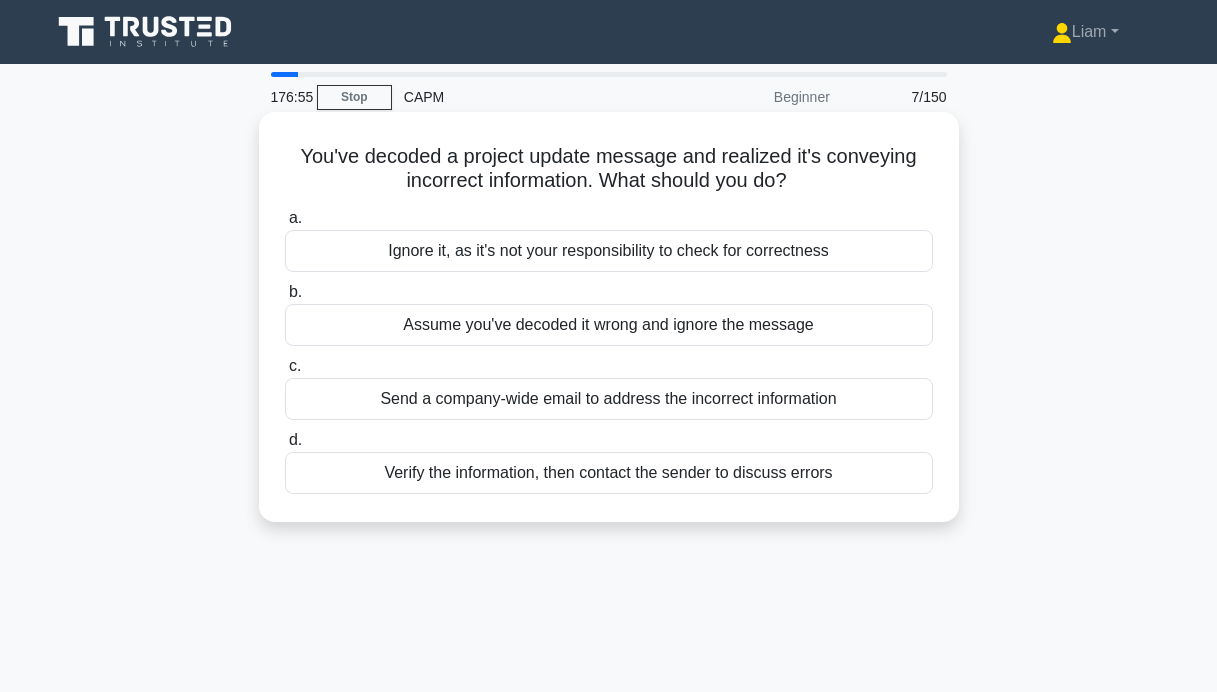 click on "Verify the information, then contact the sender to discuss errors" at bounding box center (609, 473) 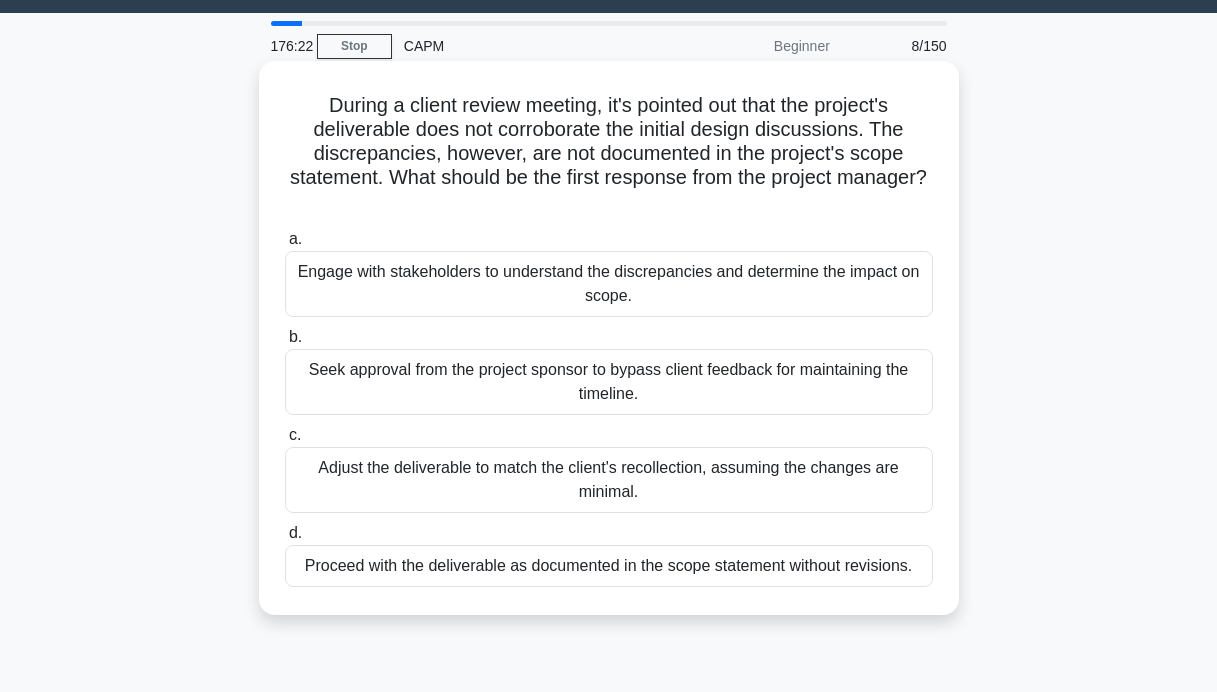 scroll, scrollTop: 58, scrollLeft: 0, axis: vertical 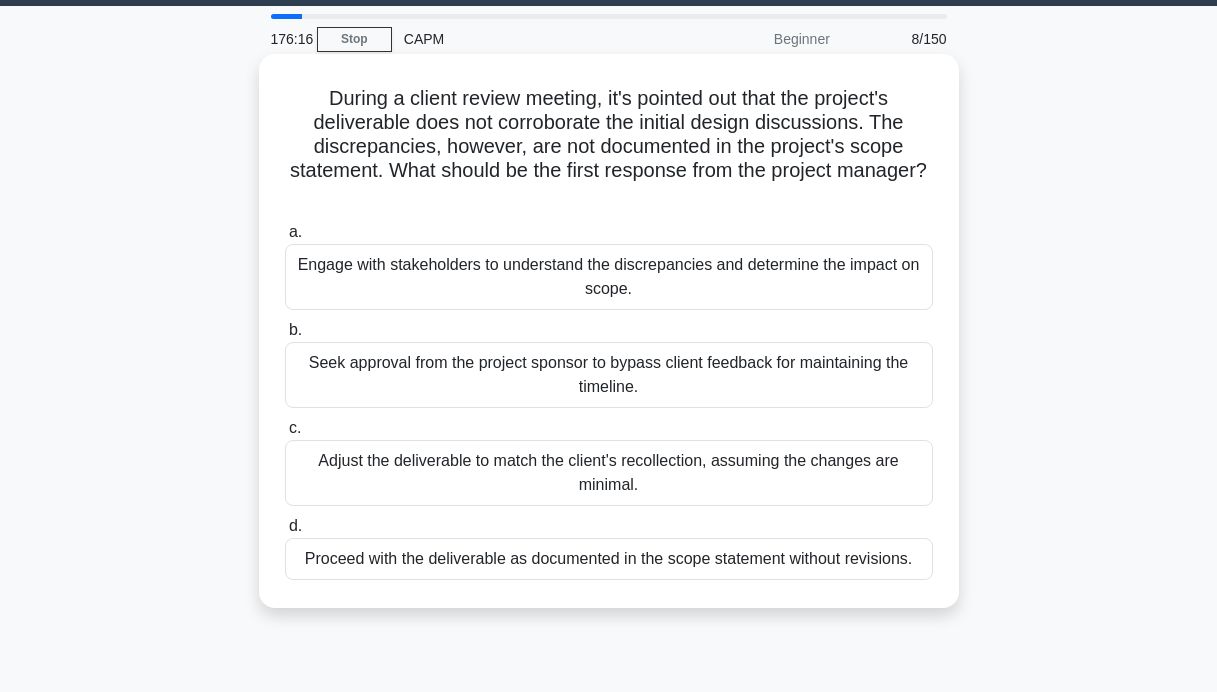 click on "Engage with stakeholders to understand the discrepancies and determine the impact on scope." at bounding box center (609, 277) 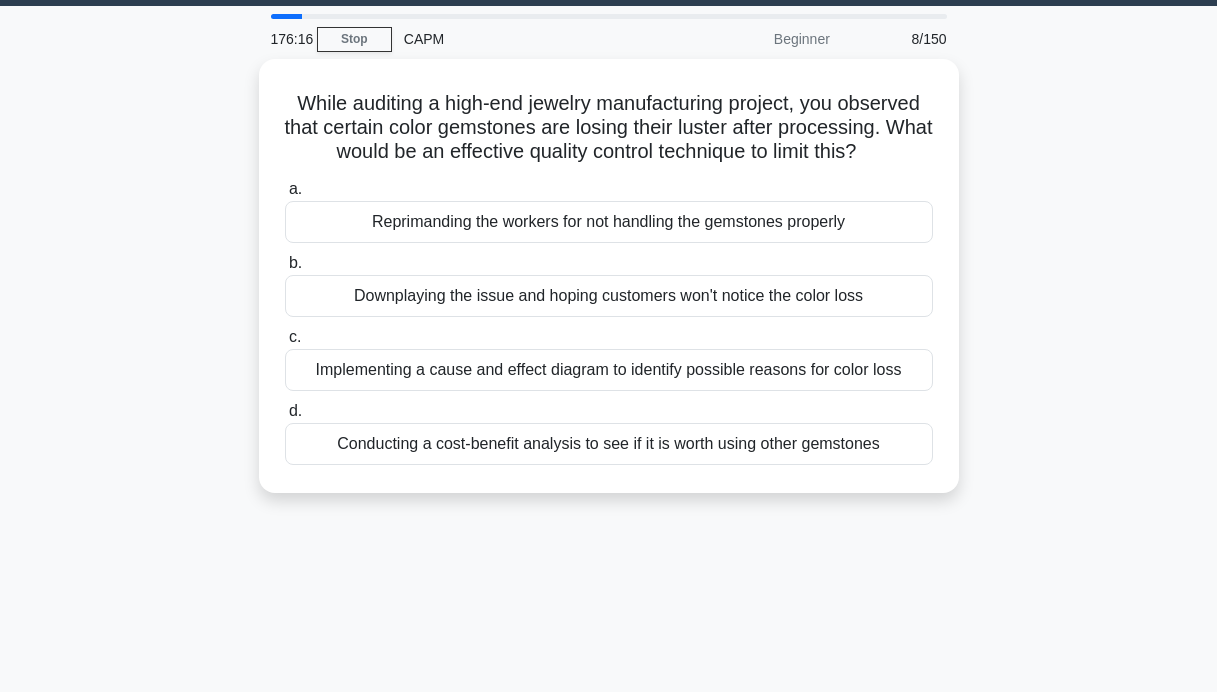 scroll, scrollTop: 0, scrollLeft: 0, axis: both 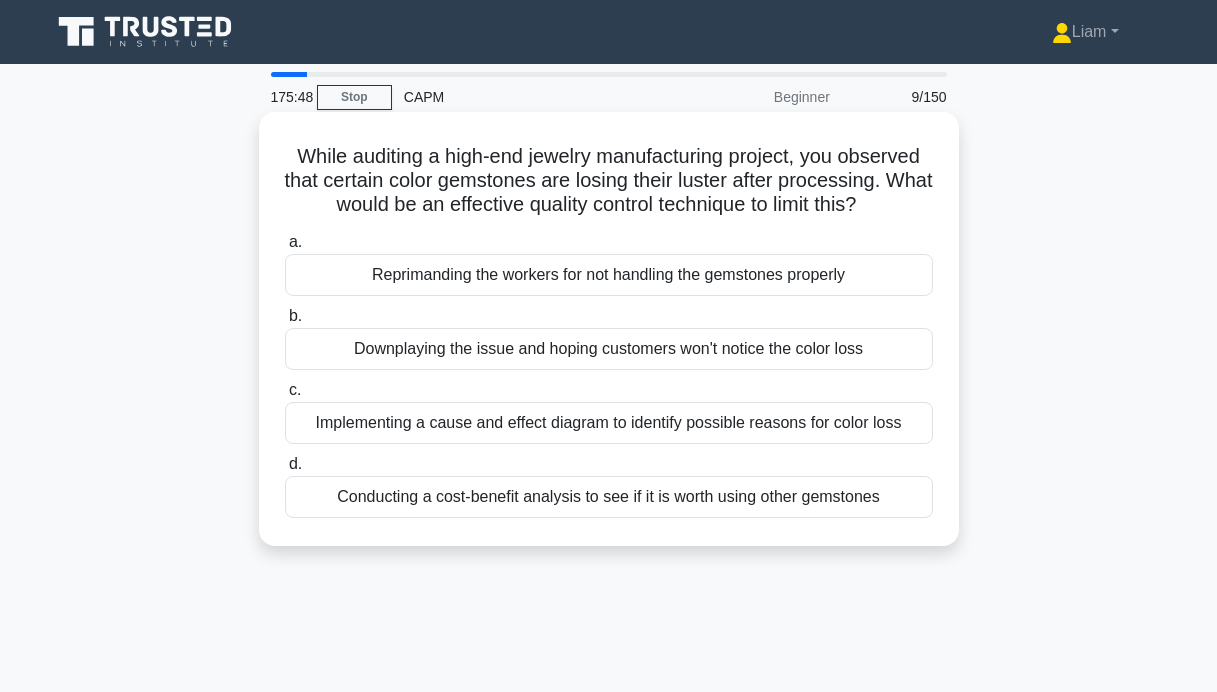 click on "Implementing a cause and effect diagram to identify possible reasons for color loss" at bounding box center [609, 423] 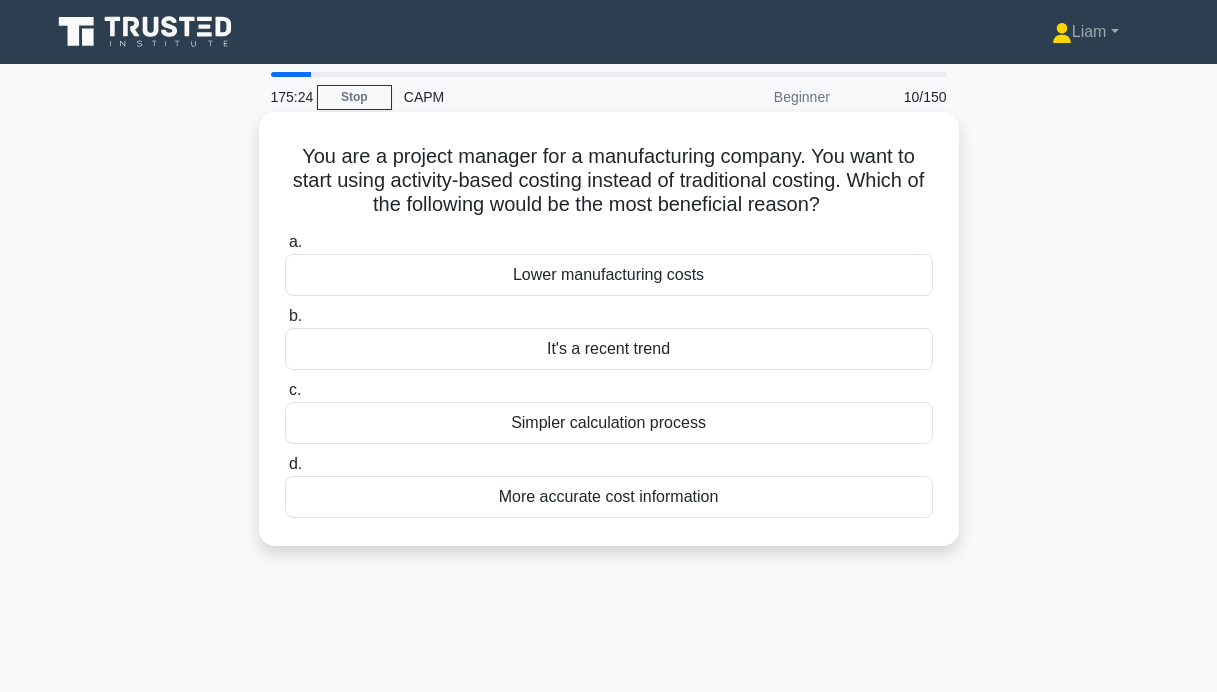 click on "Simpler calculation process" at bounding box center [609, 423] 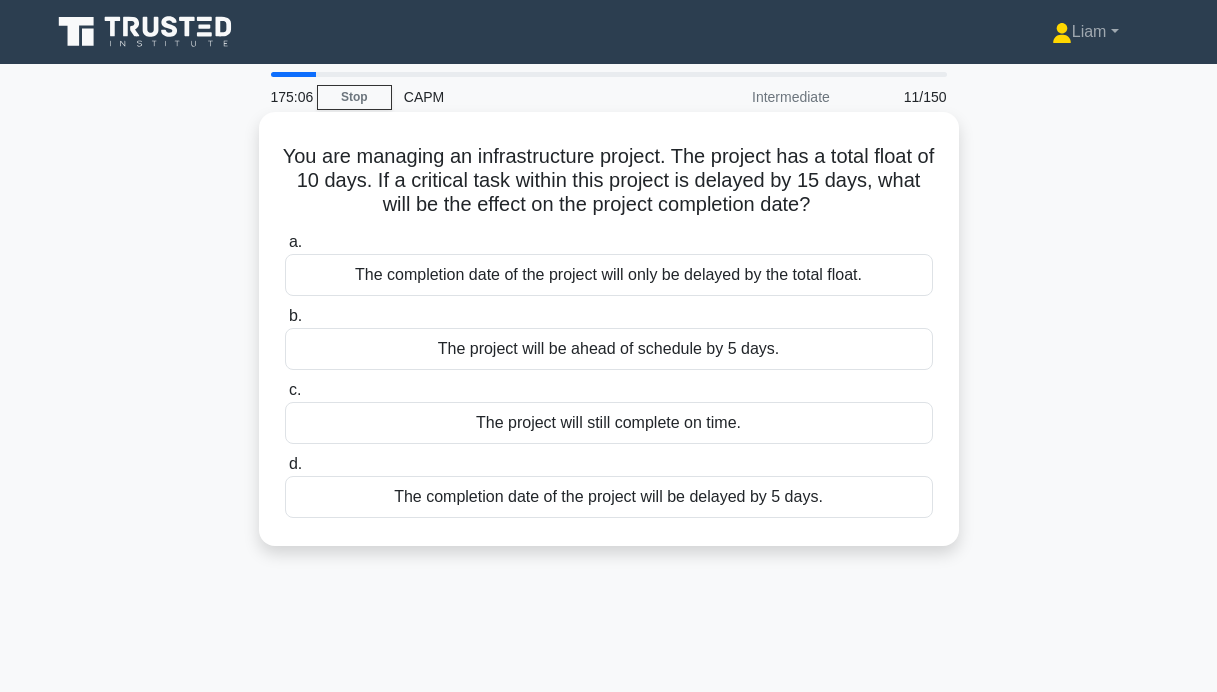 click on "The completion date of the project will be delayed by 5 days." at bounding box center [609, 497] 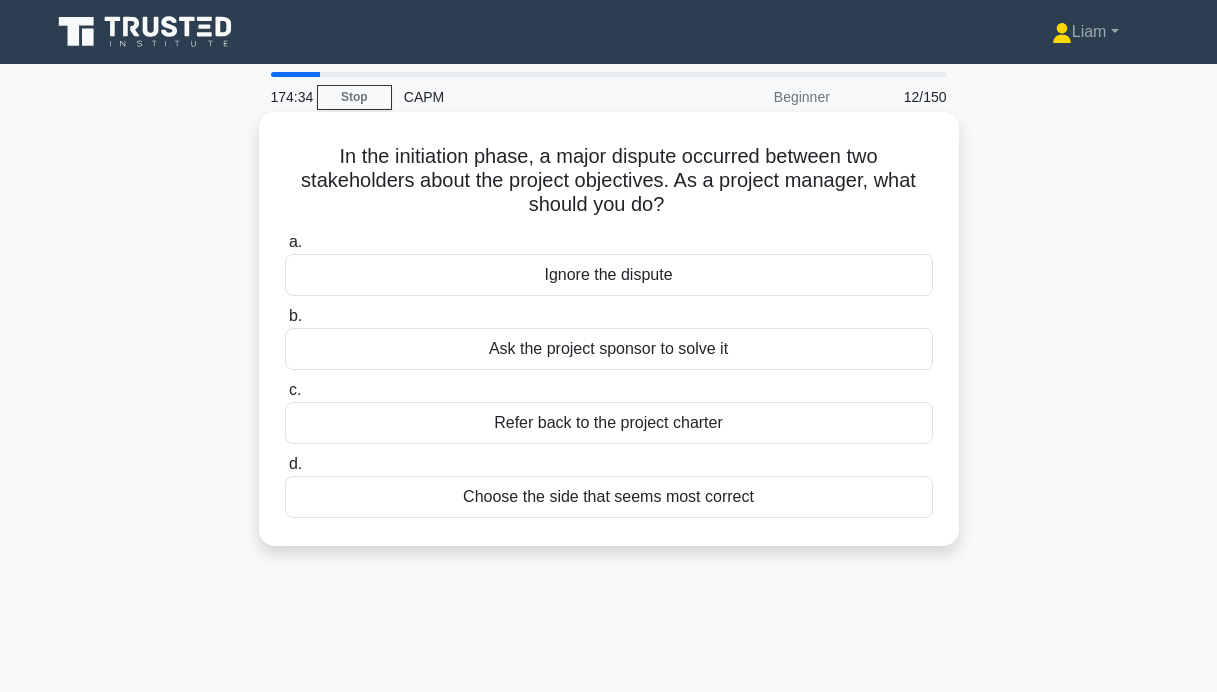 click on "Refer back to the project charter" at bounding box center (609, 423) 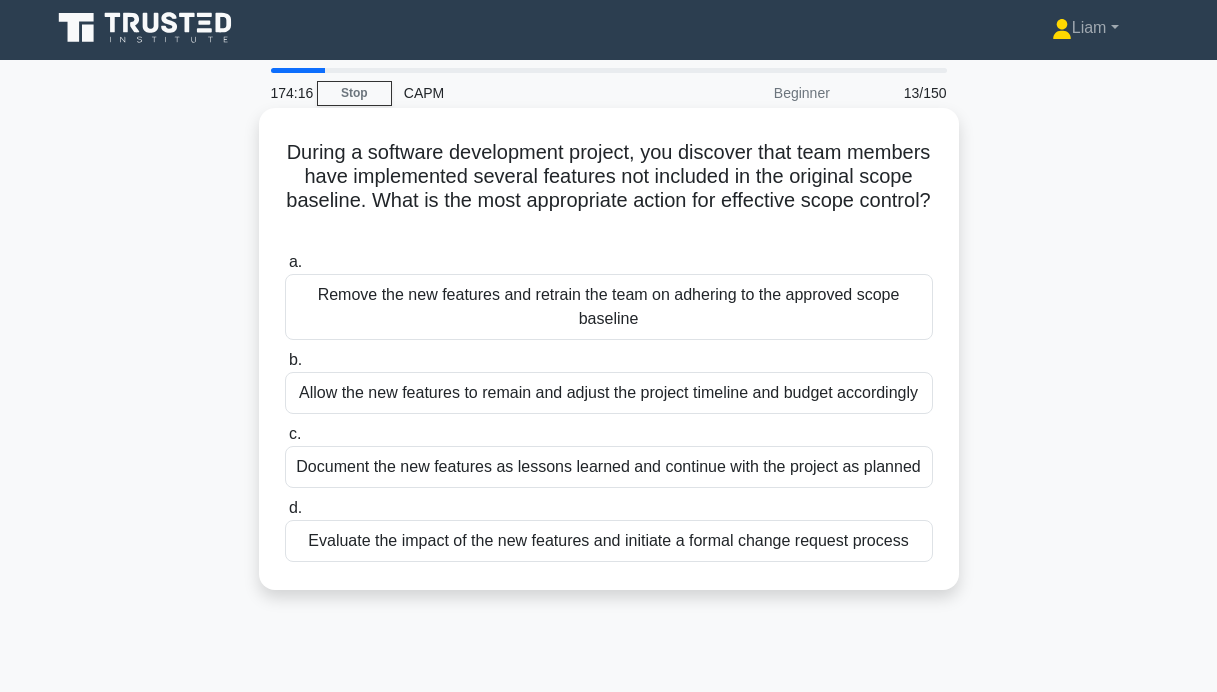 scroll, scrollTop: 9, scrollLeft: 0, axis: vertical 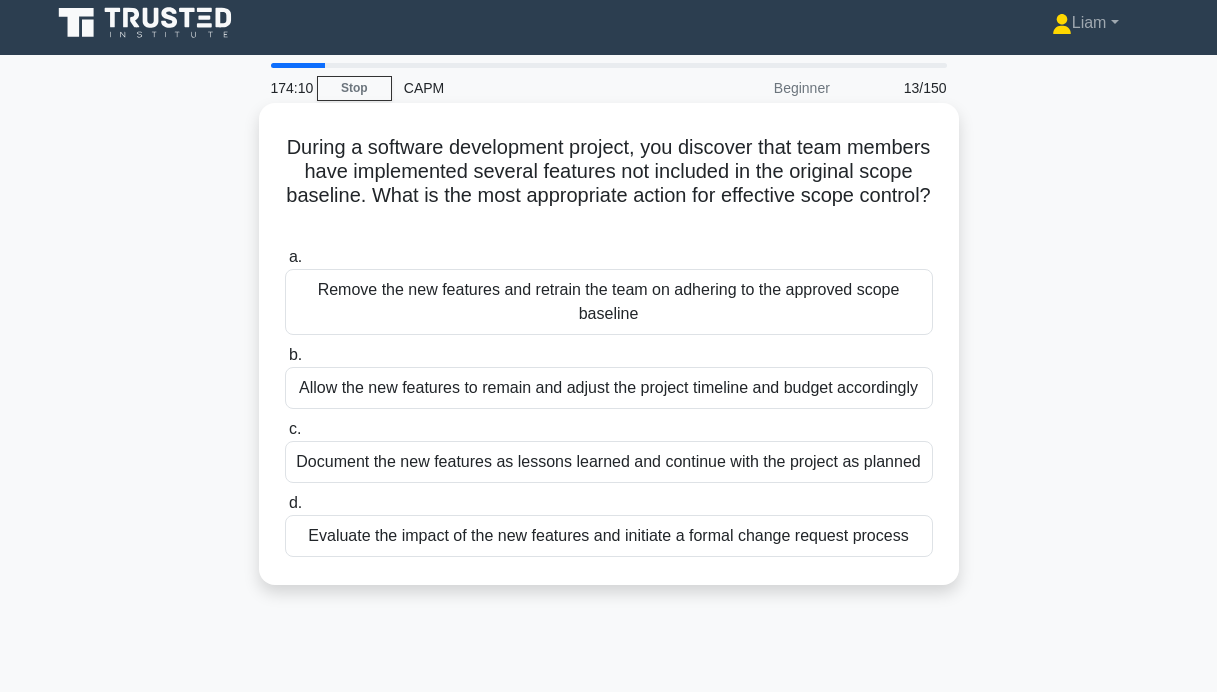 click on "Evaluate the impact of the new features and initiate a formal change request process" at bounding box center [609, 536] 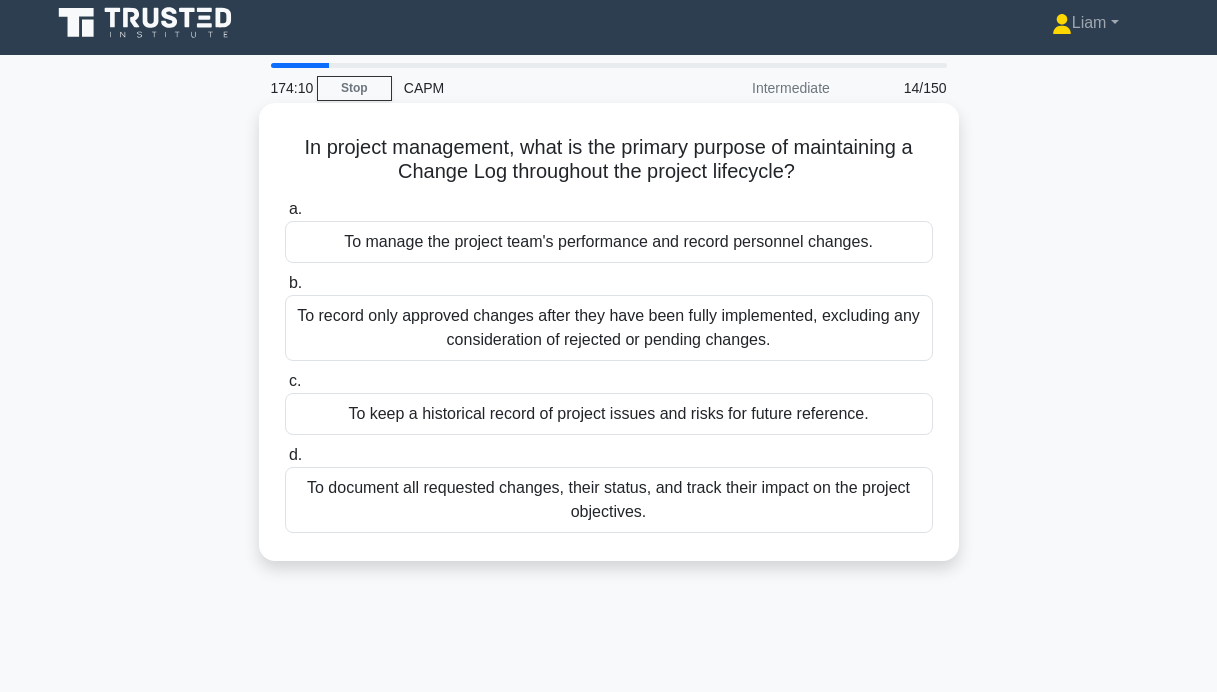 scroll, scrollTop: 0, scrollLeft: 0, axis: both 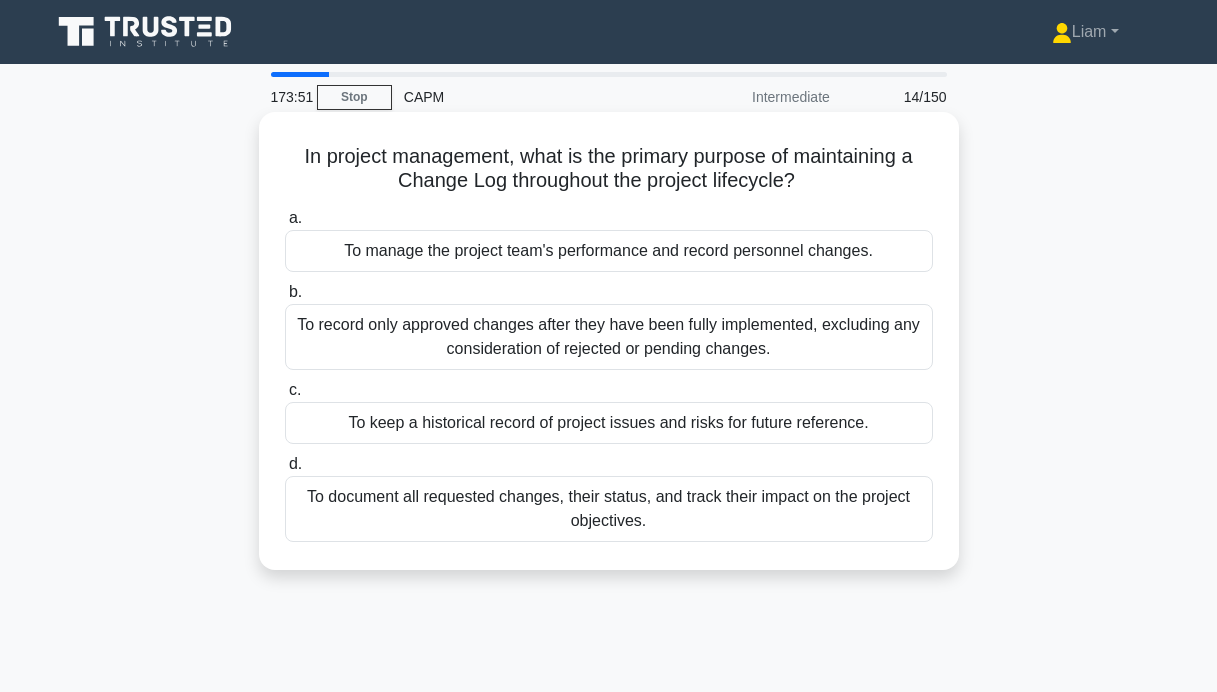 click on "To document all requested changes, their status, and track their impact on the project objectives." at bounding box center (609, 509) 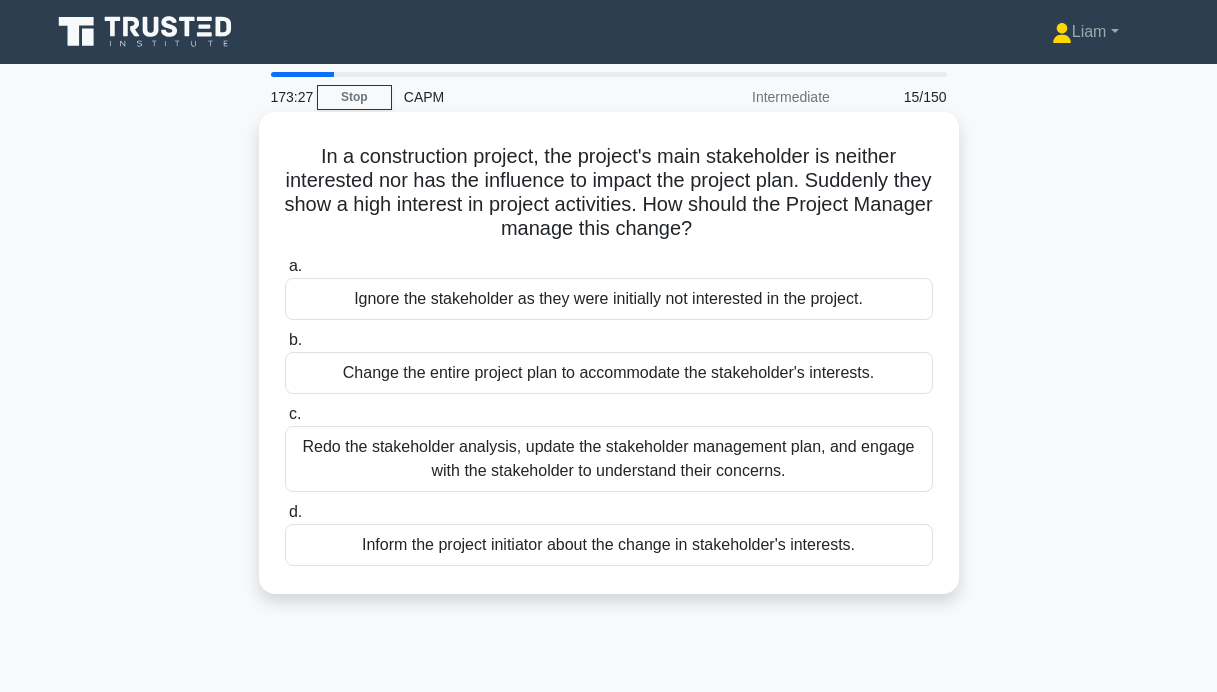 click on "Redo the stakeholder analysis, update the stakeholder management plan, and engage with the stakeholder to understand their concerns." at bounding box center [609, 459] 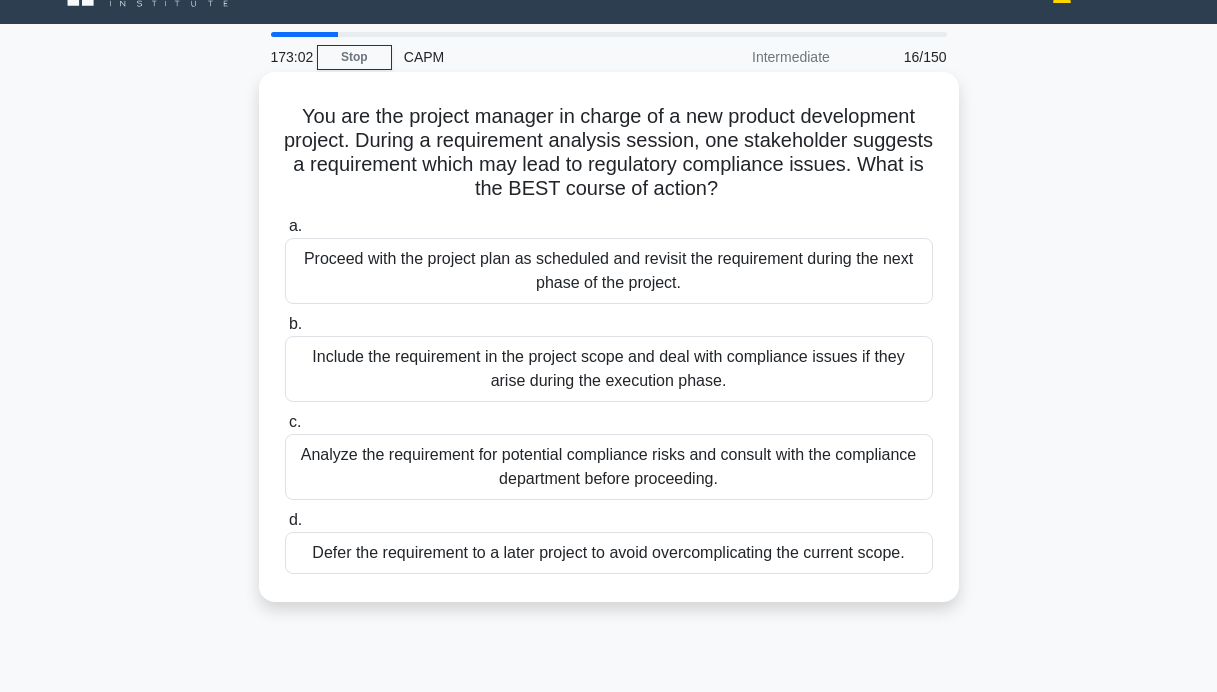 scroll, scrollTop: 61, scrollLeft: 0, axis: vertical 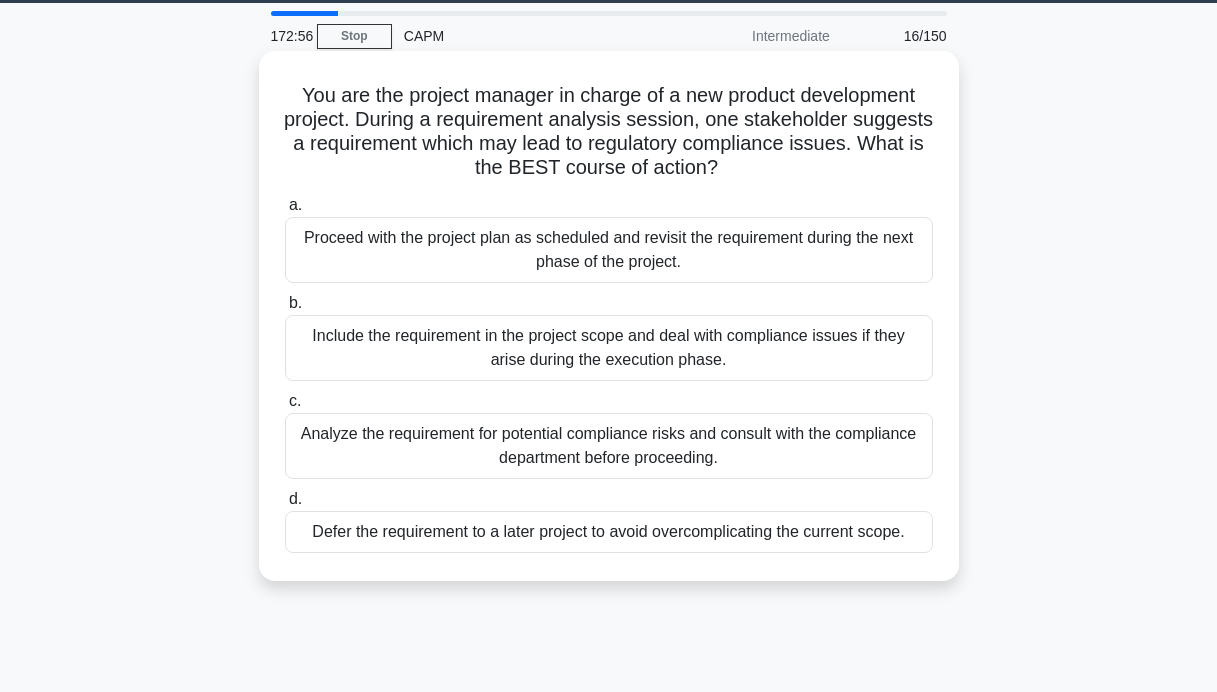 click on "Analyze the requirement for potential compliance risks and consult with the compliance department before proceeding." at bounding box center [609, 446] 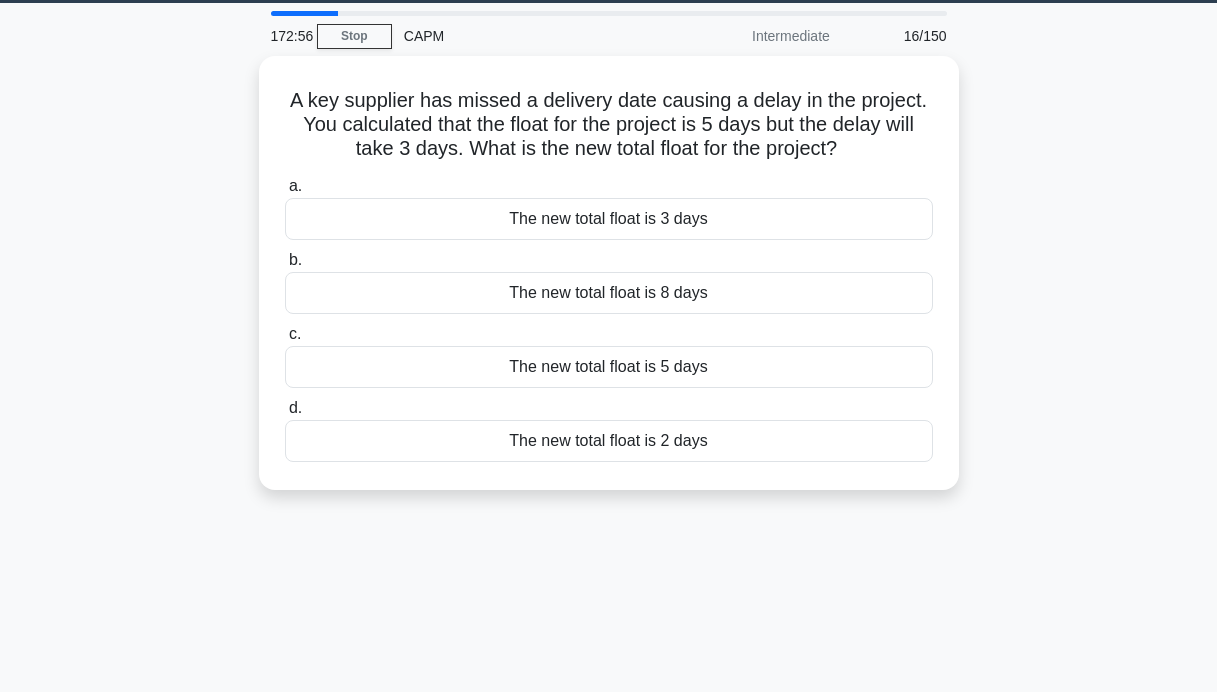 scroll, scrollTop: 0, scrollLeft: 0, axis: both 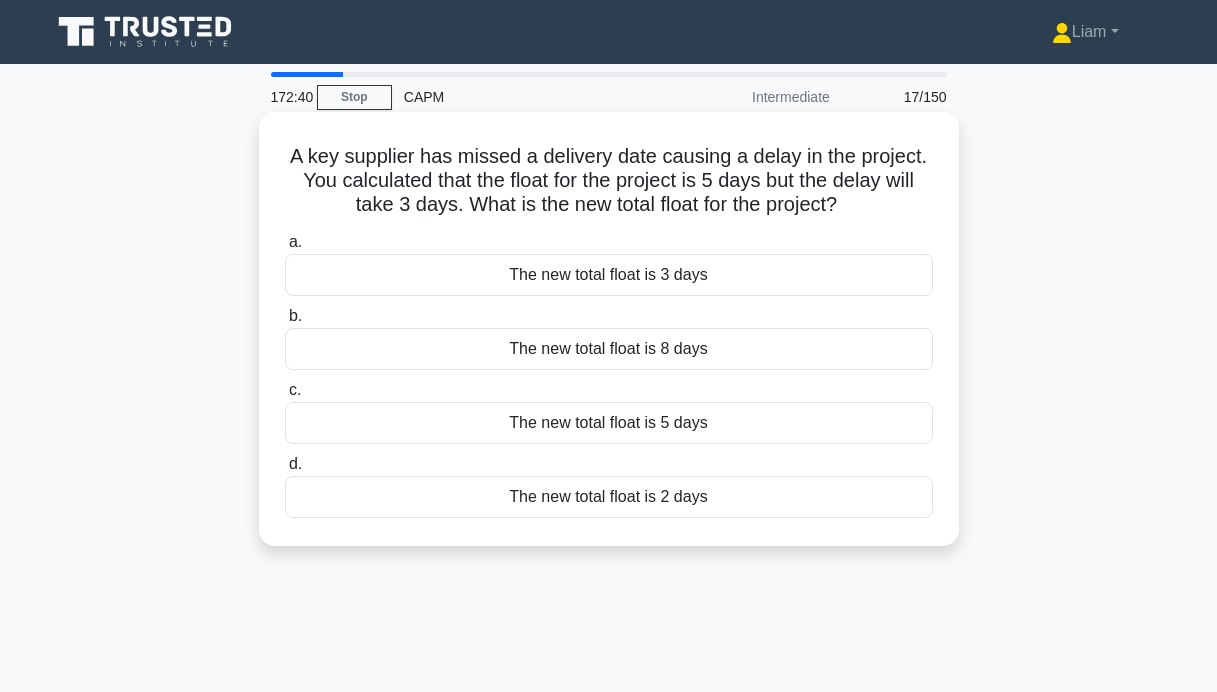 click on "The new total float is 2 days" at bounding box center (609, 497) 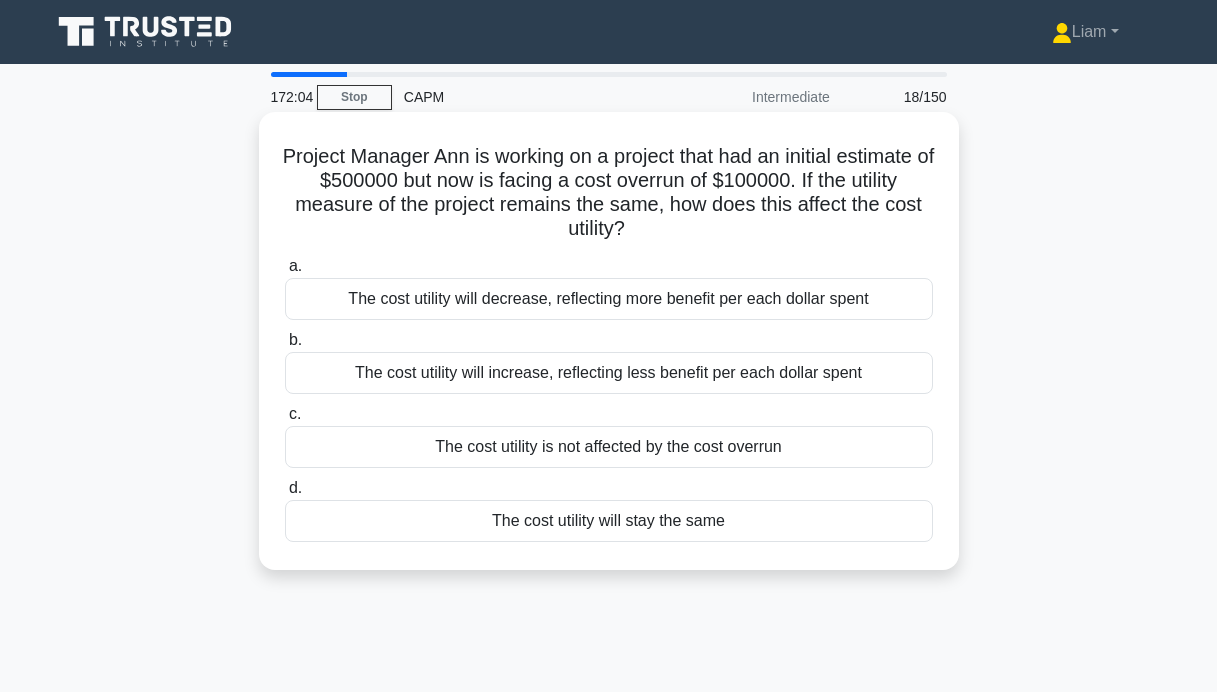 click on "The cost utility will increase, reflecting less benefit per each dollar spent" at bounding box center (609, 373) 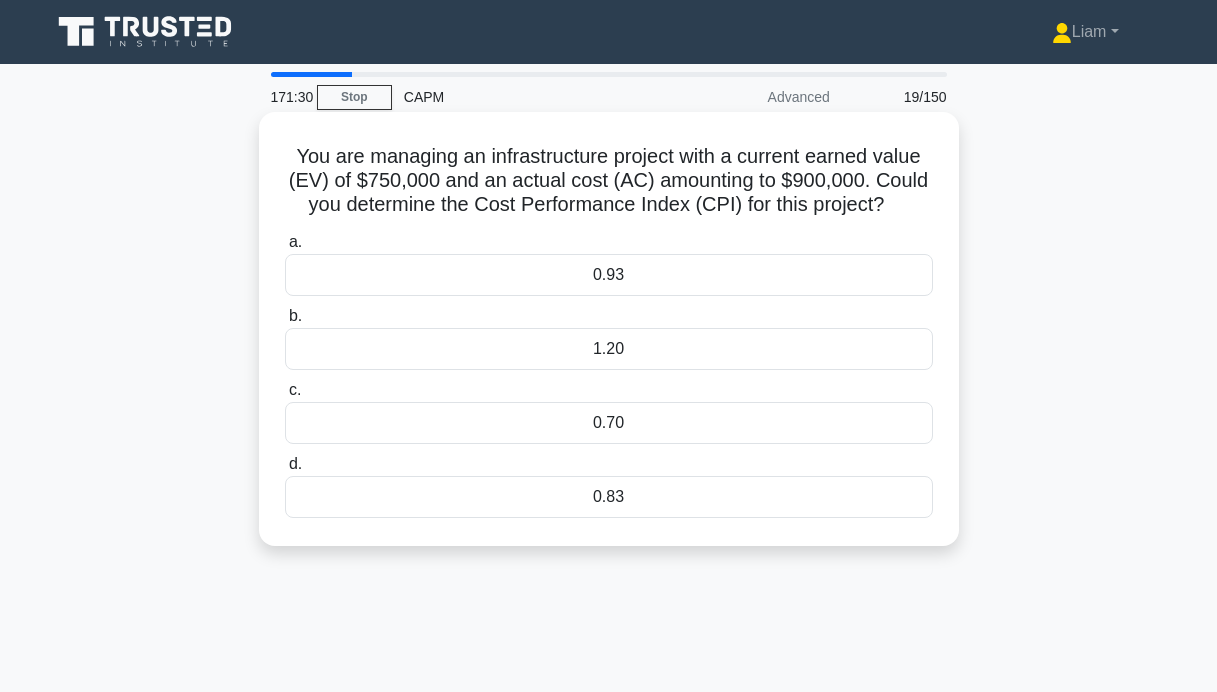 click on "1.20" at bounding box center (609, 349) 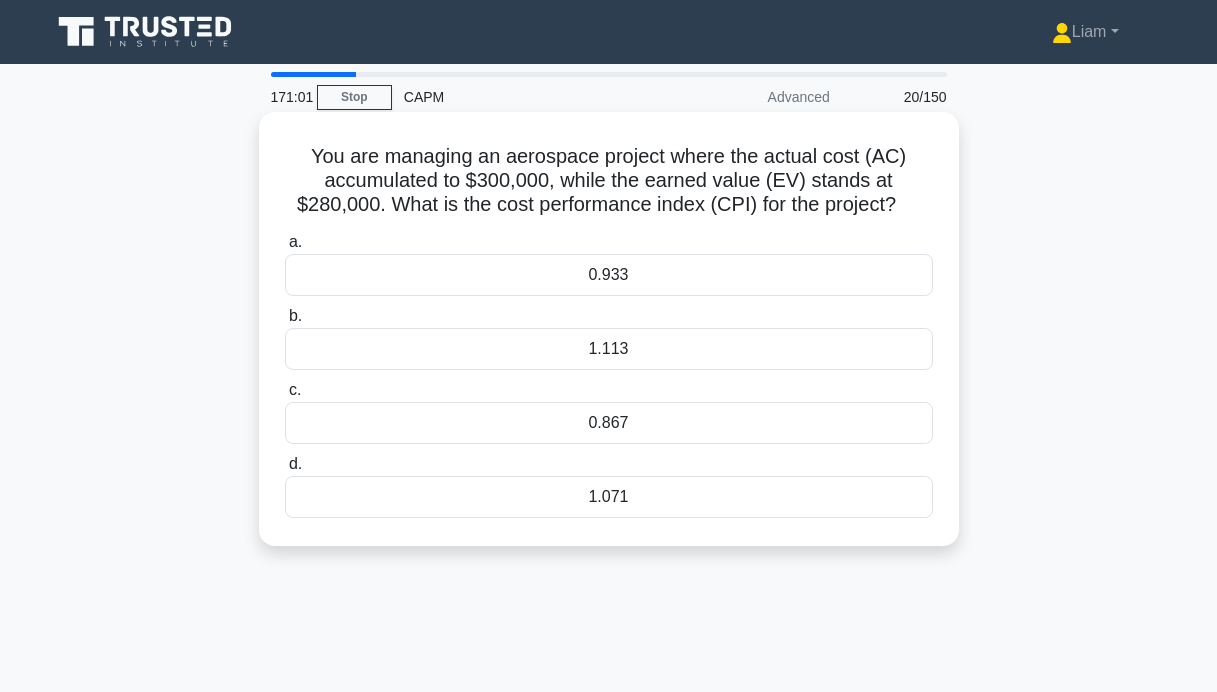 click on "1.071" at bounding box center (609, 497) 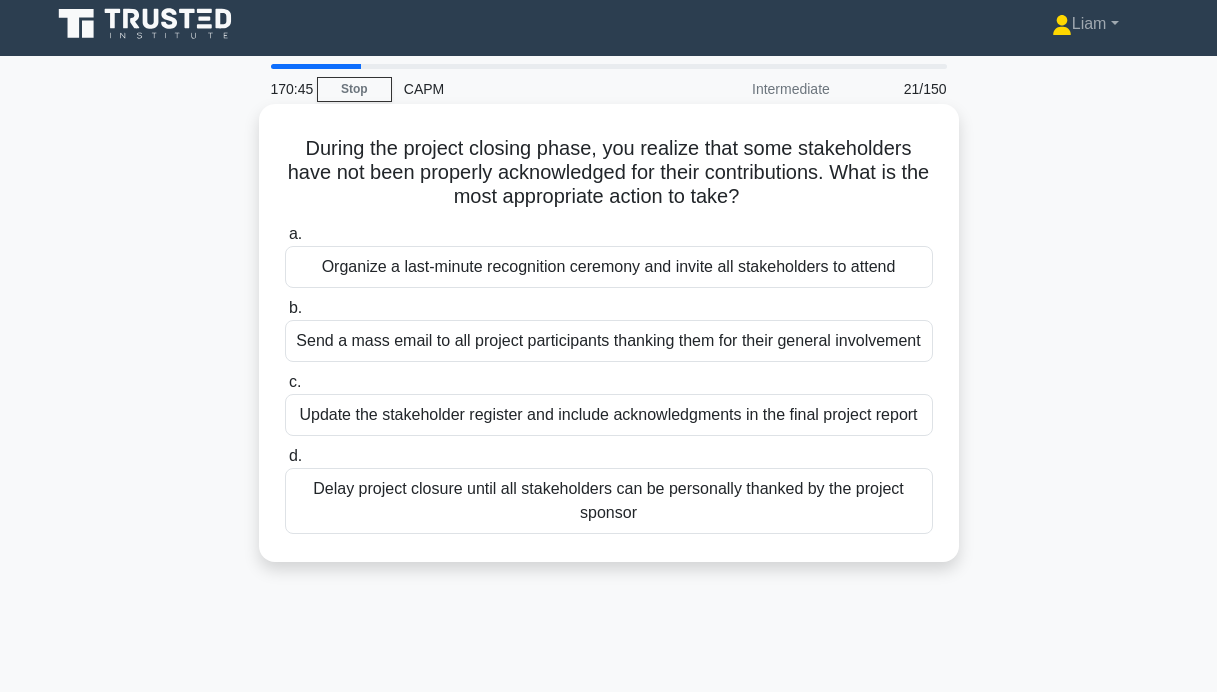 scroll, scrollTop: 12, scrollLeft: 0, axis: vertical 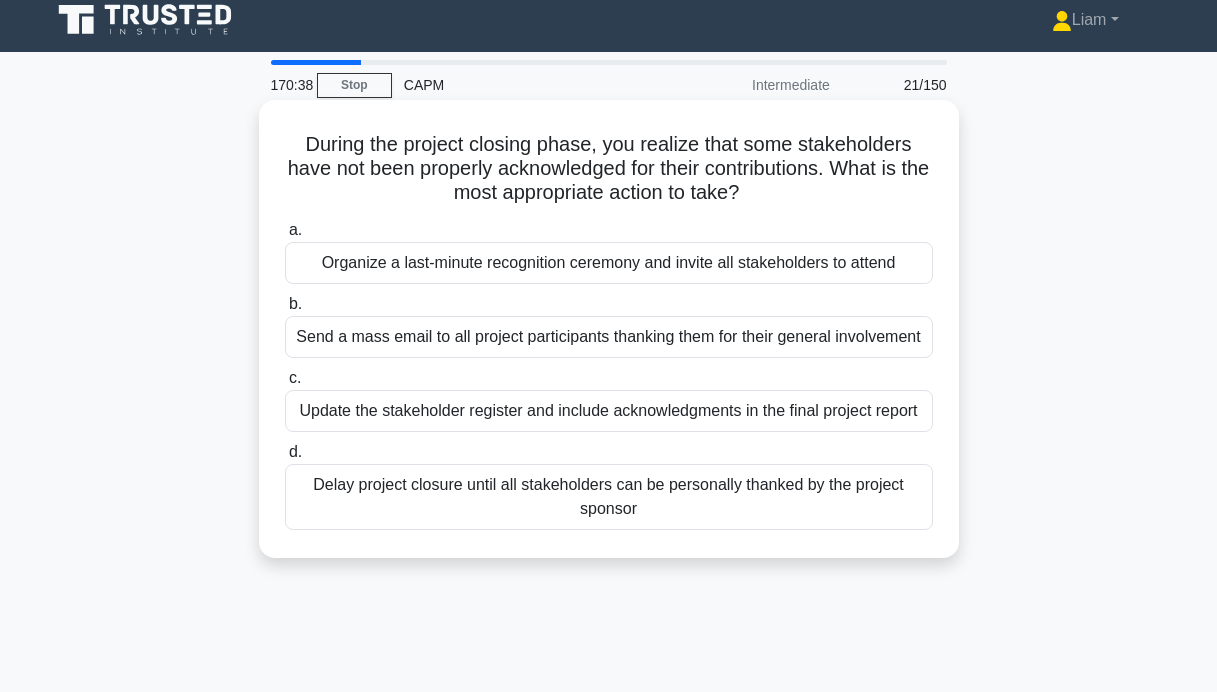 click on "Update the stakeholder register and include acknowledgments in the final project report" at bounding box center (609, 411) 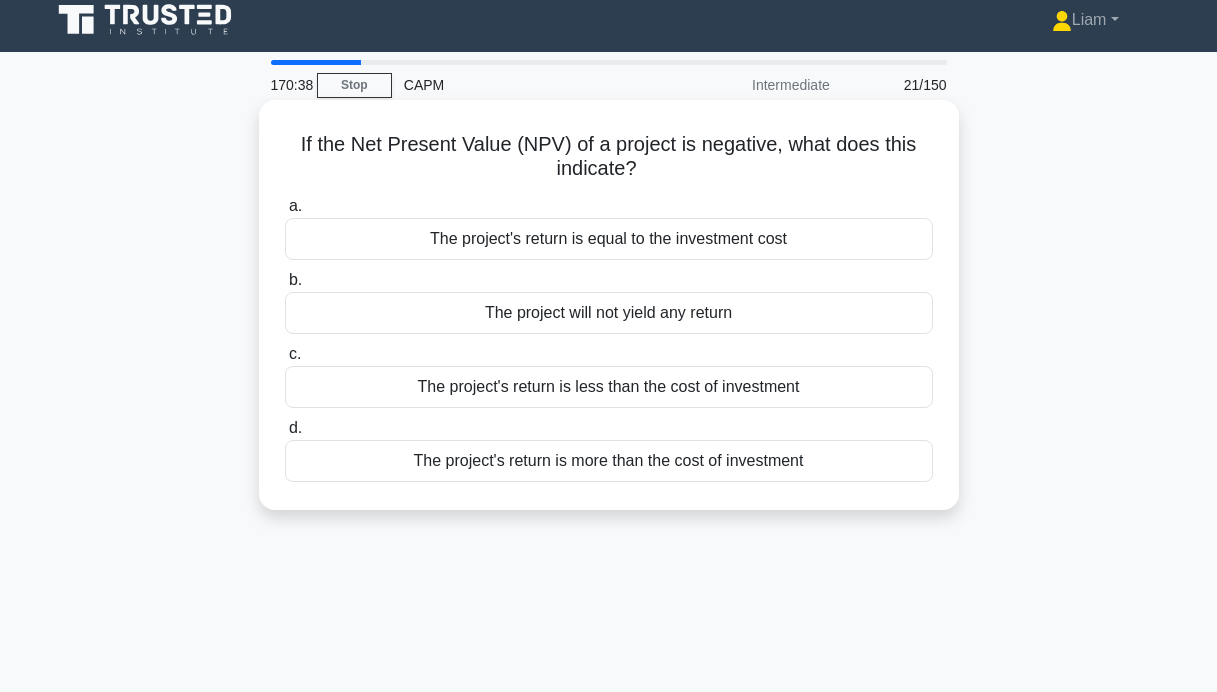 scroll, scrollTop: 0, scrollLeft: 0, axis: both 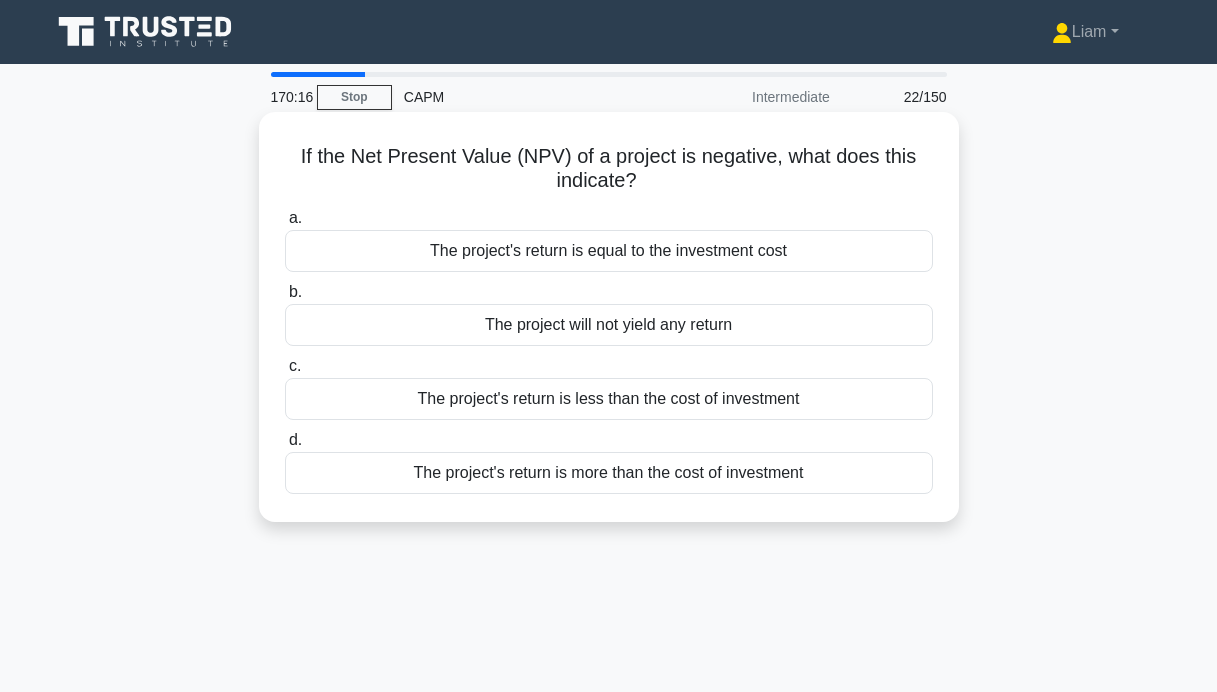 click on "The project's return is less than the cost of investment" at bounding box center [609, 399] 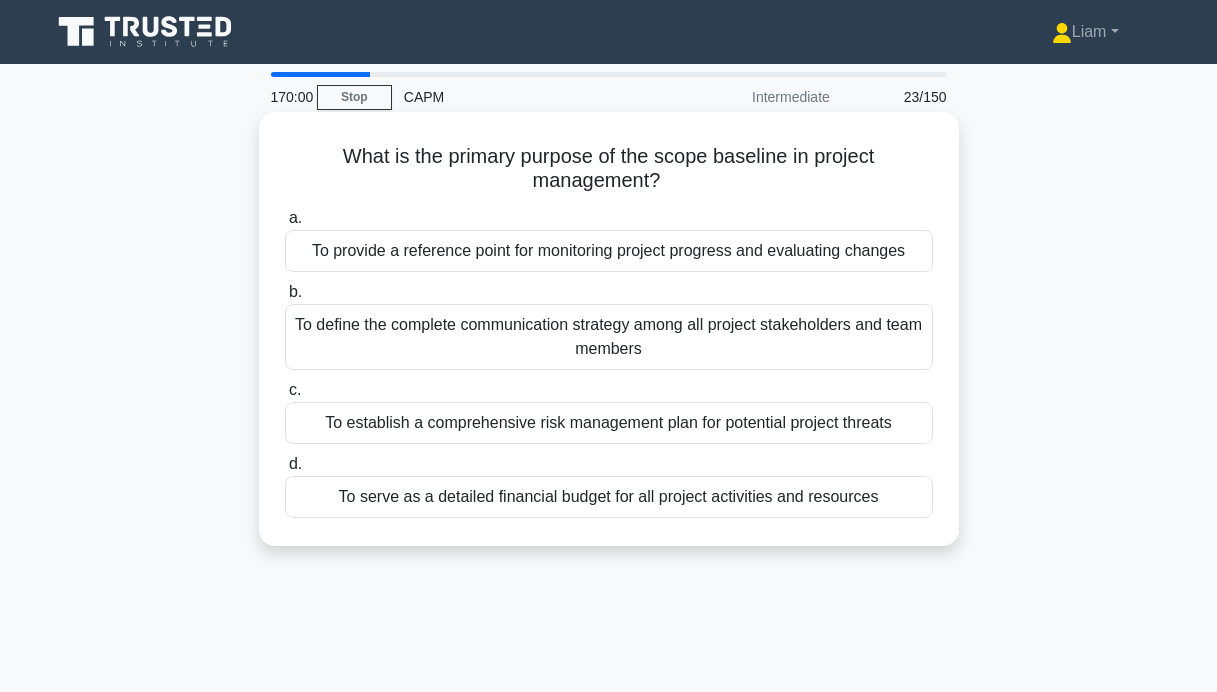 scroll, scrollTop: 4, scrollLeft: 0, axis: vertical 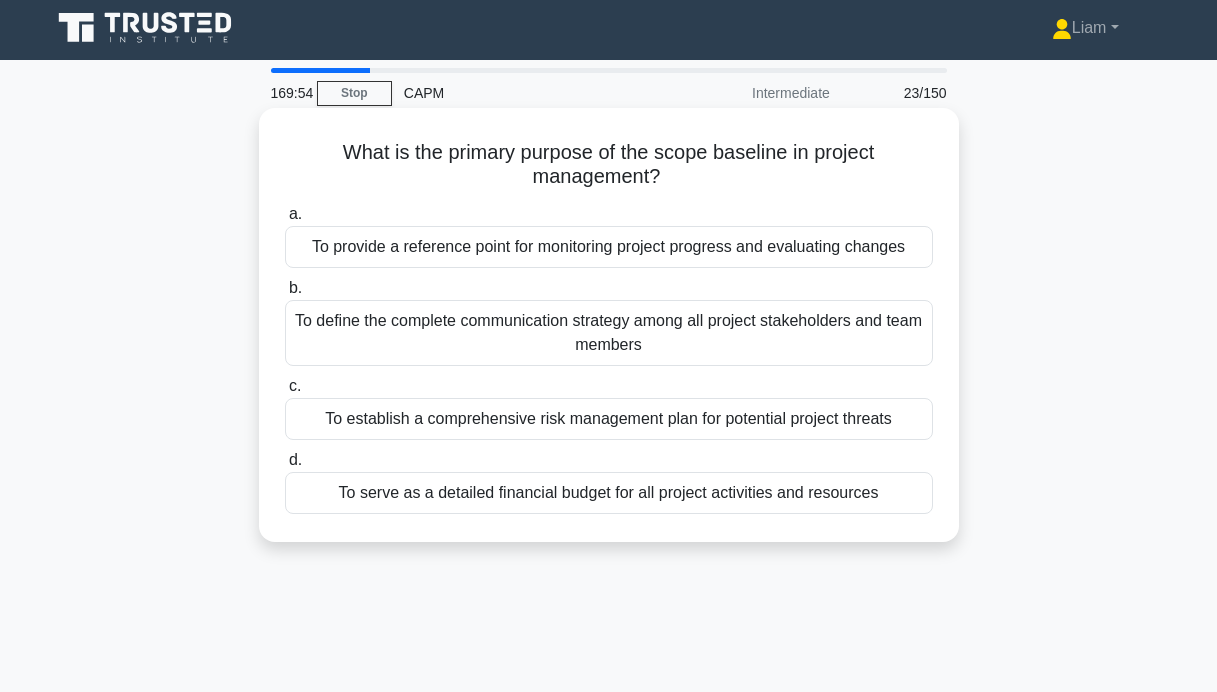 click on "To provide a reference point for monitoring project progress and evaluating changes" at bounding box center [609, 247] 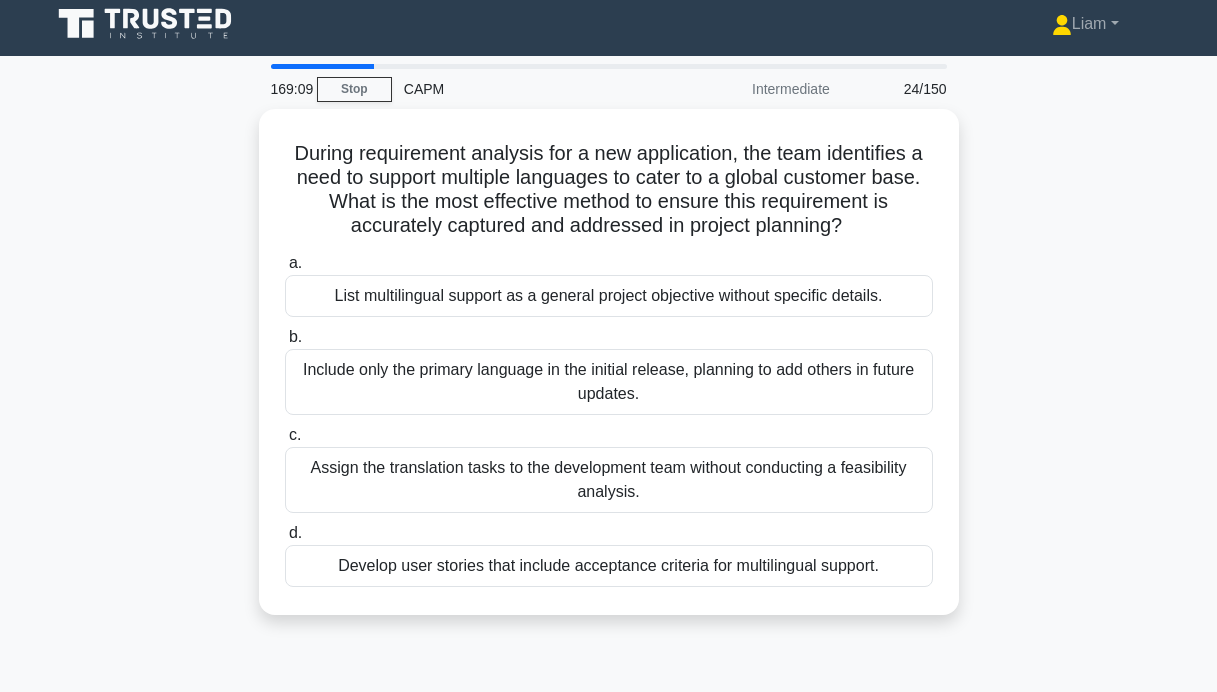 scroll, scrollTop: 12, scrollLeft: 0, axis: vertical 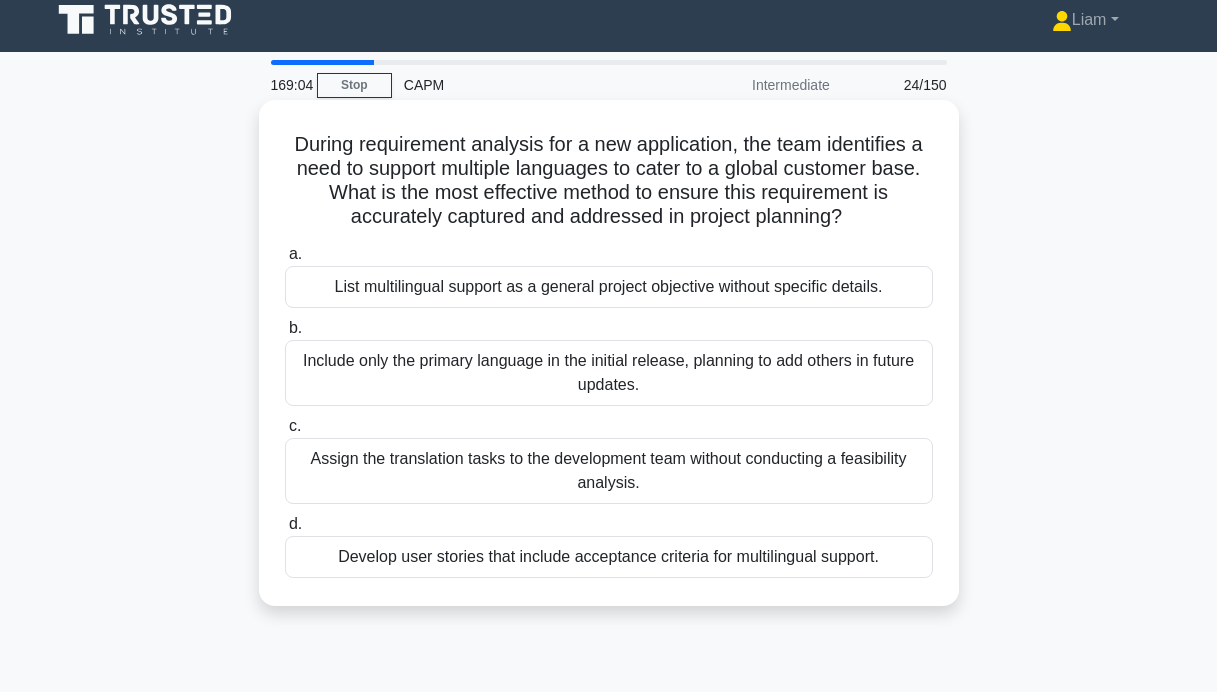 click on "Develop user stories that include acceptance criteria for multilingual support." at bounding box center [609, 557] 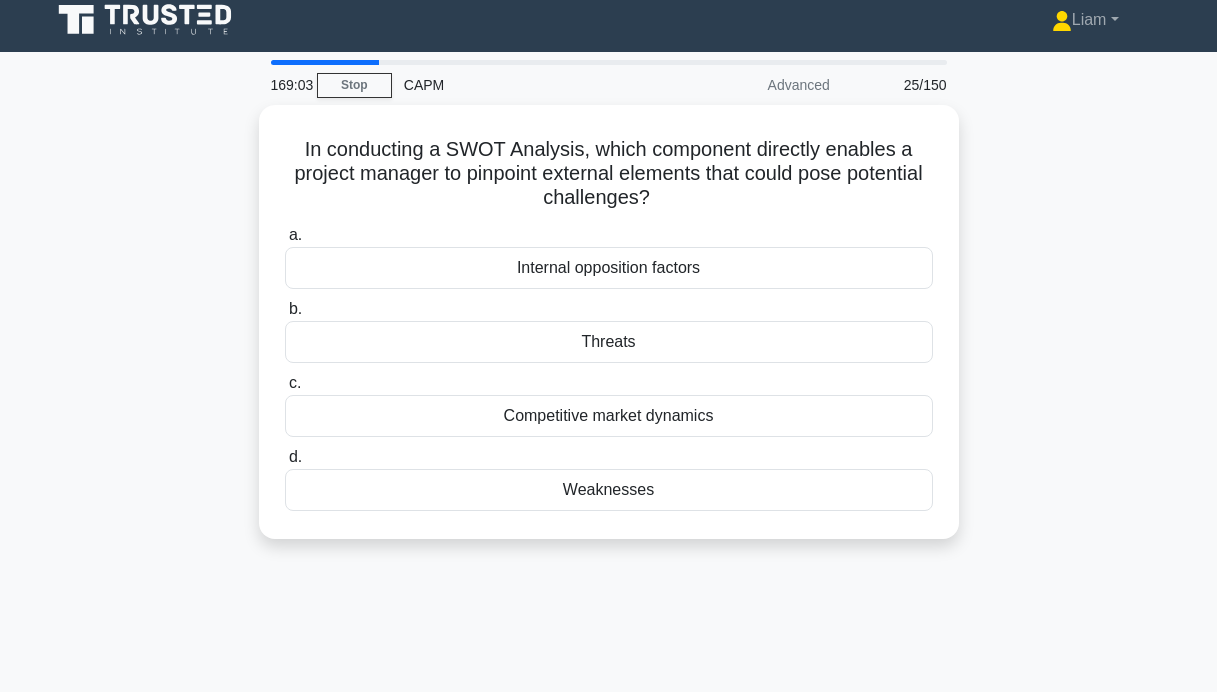 scroll, scrollTop: 0, scrollLeft: 0, axis: both 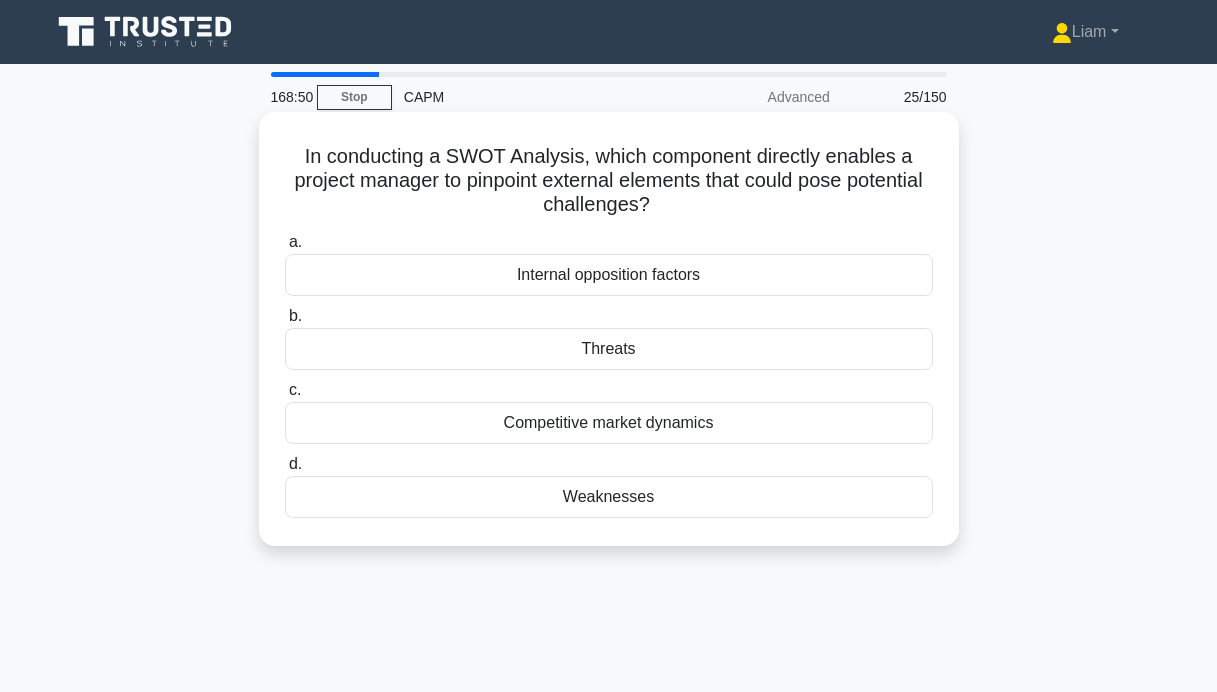 click on "Threats" at bounding box center (609, 349) 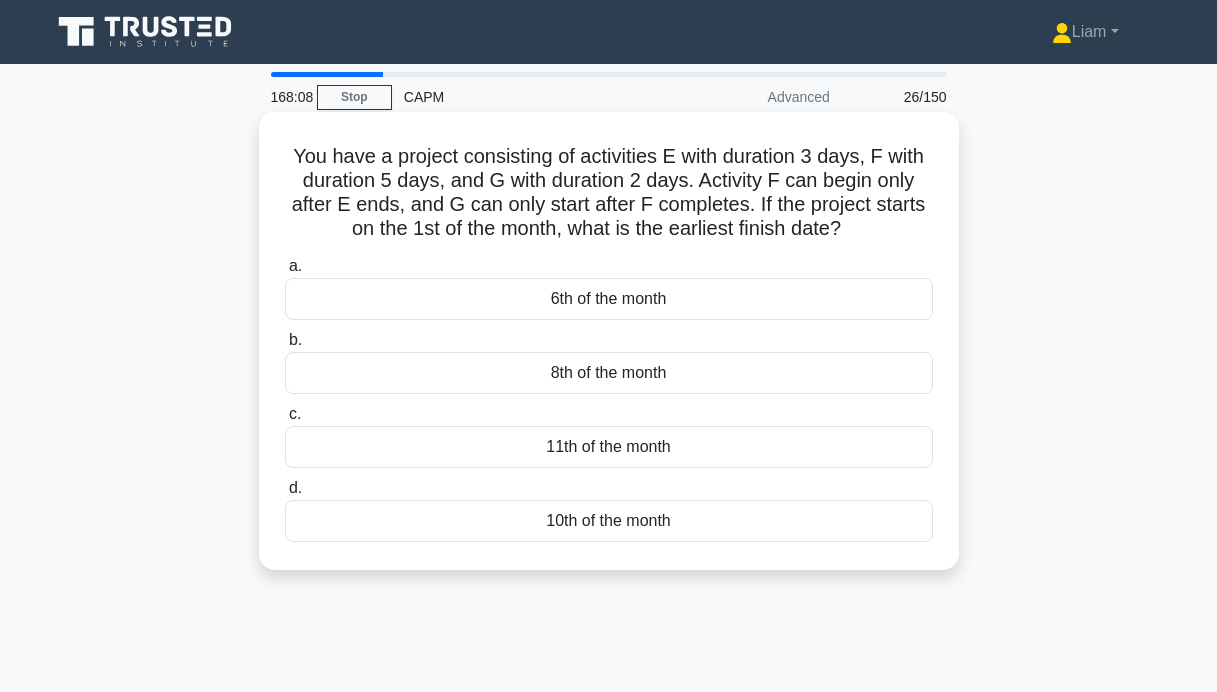 click on "10th of the month" at bounding box center (609, 521) 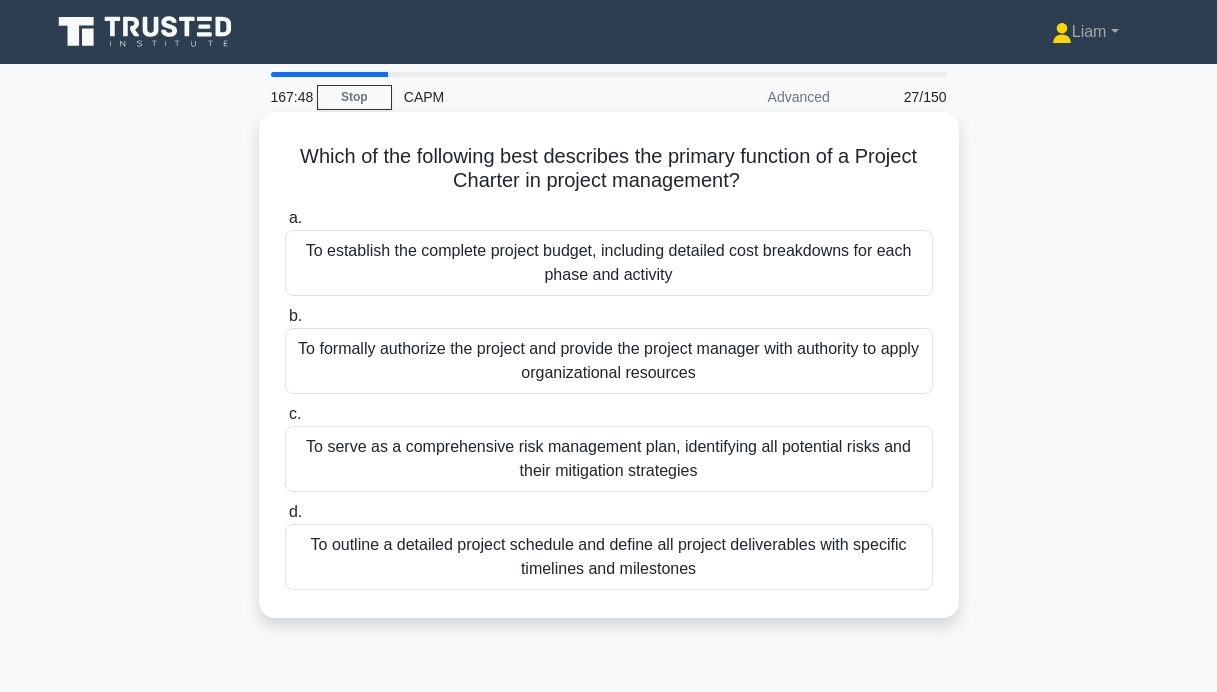 click on "To formally authorize the project and provide the project manager with authority to apply organizational resources" at bounding box center (609, 361) 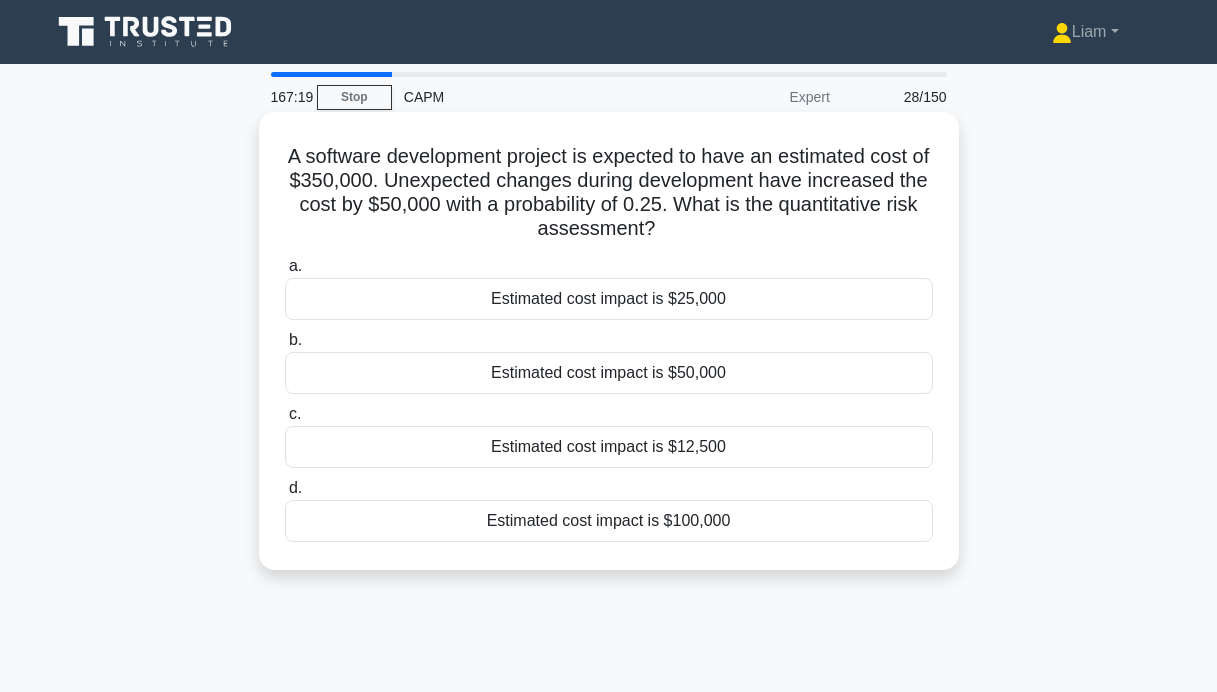 click on "Estimated cost impact is $12,500" at bounding box center (609, 447) 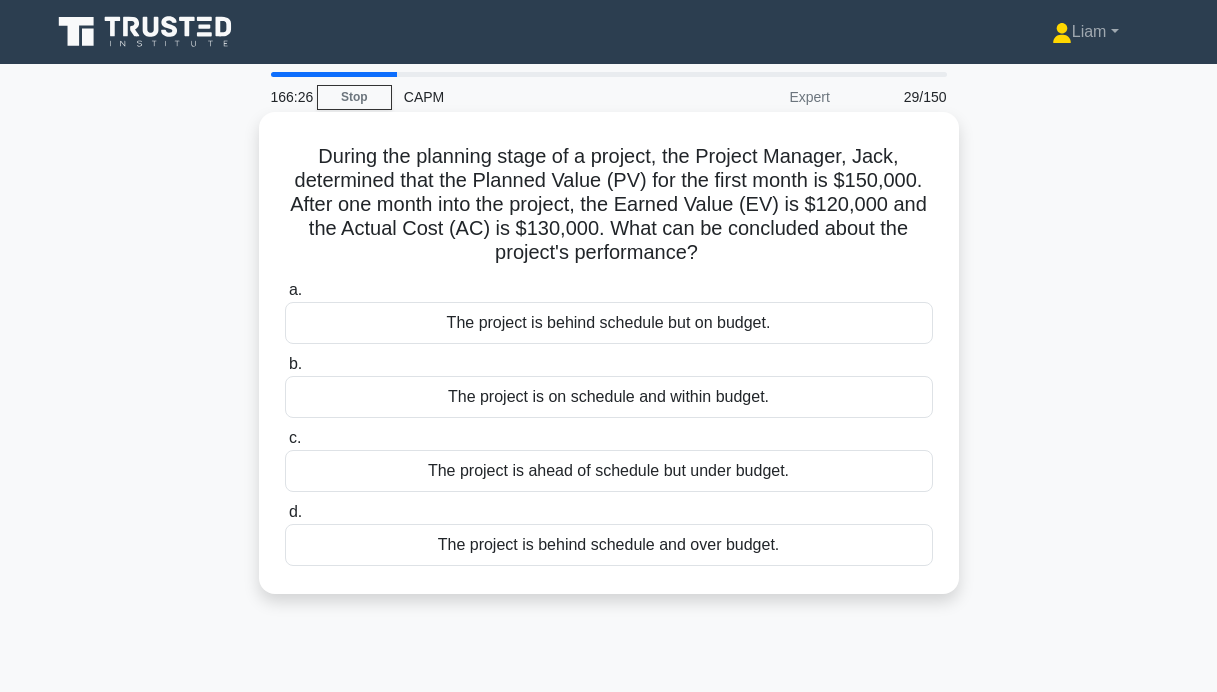 click on "The project is on schedule and within budget." at bounding box center (609, 397) 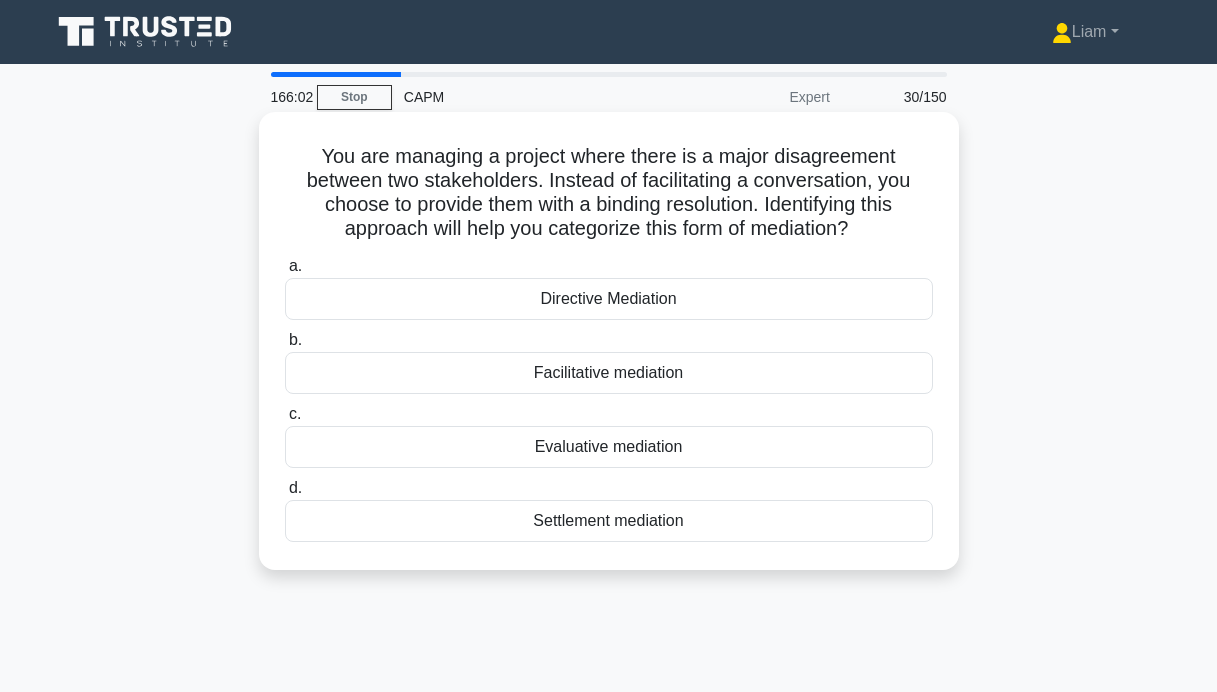 click on "Settlement mediation" at bounding box center [609, 521] 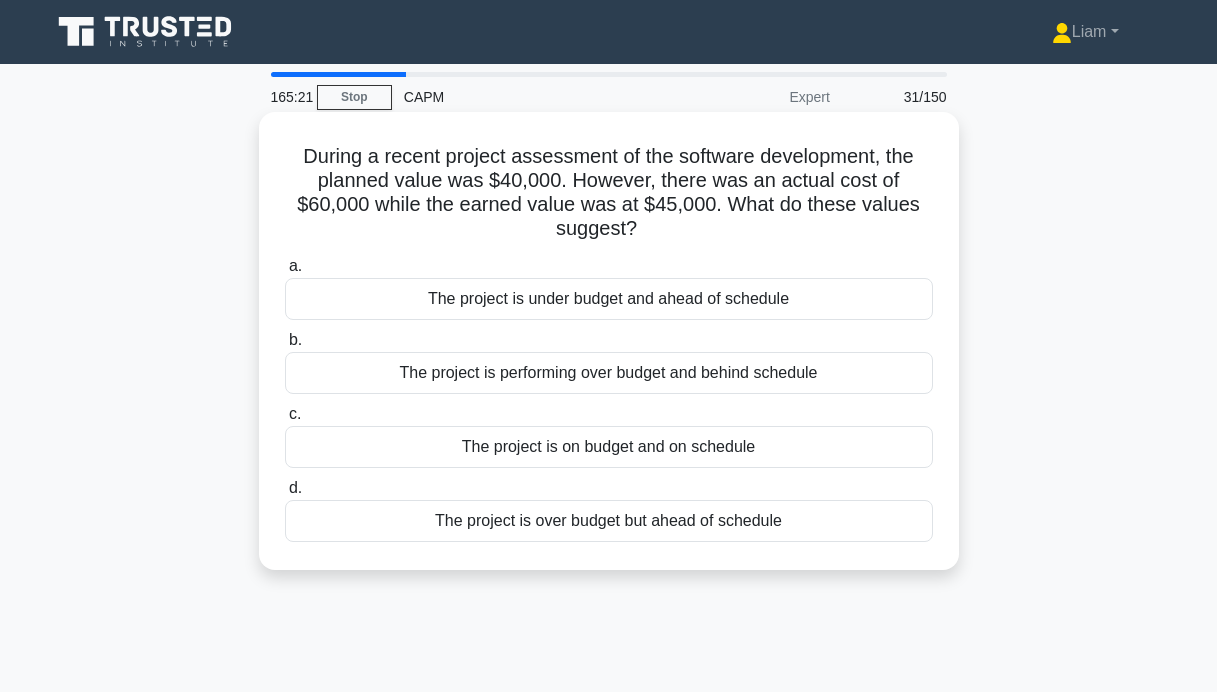click on "The project is performing over budget and behind schedule" at bounding box center [609, 373] 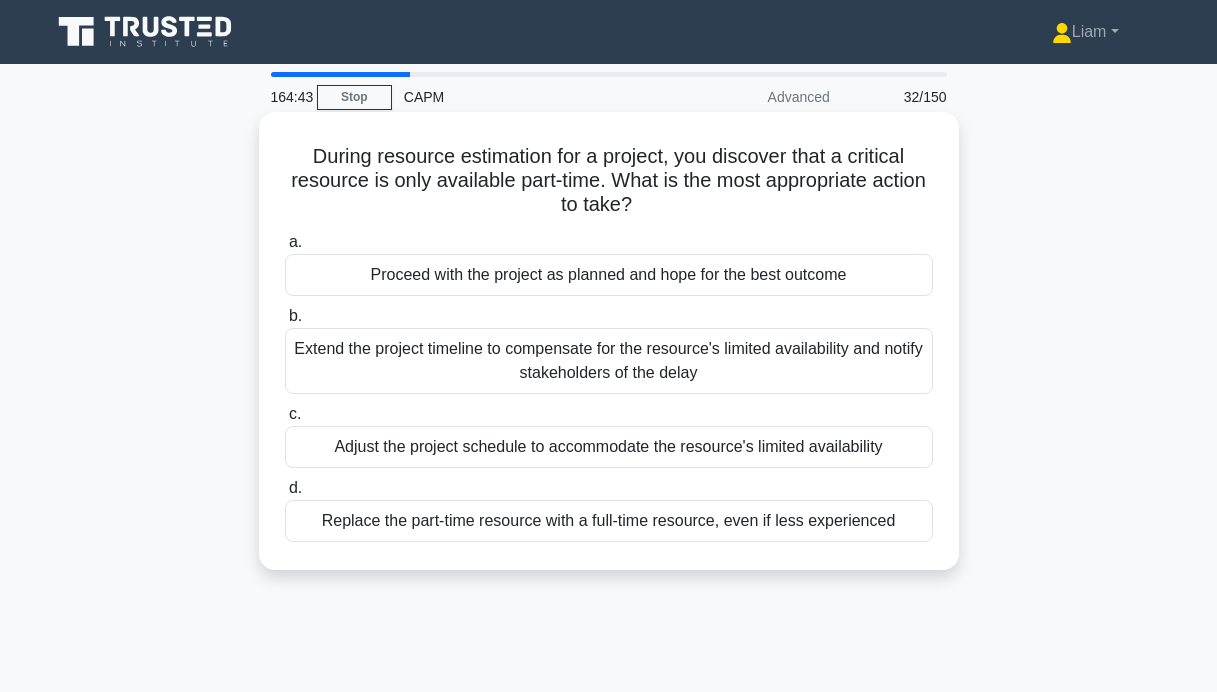 click on "Adjust the project schedule to accommodate the resource's limited availability" at bounding box center [609, 447] 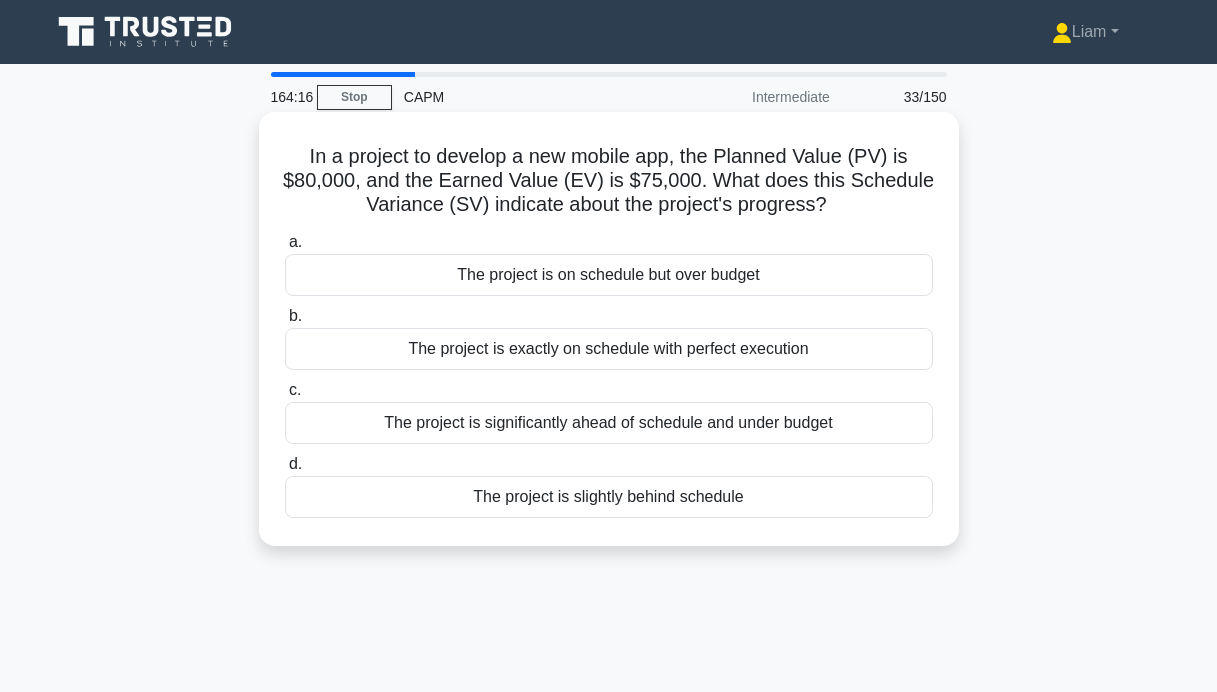 click on "The project is slightly behind schedule" at bounding box center [609, 497] 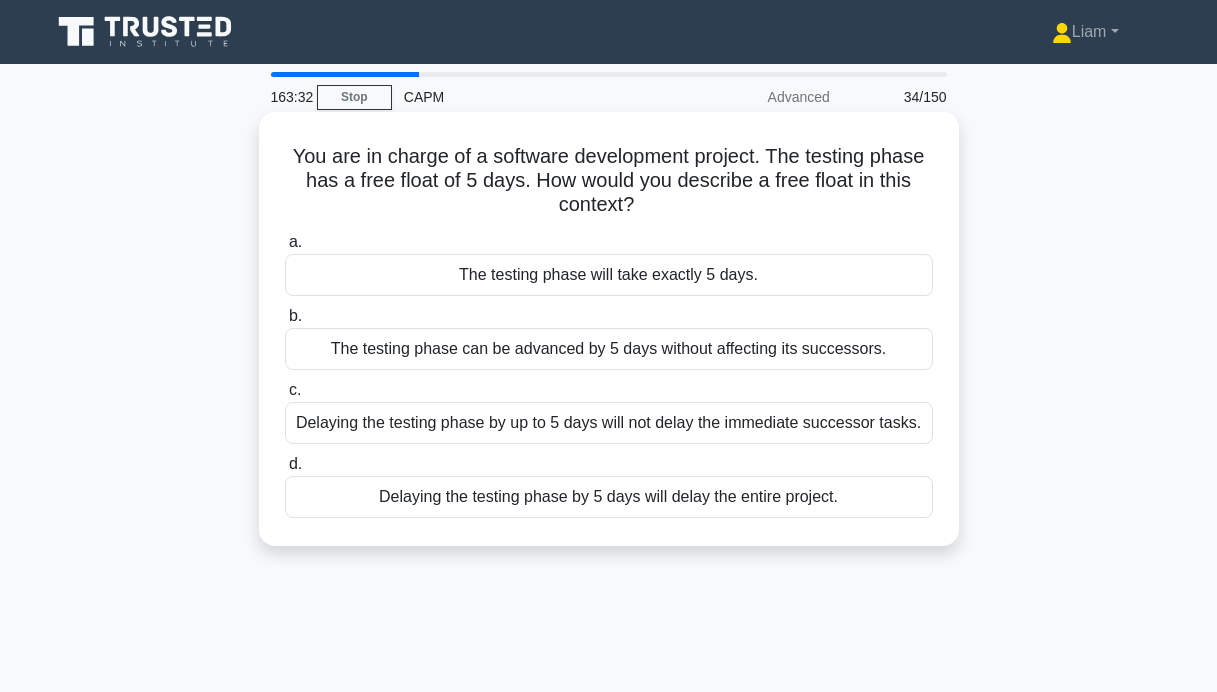 click on "The testing phase can be advanced by 5 days without affecting its successors." at bounding box center [609, 349] 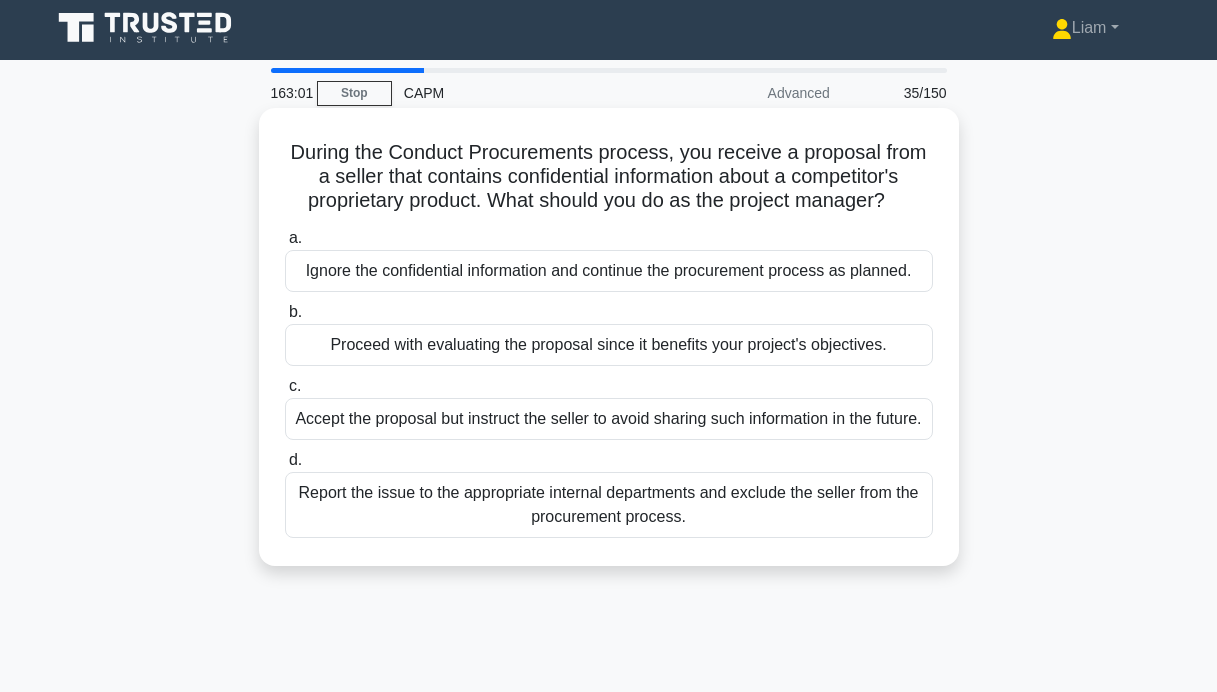 scroll, scrollTop: 8, scrollLeft: 0, axis: vertical 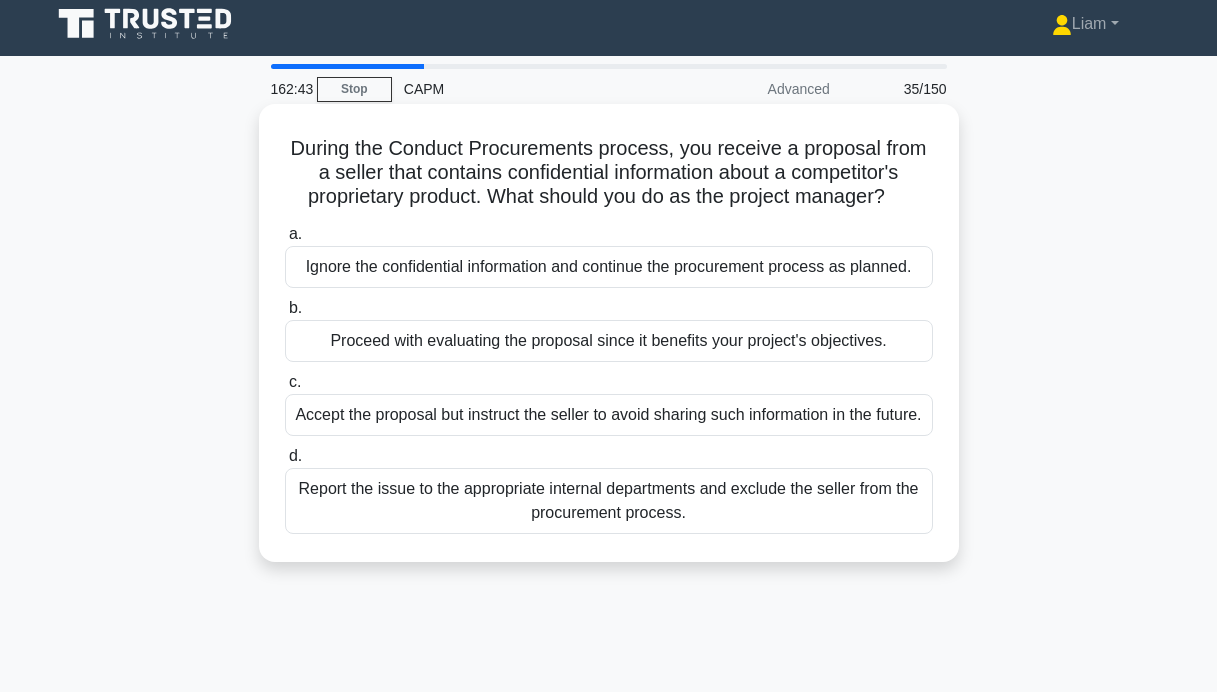 click on "Report the issue to the appropriate internal departments and exclude the seller from the procurement process." at bounding box center (609, 501) 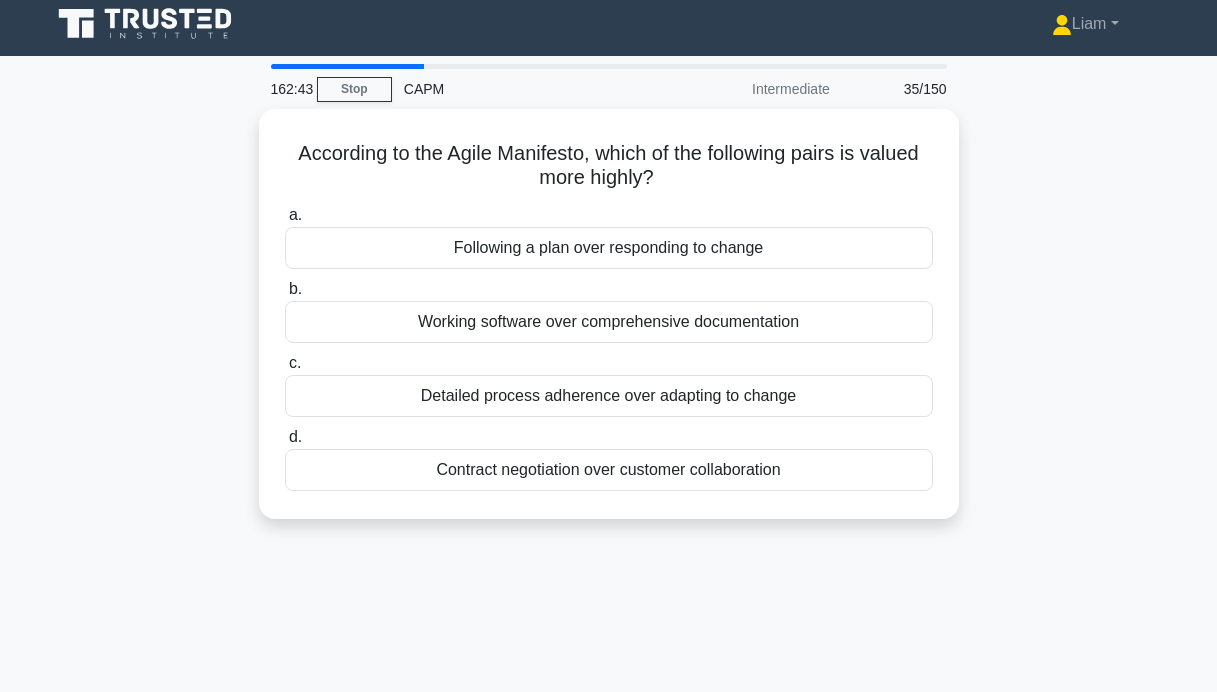 scroll, scrollTop: 0, scrollLeft: 0, axis: both 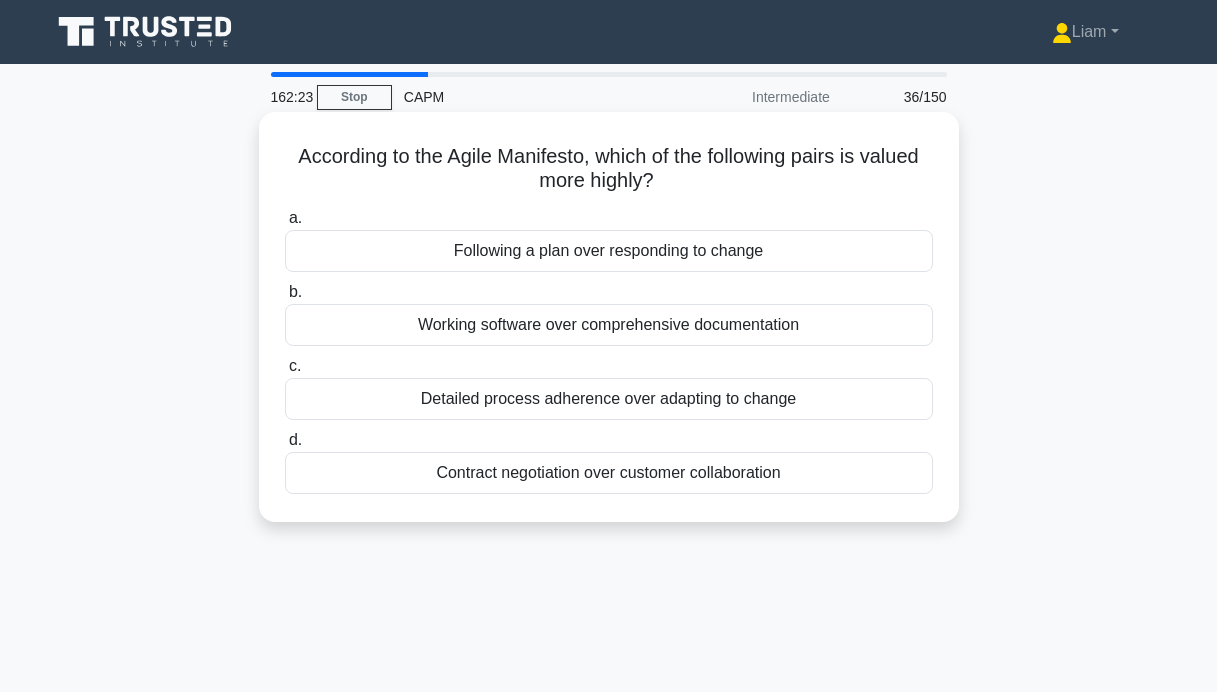 click on "Working software over comprehensive documentation" at bounding box center [609, 325] 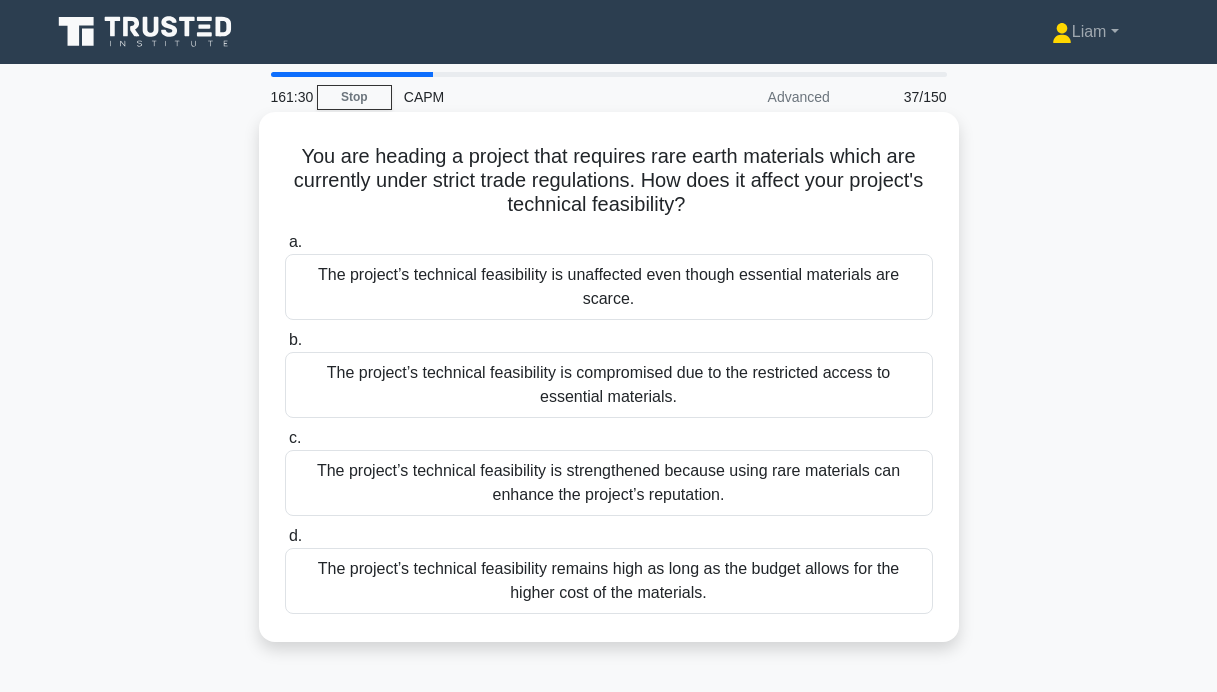 click on "The project’s technical feasibility is compromised due to the restricted access to essential materials." at bounding box center (609, 385) 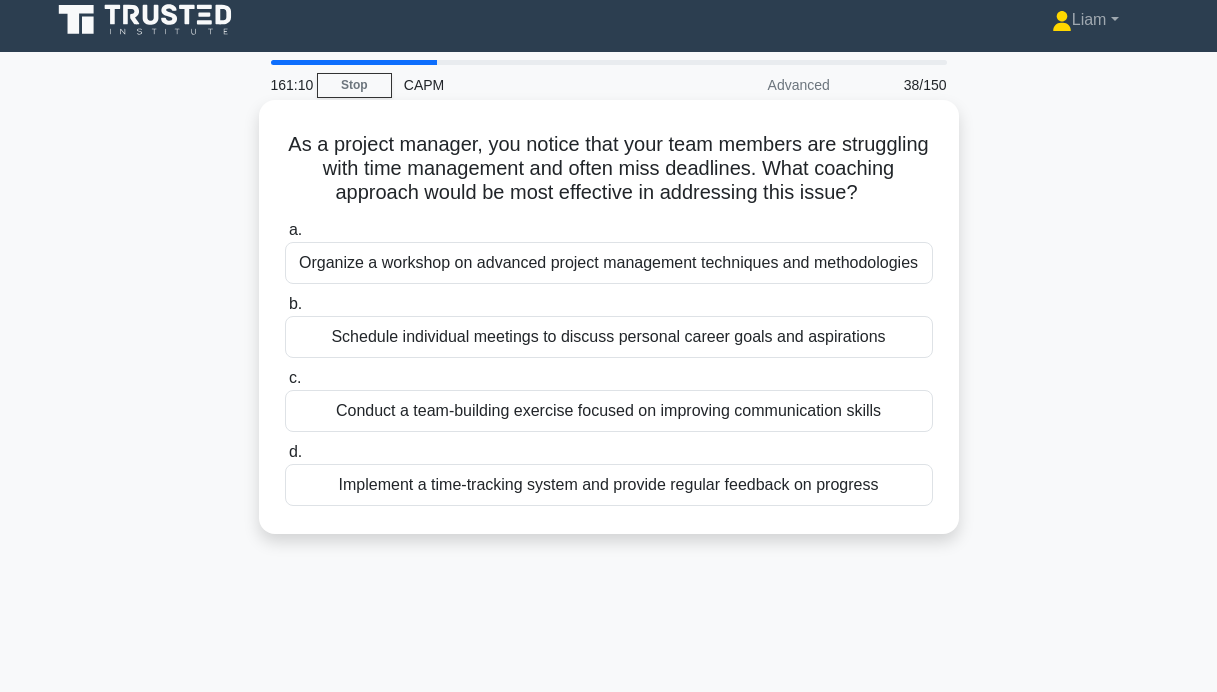 scroll, scrollTop: 4, scrollLeft: 0, axis: vertical 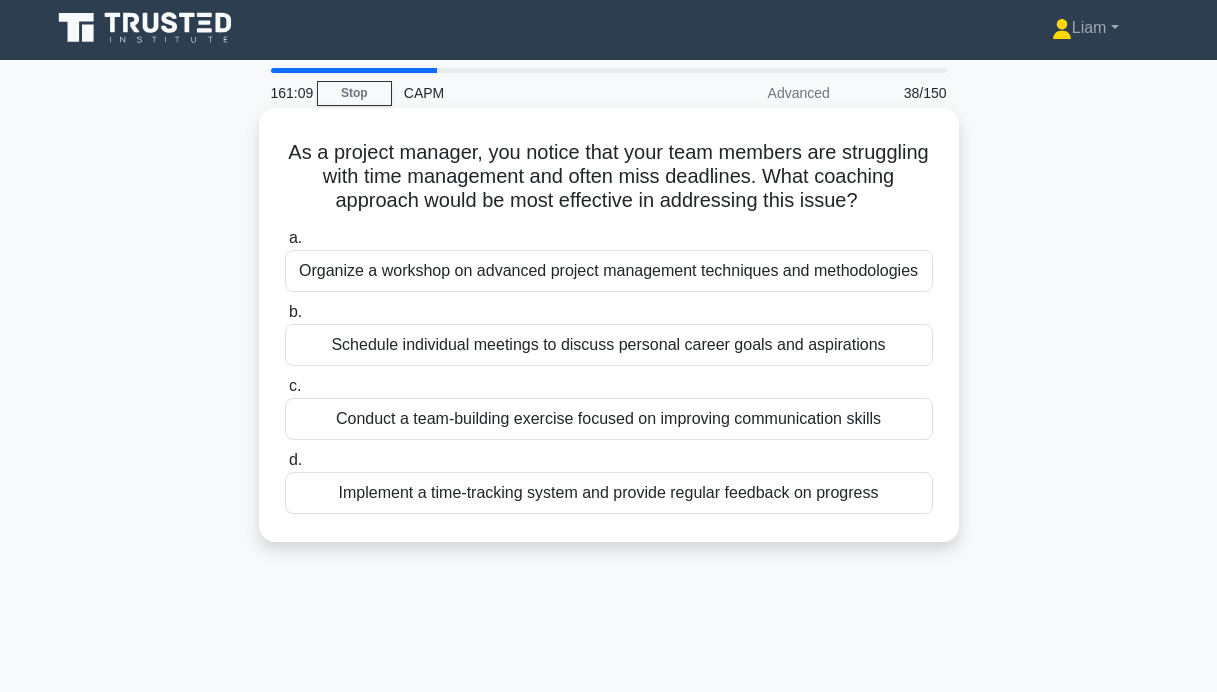 click on "Implement a time-tracking system and provide regular feedback on progress" at bounding box center [609, 493] 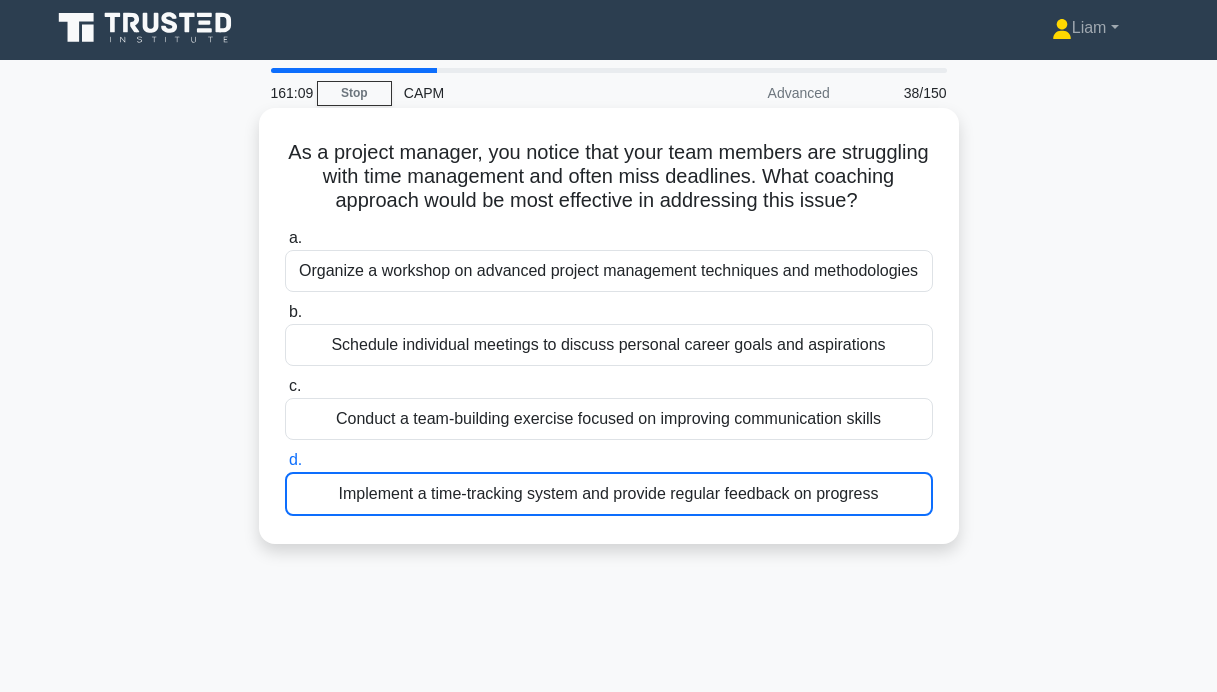scroll, scrollTop: 0, scrollLeft: 0, axis: both 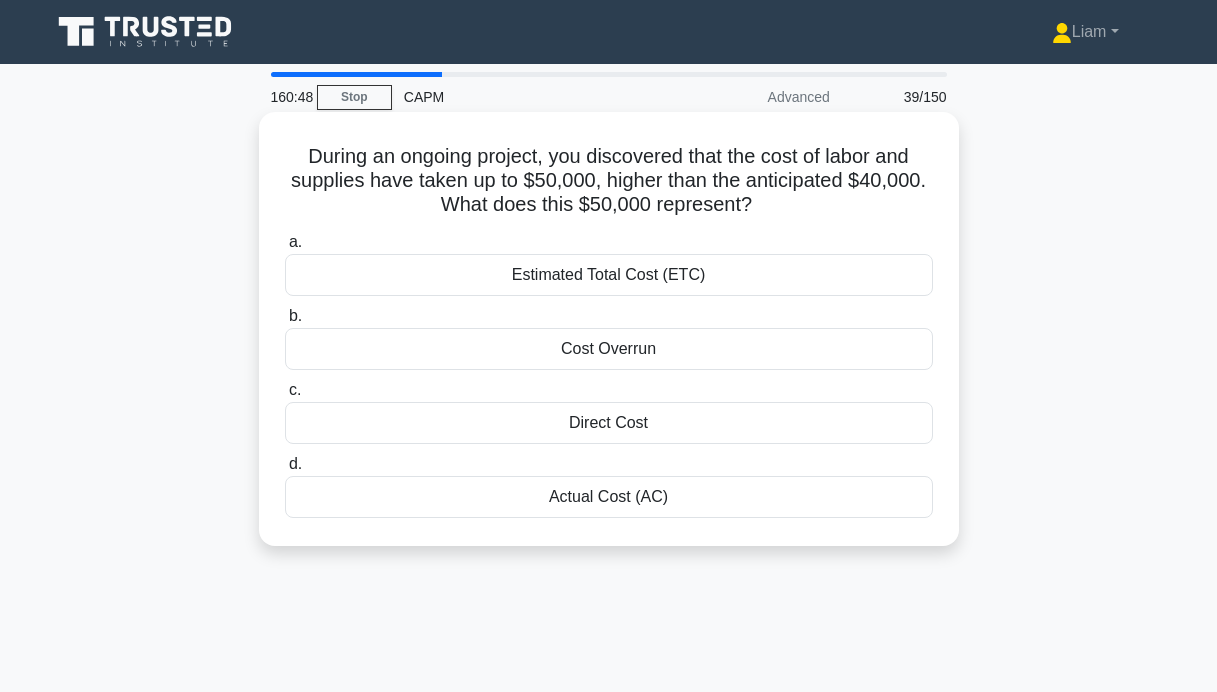 click on "Cost Overrun" at bounding box center (609, 349) 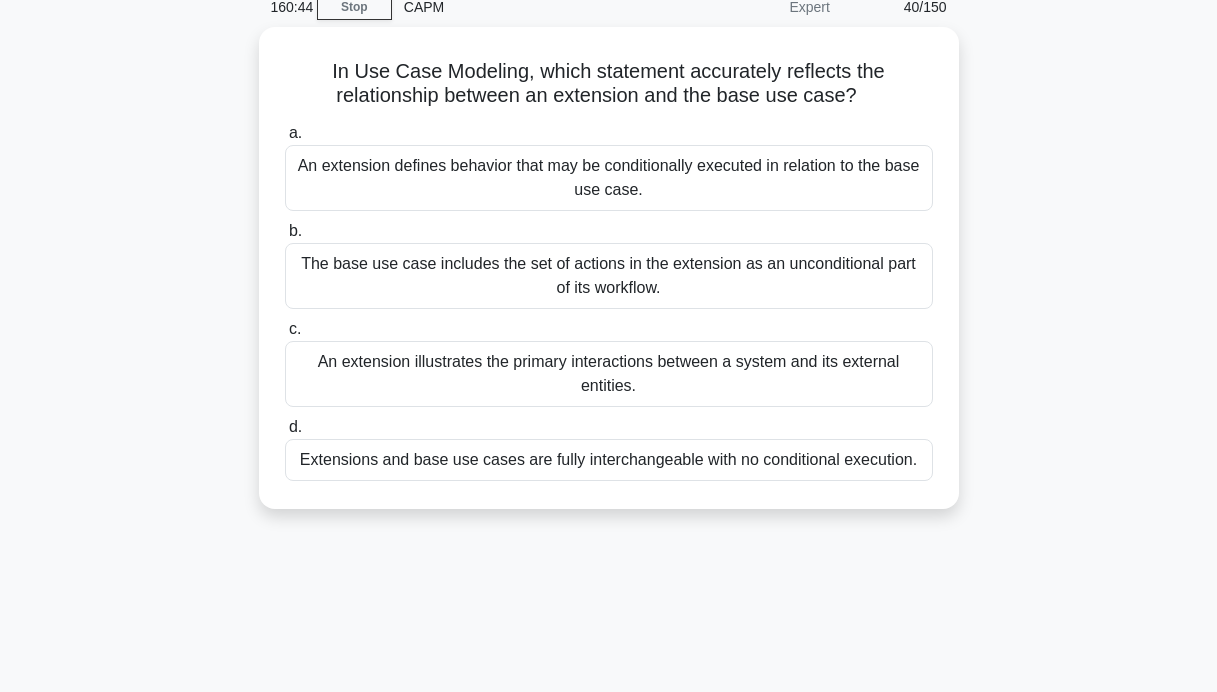 scroll, scrollTop: 58, scrollLeft: 0, axis: vertical 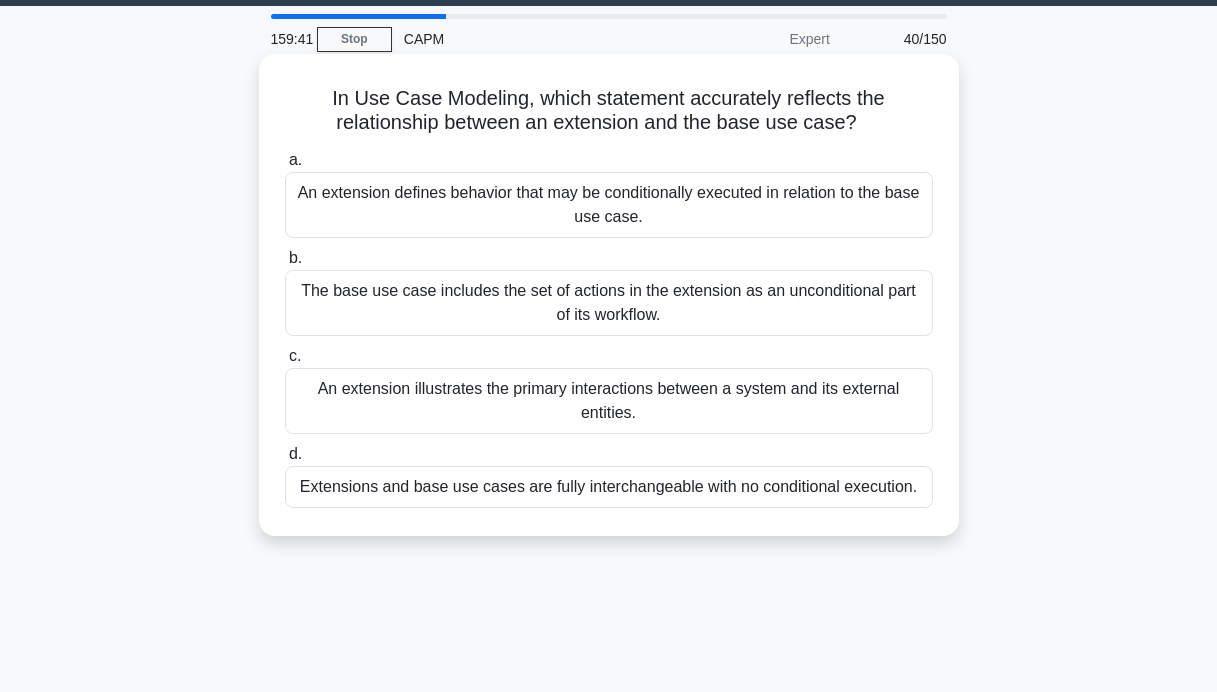 click on "Extensions and base use cases are fully interchangeable with no conditional execution." at bounding box center (609, 487) 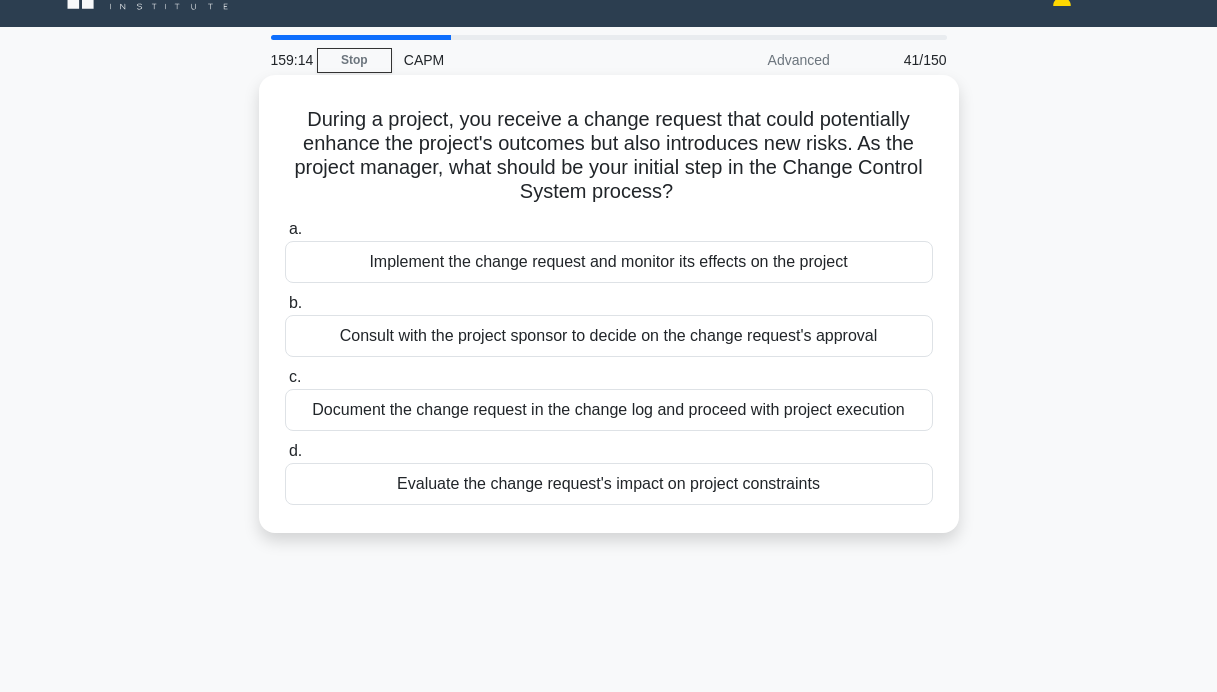 scroll, scrollTop: 66, scrollLeft: 0, axis: vertical 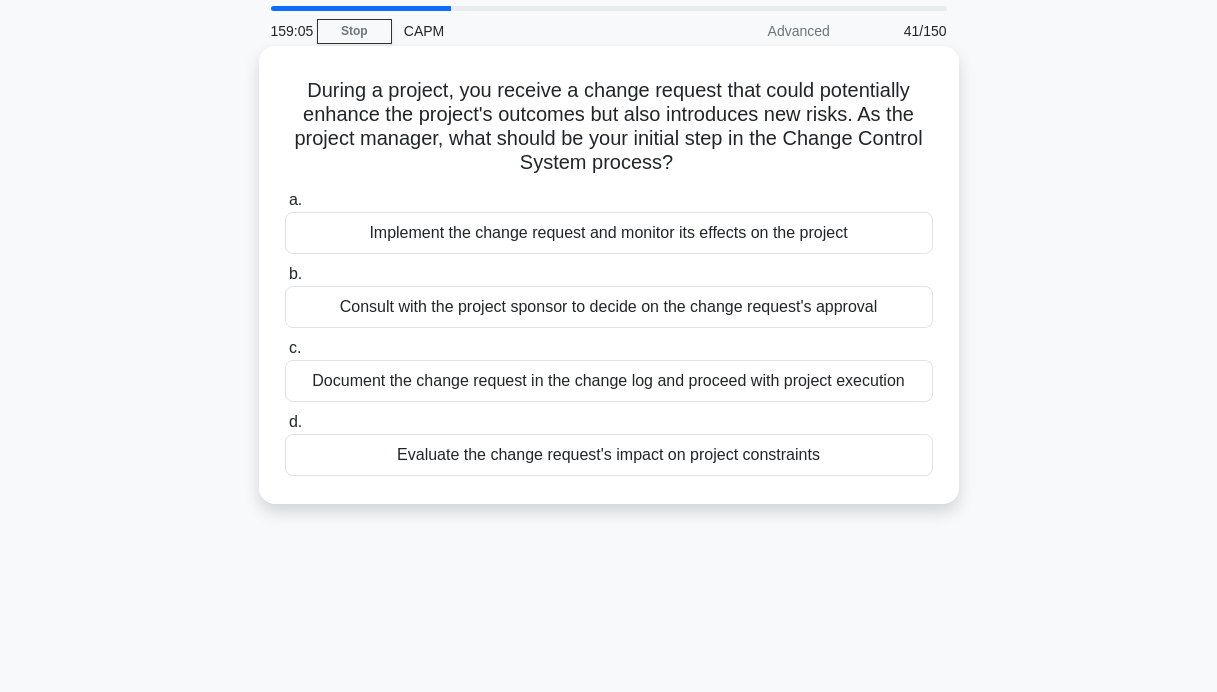 click on "Document the change request in the change log and proceed with project execution" at bounding box center [609, 381] 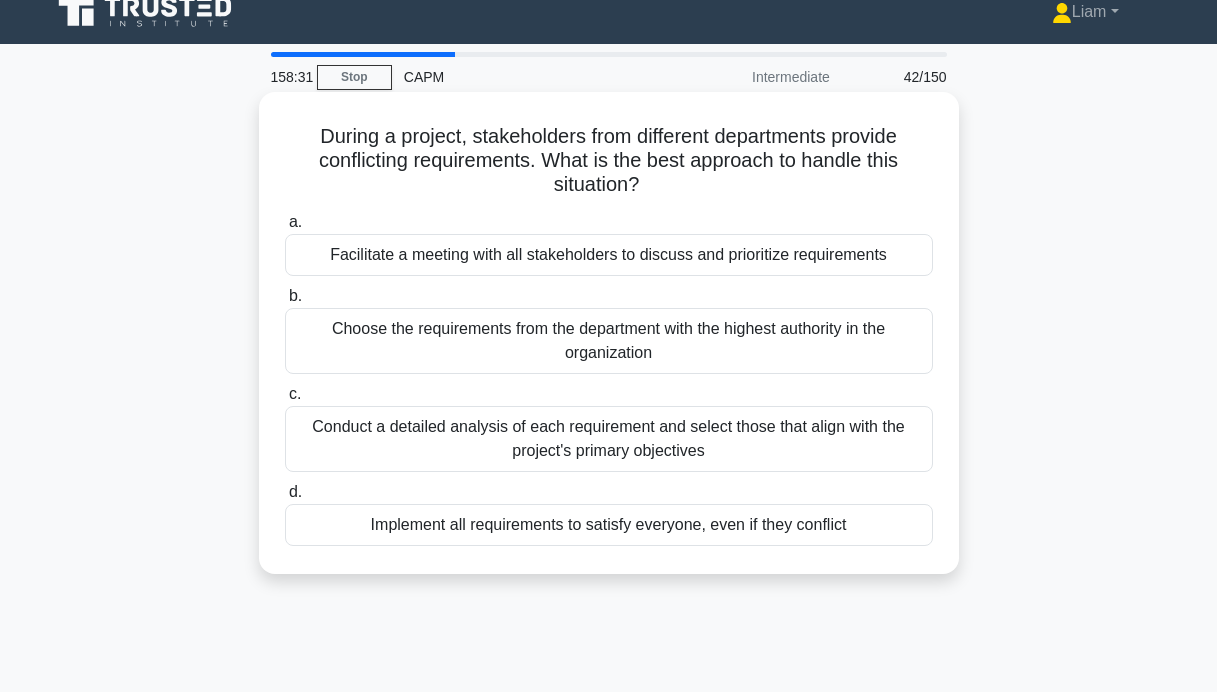 scroll, scrollTop: 24, scrollLeft: 0, axis: vertical 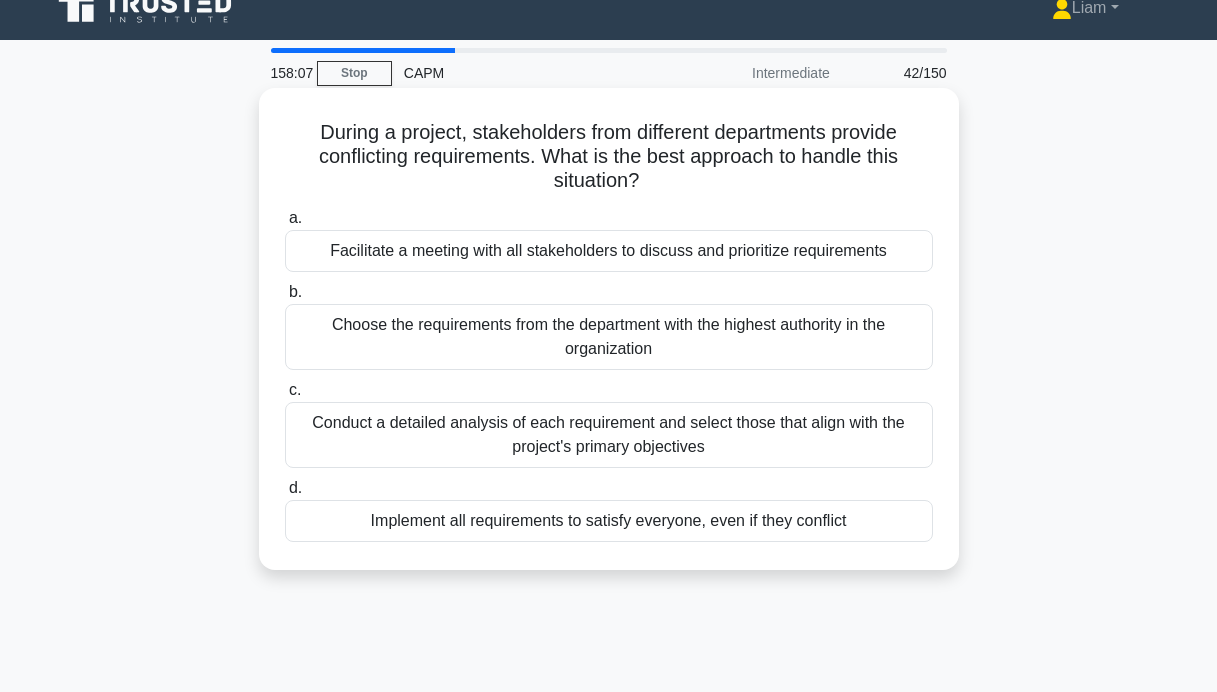 click on "Facilitate a meeting with all stakeholders to discuss and prioritize requirements" at bounding box center [609, 251] 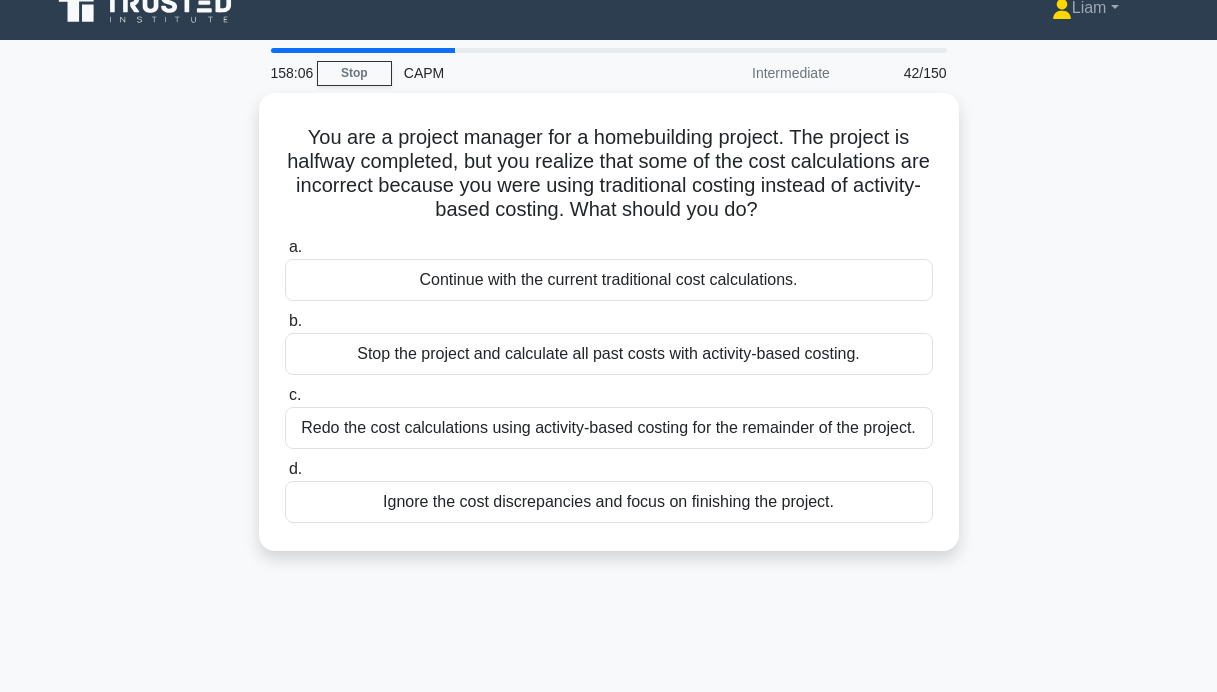 scroll, scrollTop: 0, scrollLeft: 0, axis: both 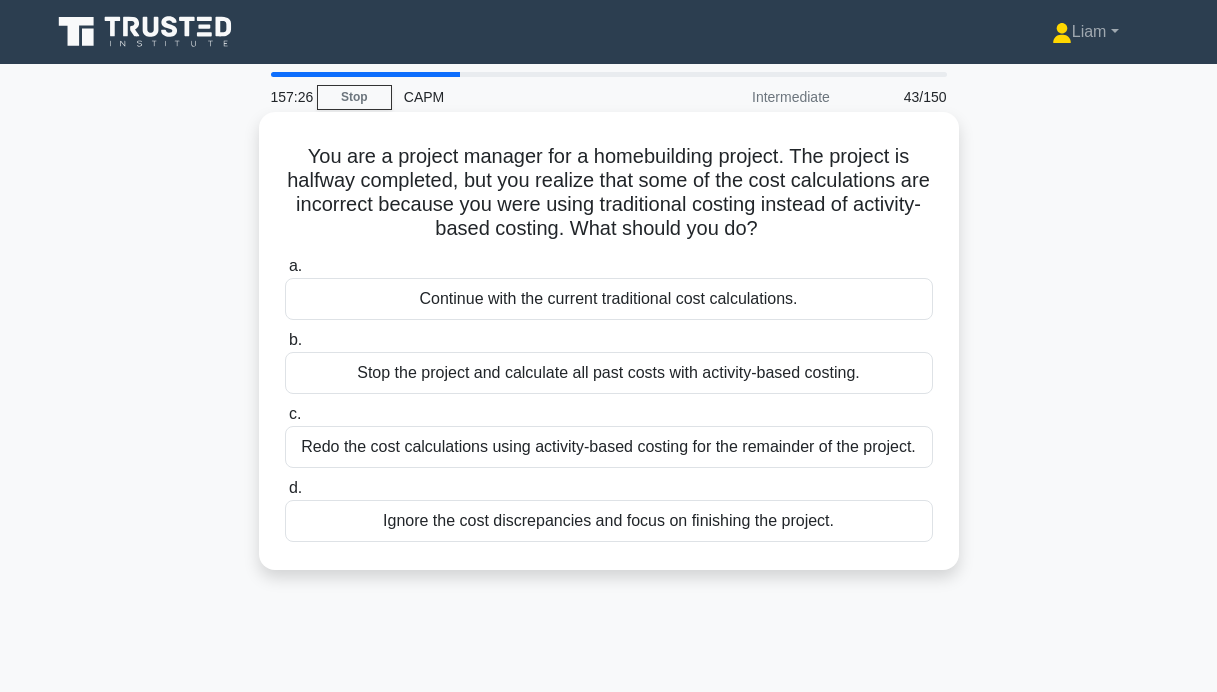 click on "Redo the cost calculations using activity-based costing for the remainder of the project." at bounding box center (609, 447) 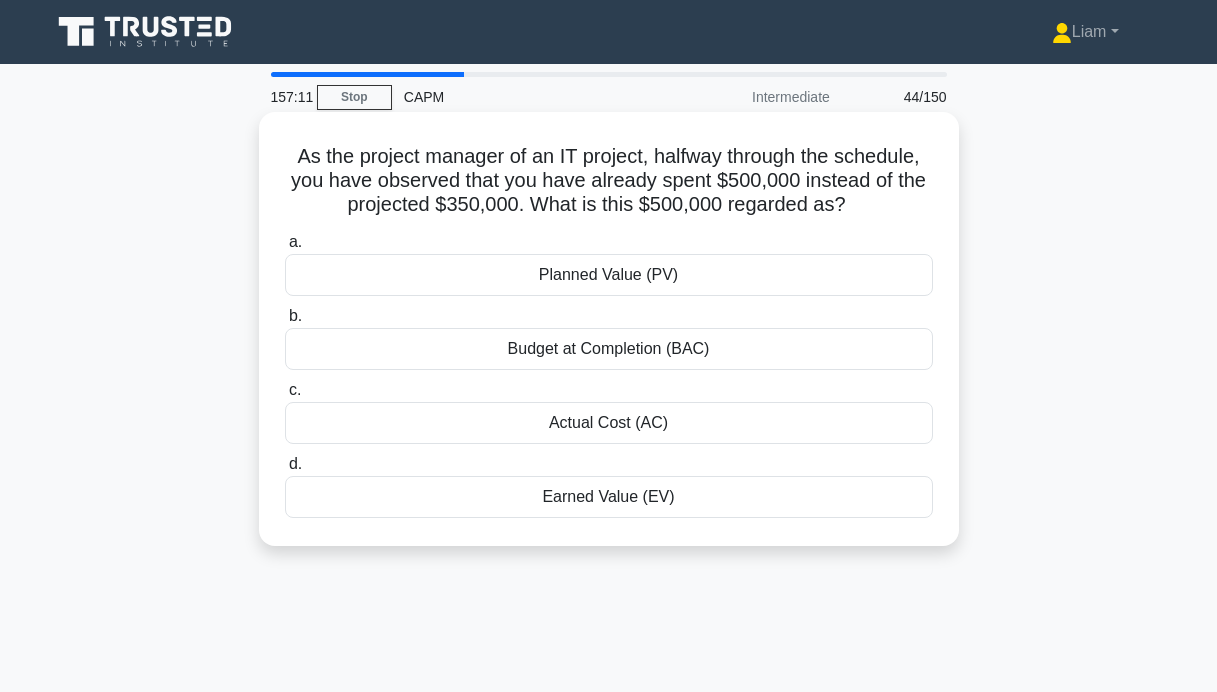 click on "Actual Cost (AC)" at bounding box center [609, 423] 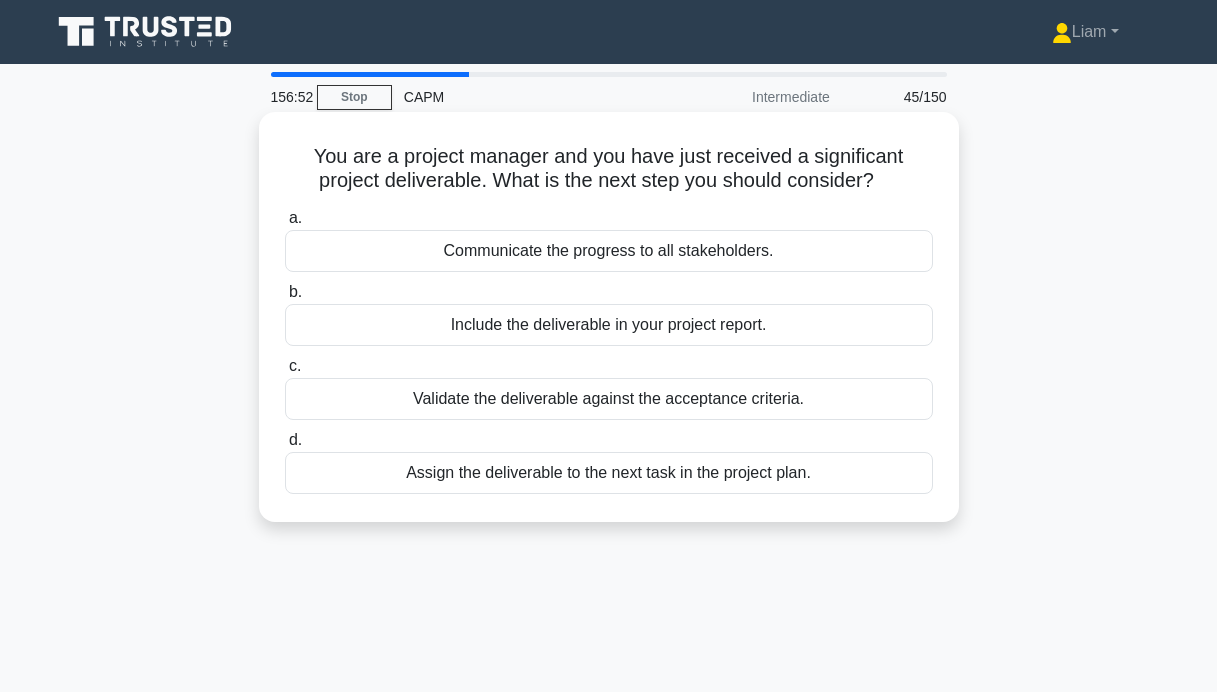 click on "Validate the deliverable against the acceptance criteria." at bounding box center (609, 399) 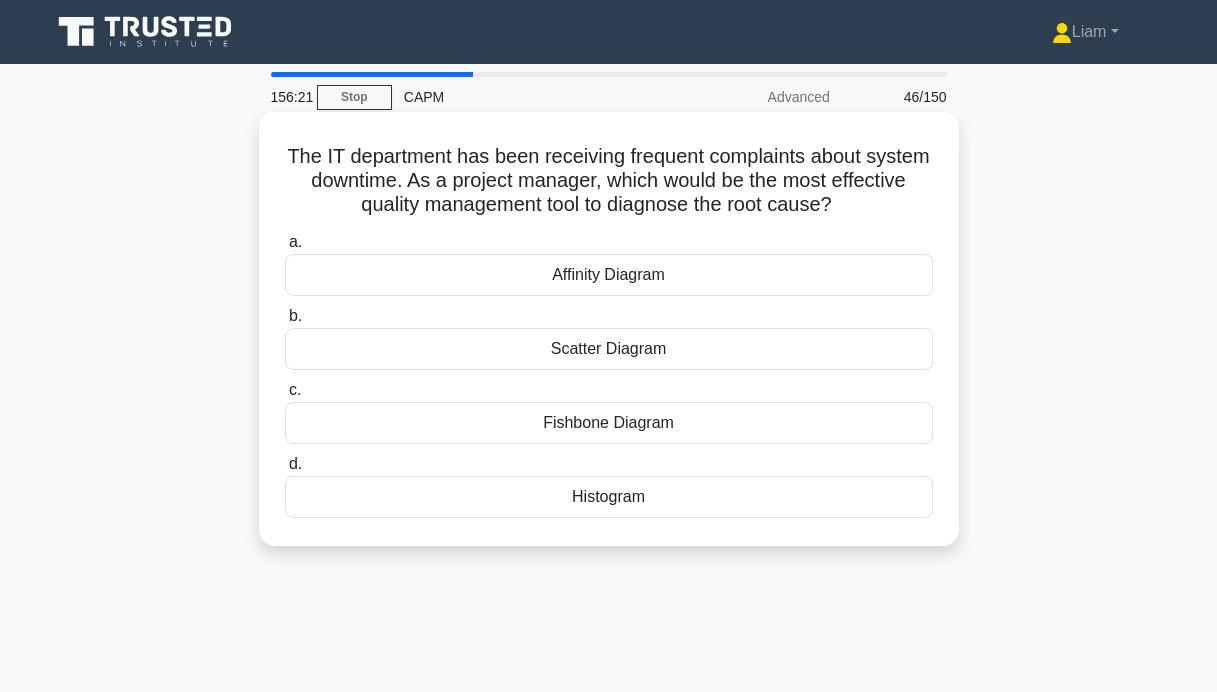 click on "Affinity Diagram" at bounding box center (609, 275) 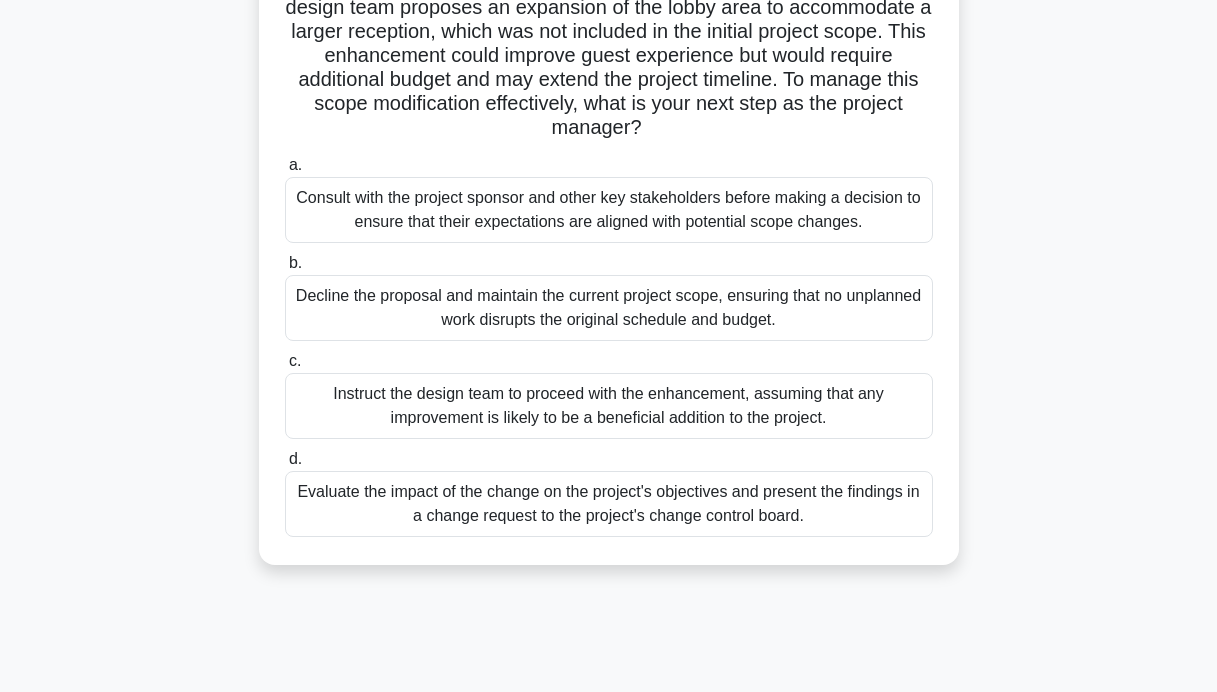 scroll, scrollTop: 169, scrollLeft: 0, axis: vertical 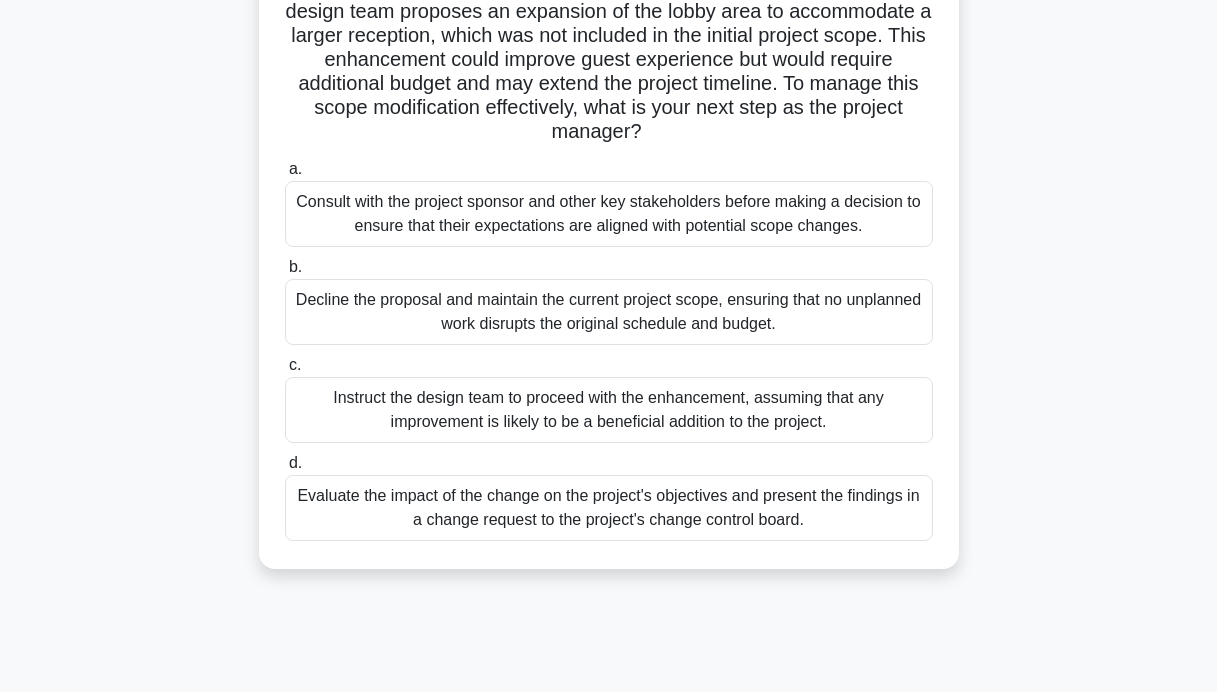 click on "Consult with the project sponsor and other key stakeholders before making a decision to ensure that their expectations are aligned with potential scope changes." at bounding box center [609, 214] 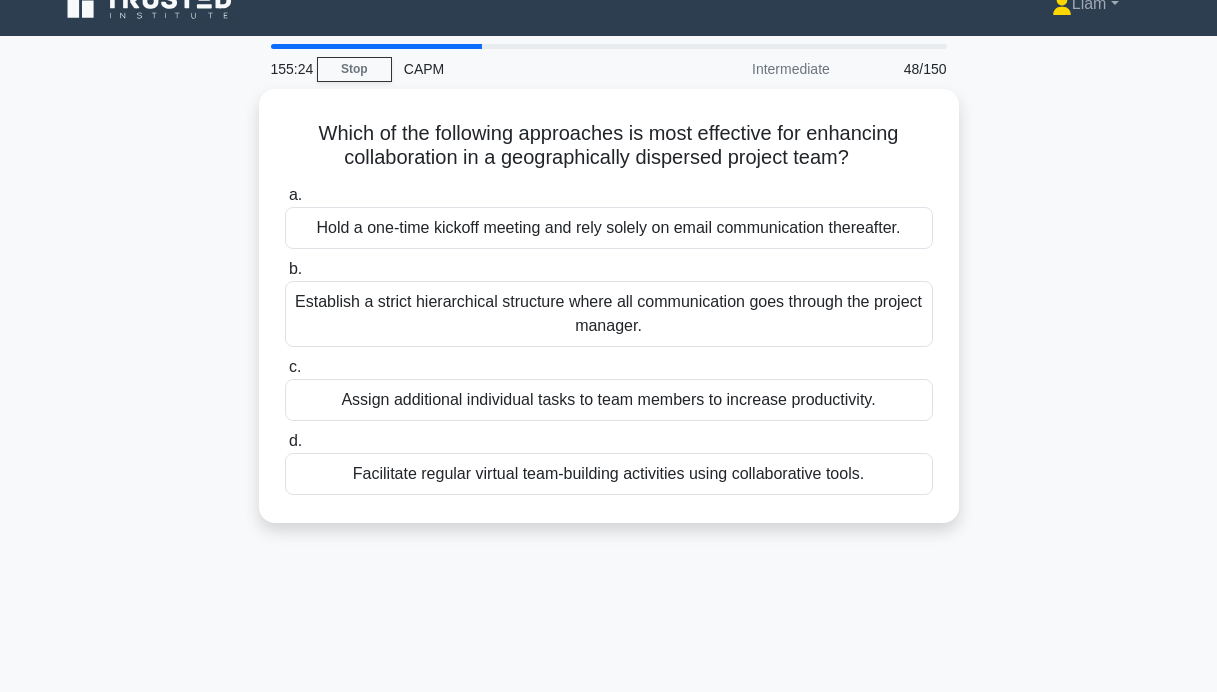 scroll, scrollTop: 0, scrollLeft: 0, axis: both 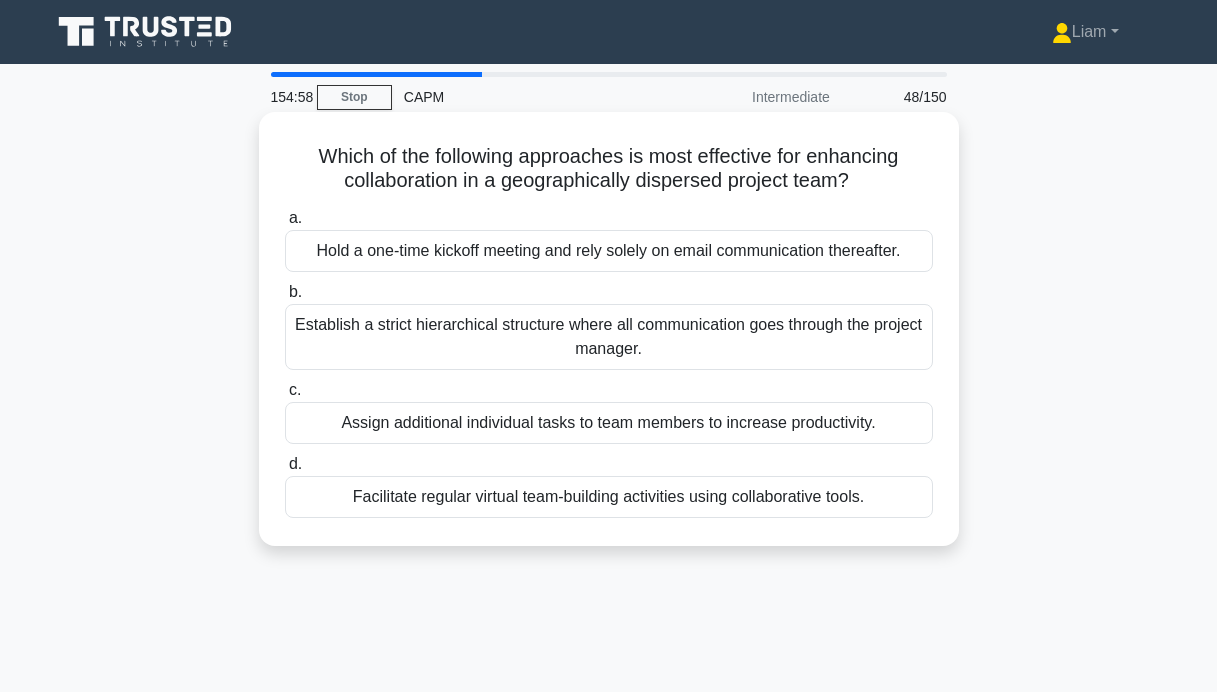 click on "Facilitate regular virtual team-building activities using collaborative tools." at bounding box center [609, 497] 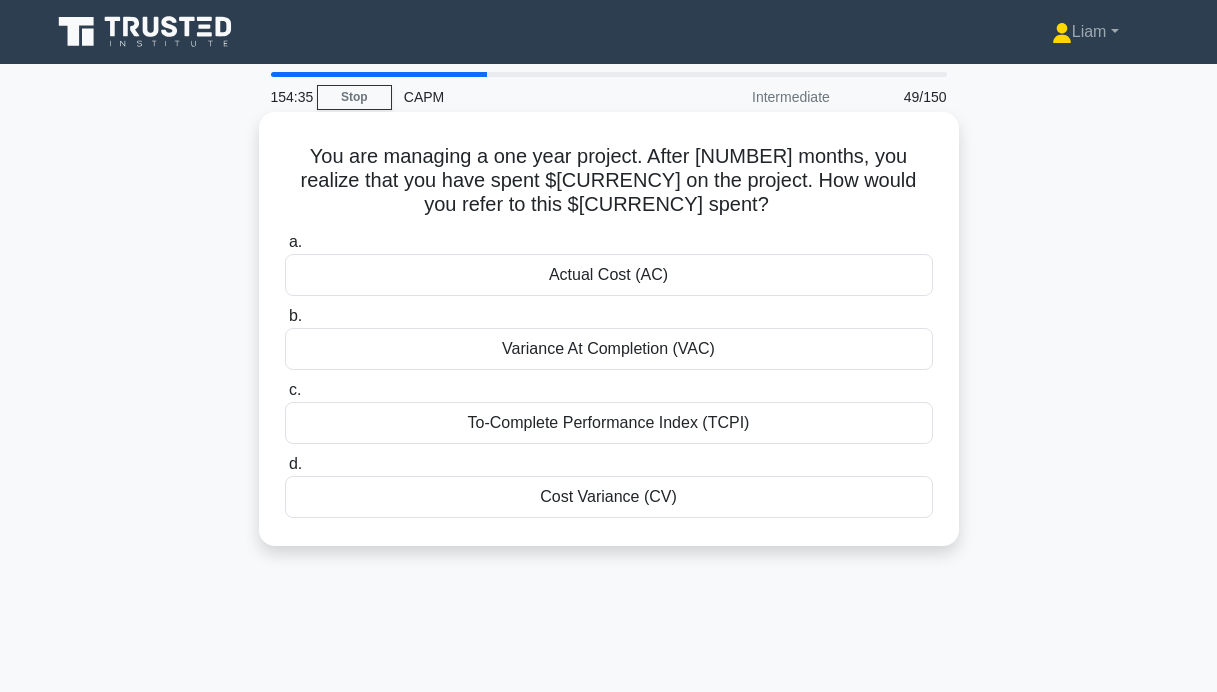 click on "Actual Cost (AC)" at bounding box center (609, 275) 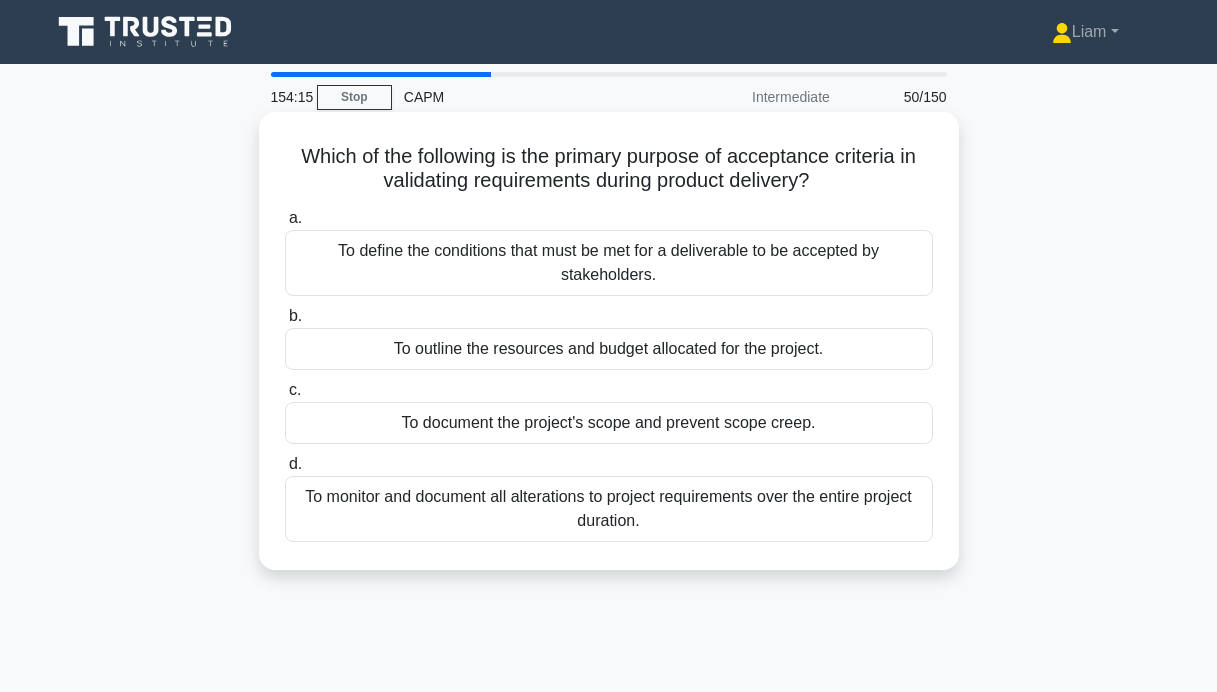 click on "To define the conditions that must be met for a deliverable to be accepted by stakeholders." at bounding box center (609, 263) 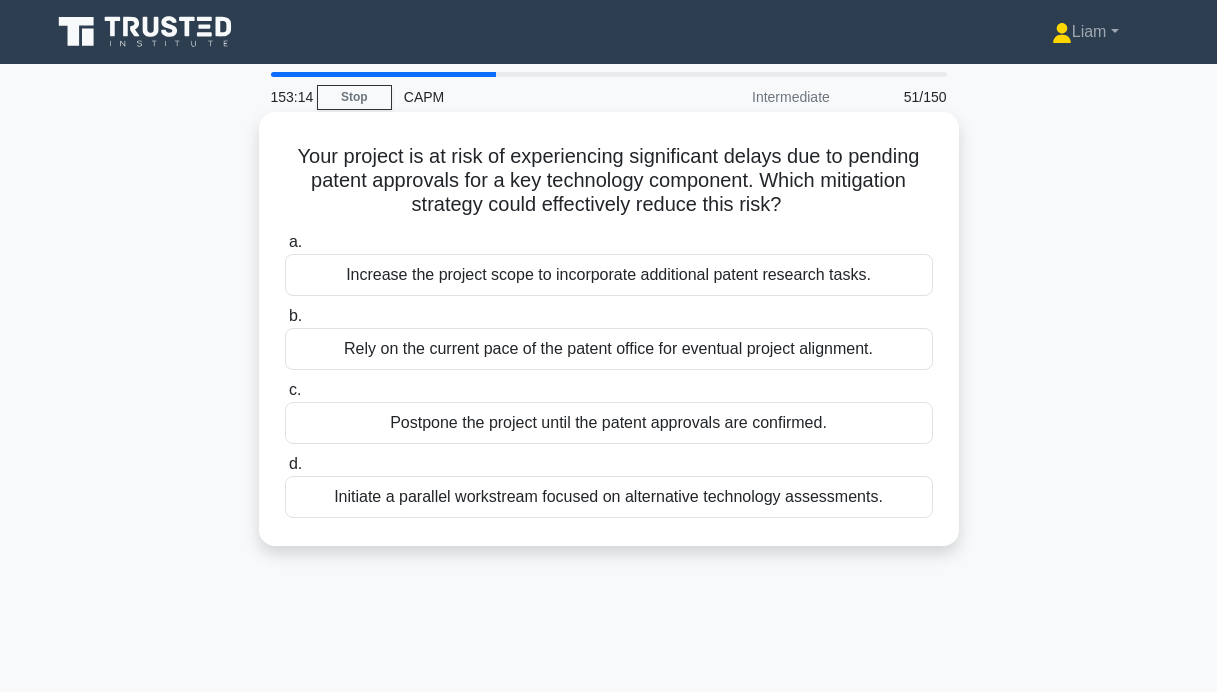 click on "Increase the project scope to incorporate additional patent research tasks." at bounding box center (609, 275) 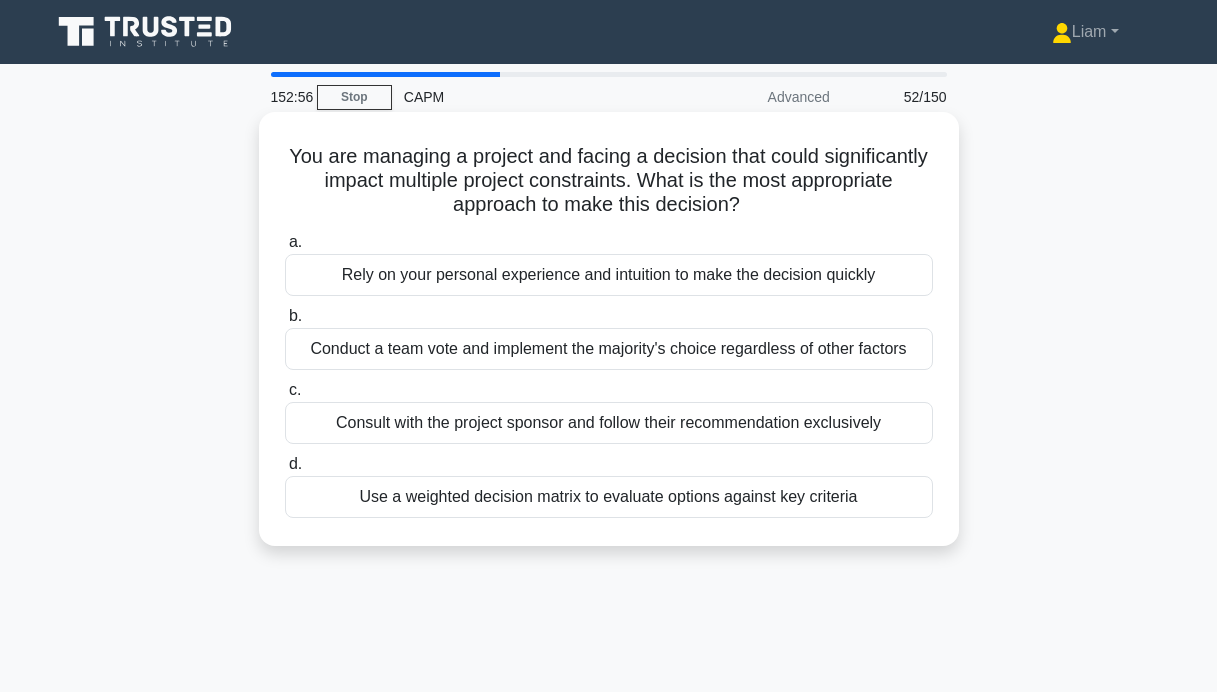 click on "Use a weighted decision matrix to evaluate options against key criteria" at bounding box center (609, 497) 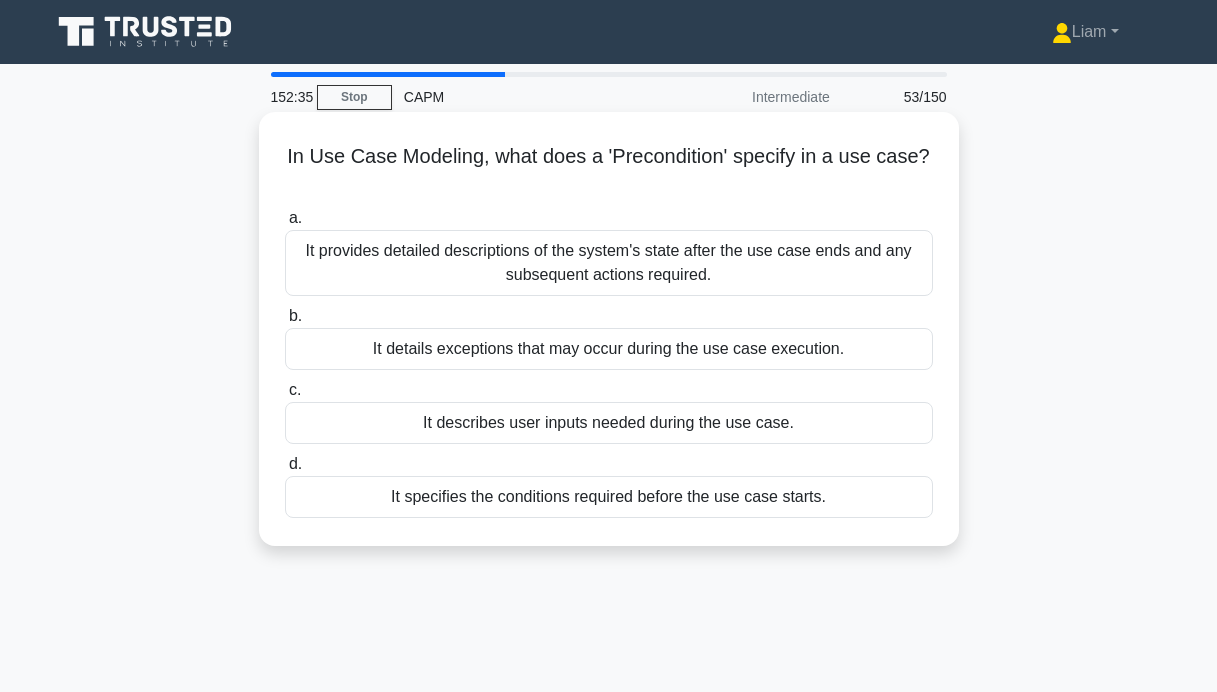 scroll, scrollTop: 4, scrollLeft: 0, axis: vertical 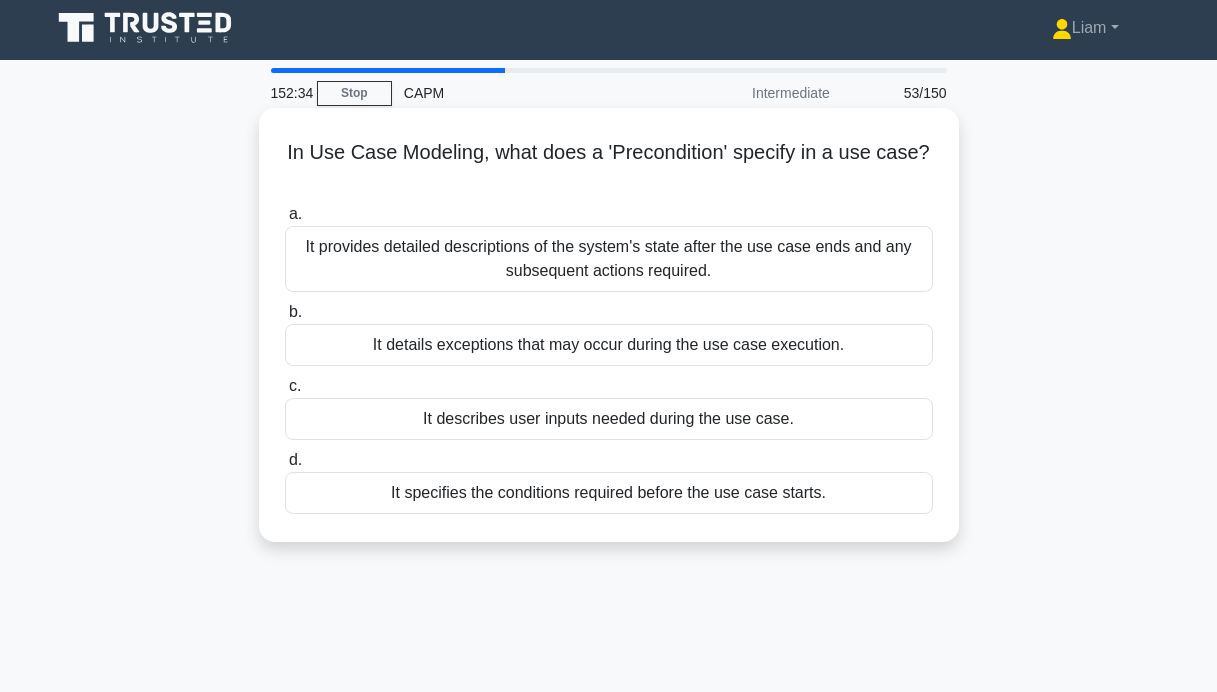 click on "It specifies the conditions required before the use case starts." at bounding box center [609, 493] 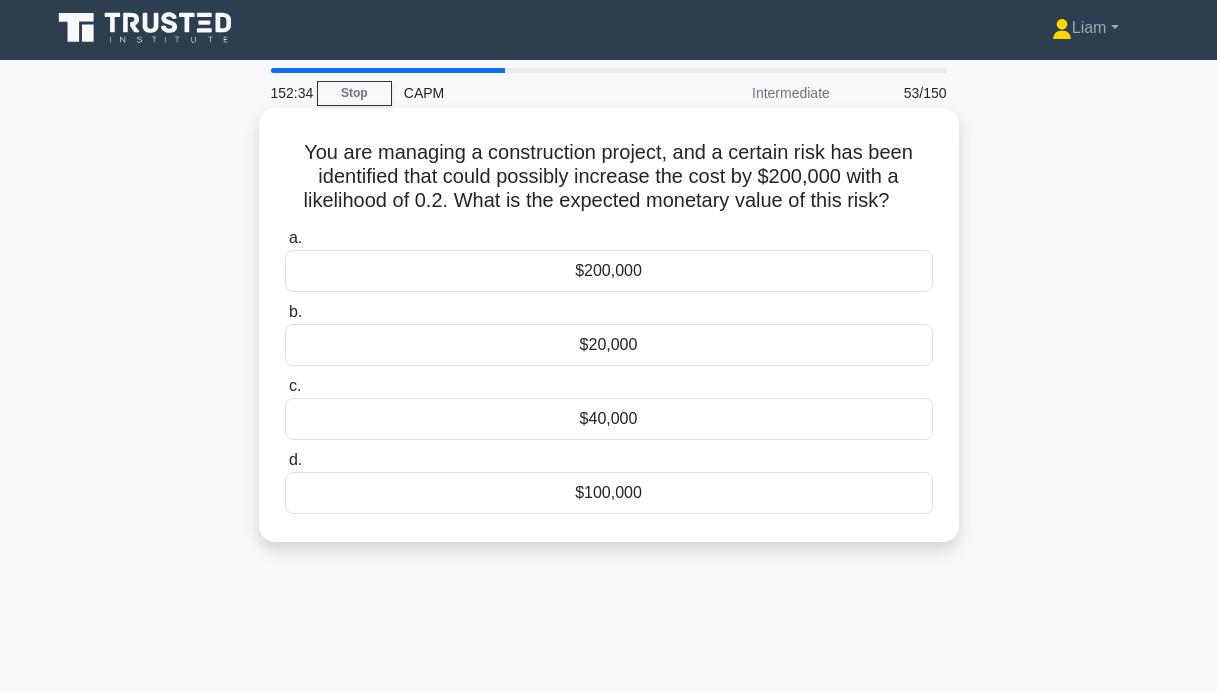 scroll, scrollTop: 0, scrollLeft: 0, axis: both 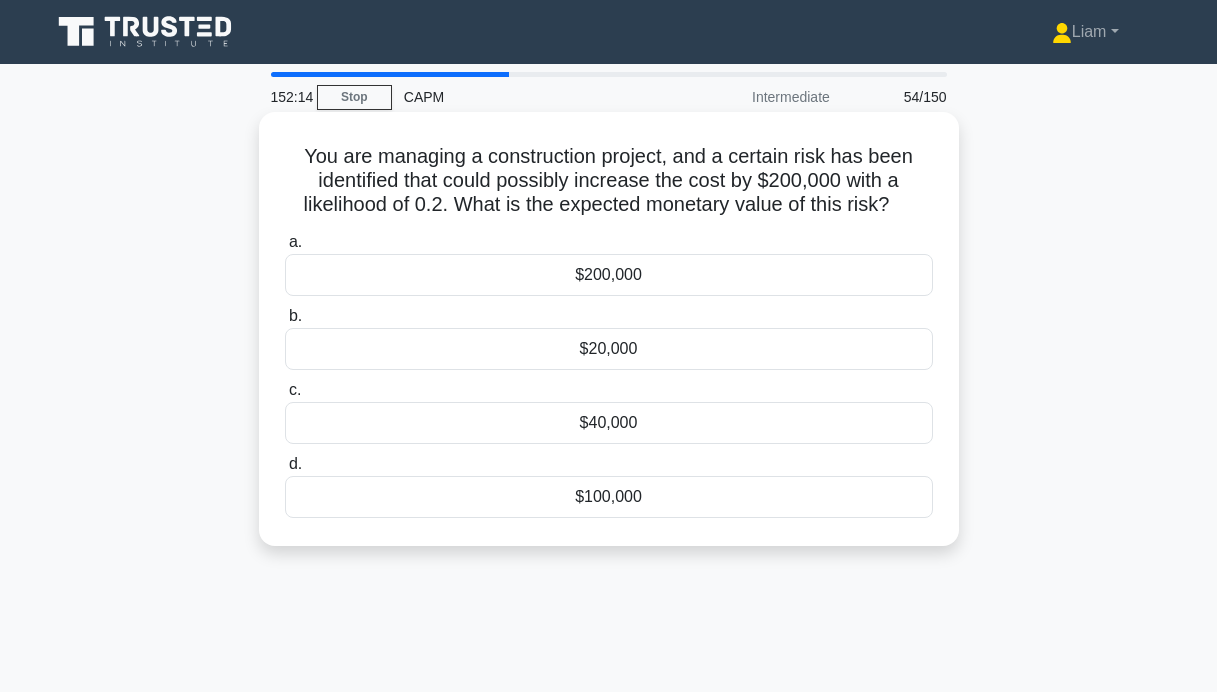 click on "$40,000" at bounding box center (609, 423) 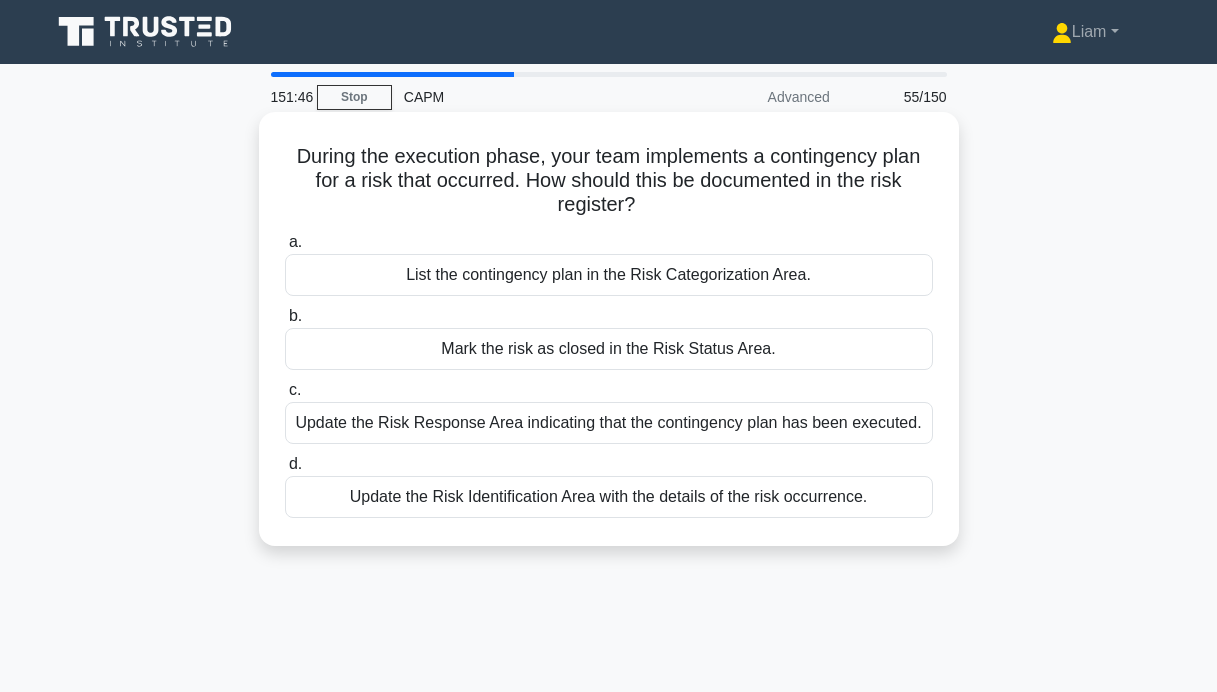 click on "Update the Risk Response Area indicating that the contingency plan has been executed." at bounding box center [609, 423] 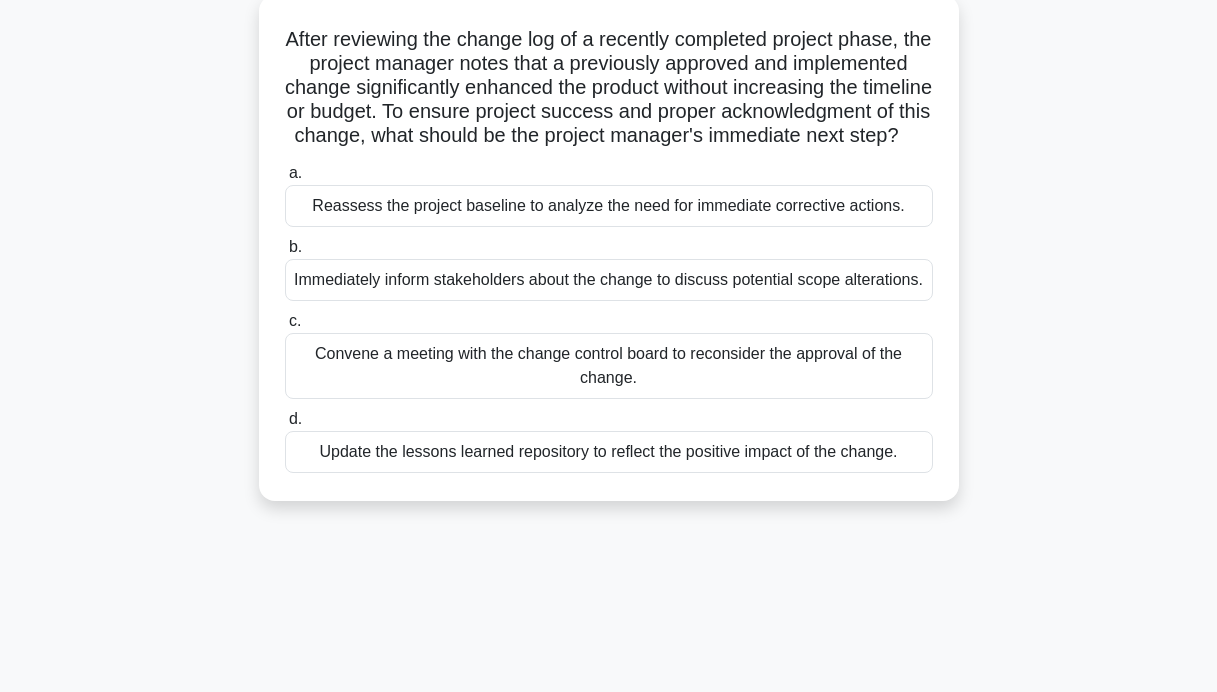 scroll, scrollTop: 121, scrollLeft: 0, axis: vertical 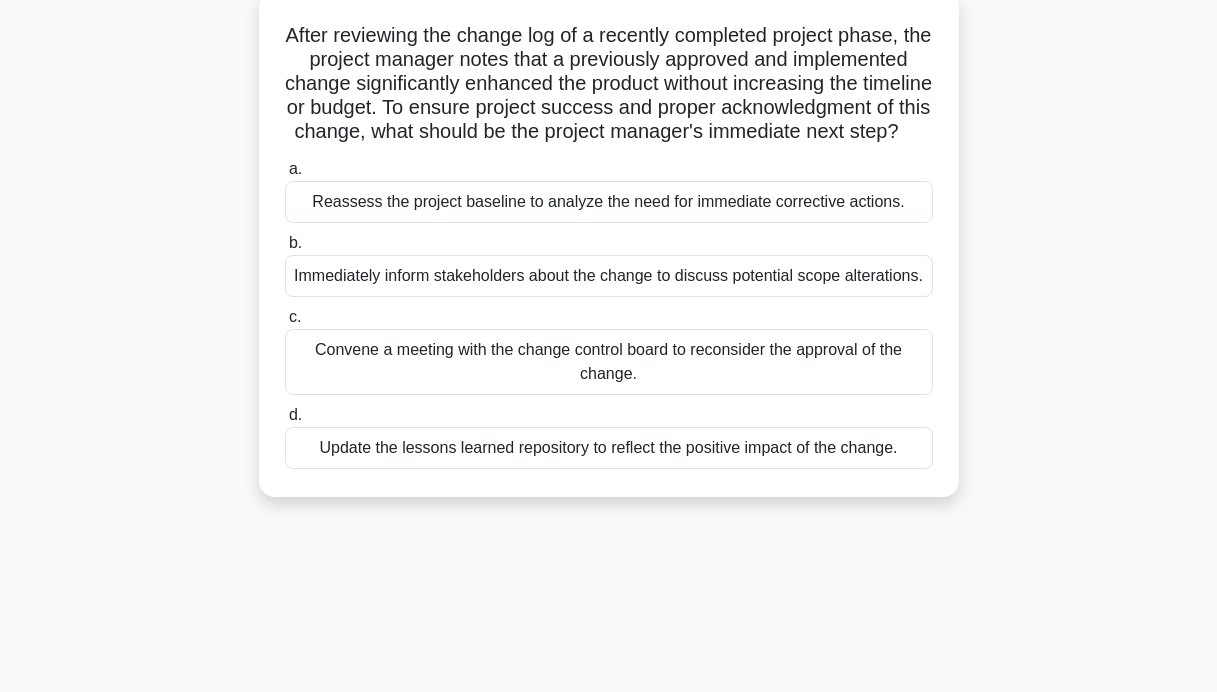 click on "Update the lessons learned repository to reflect the positive impact of the change." at bounding box center (609, 448) 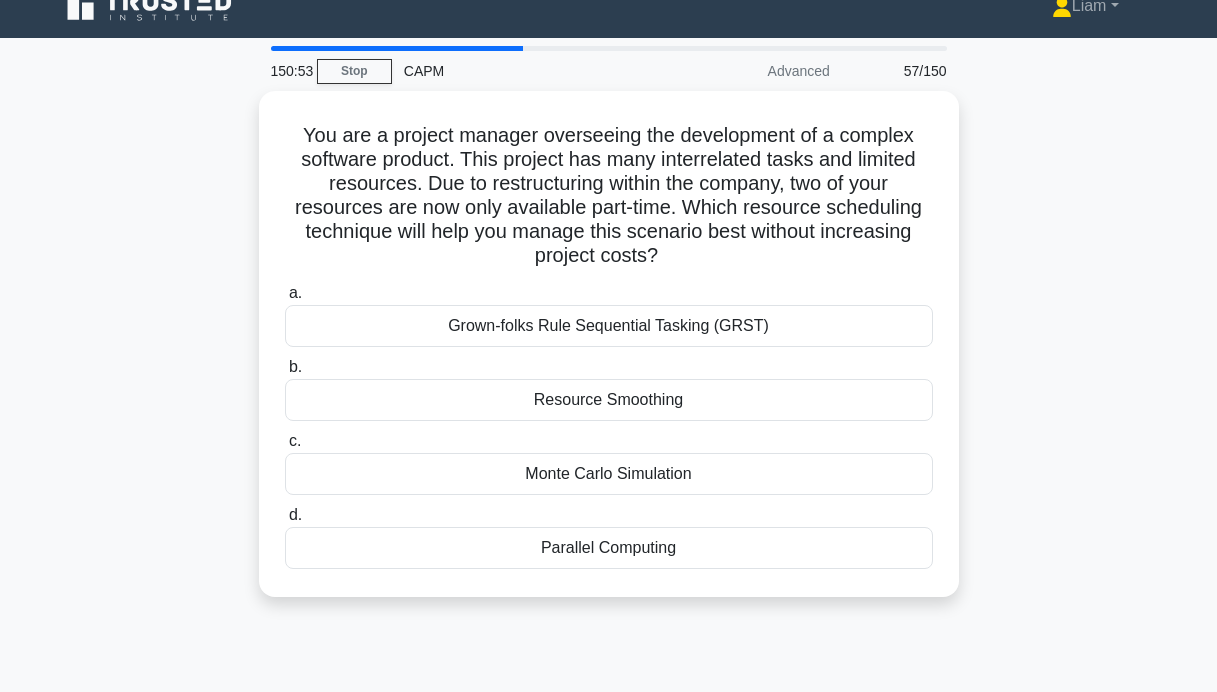 scroll, scrollTop: 55, scrollLeft: 0, axis: vertical 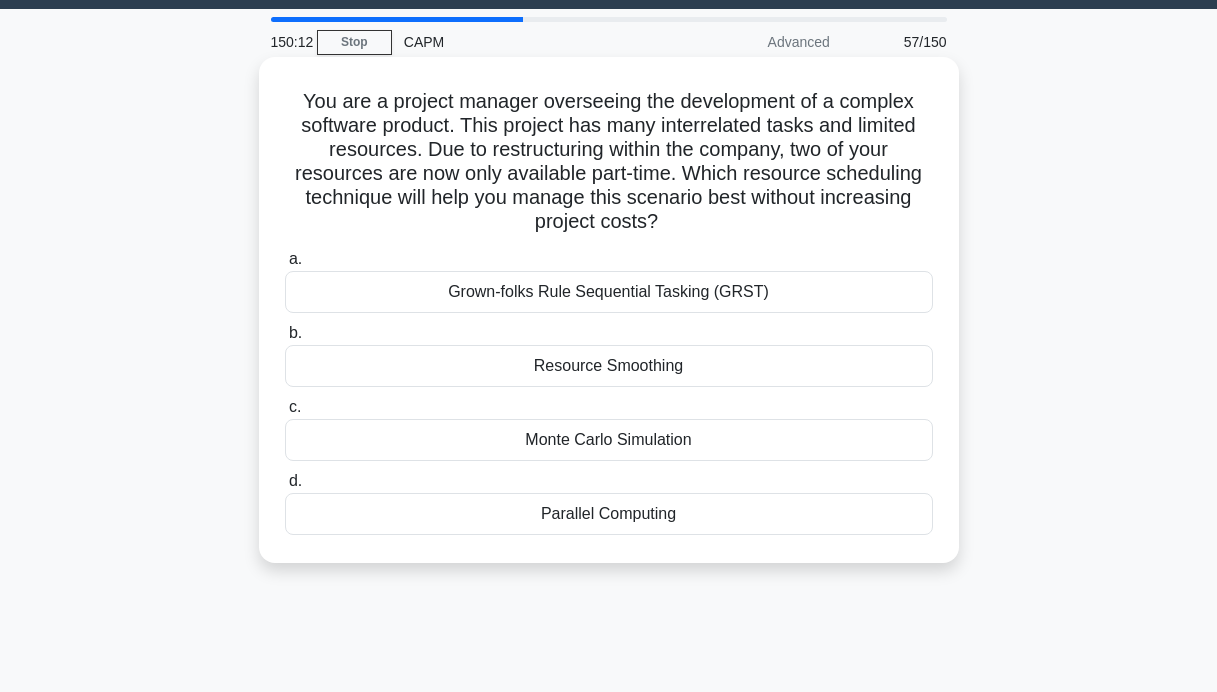 click on "Grown-folks Rule Sequential Tasking (GRST)" at bounding box center [609, 292] 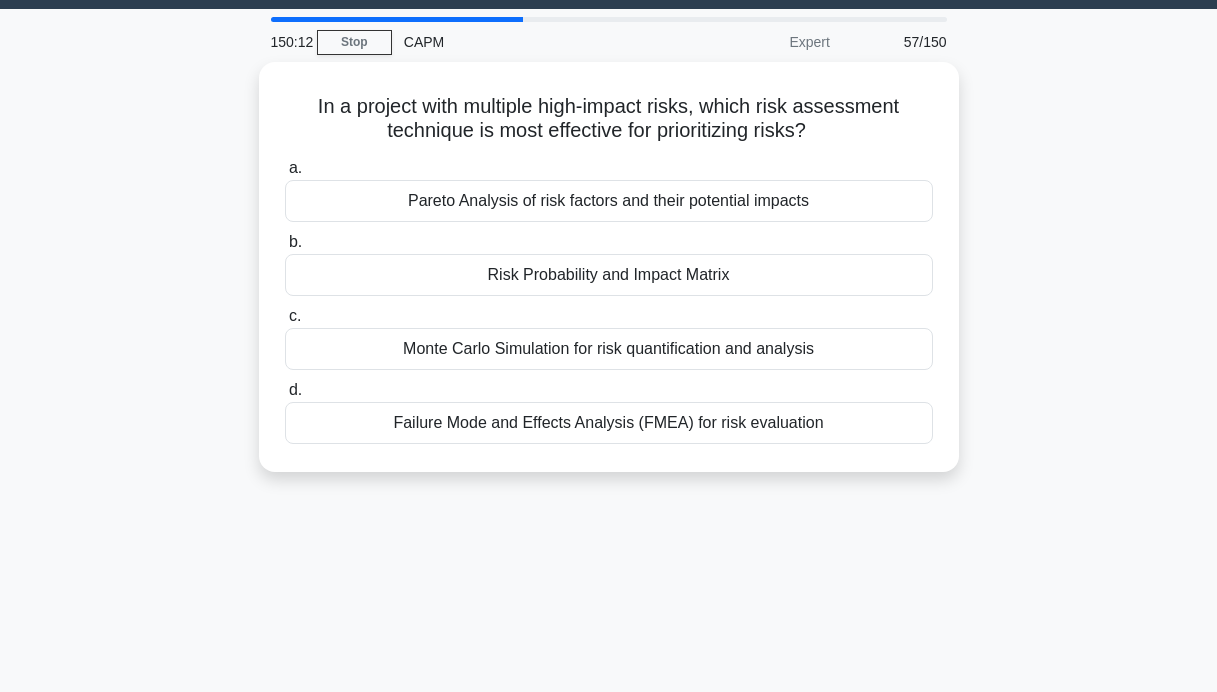 scroll, scrollTop: 0, scrollLeft: 0, axis: both 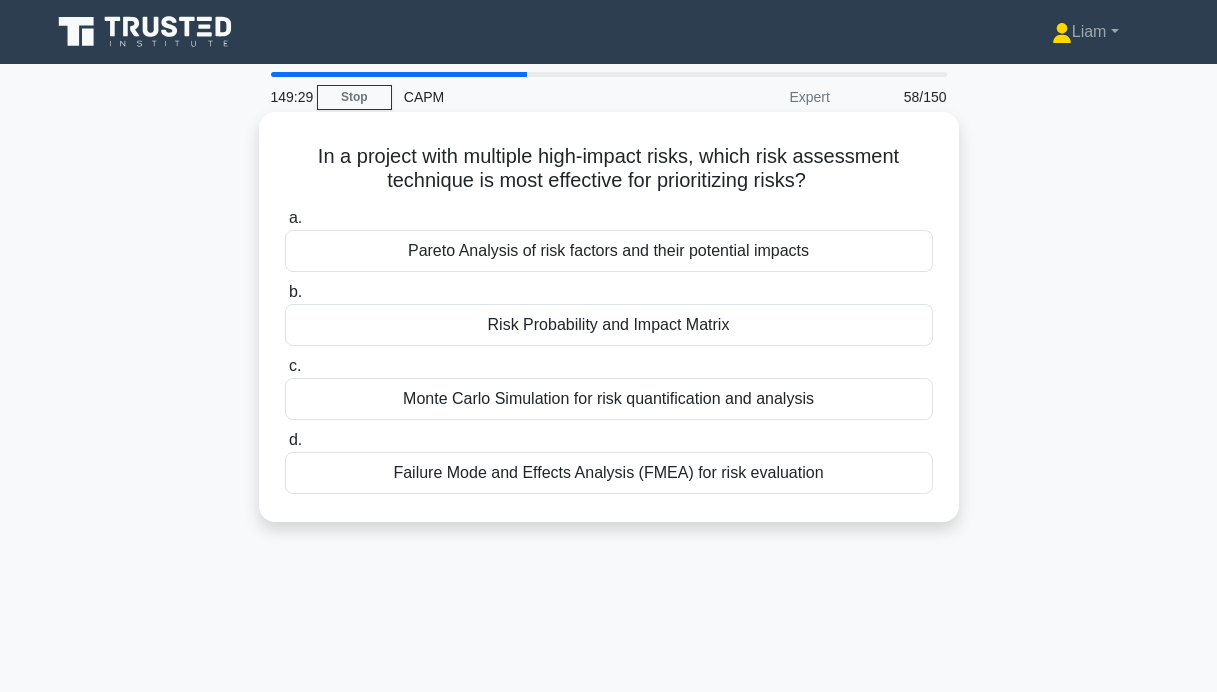 click on "Monte Carlo Simulation for risk quantification and analysis" at bounding box center (609, 399) 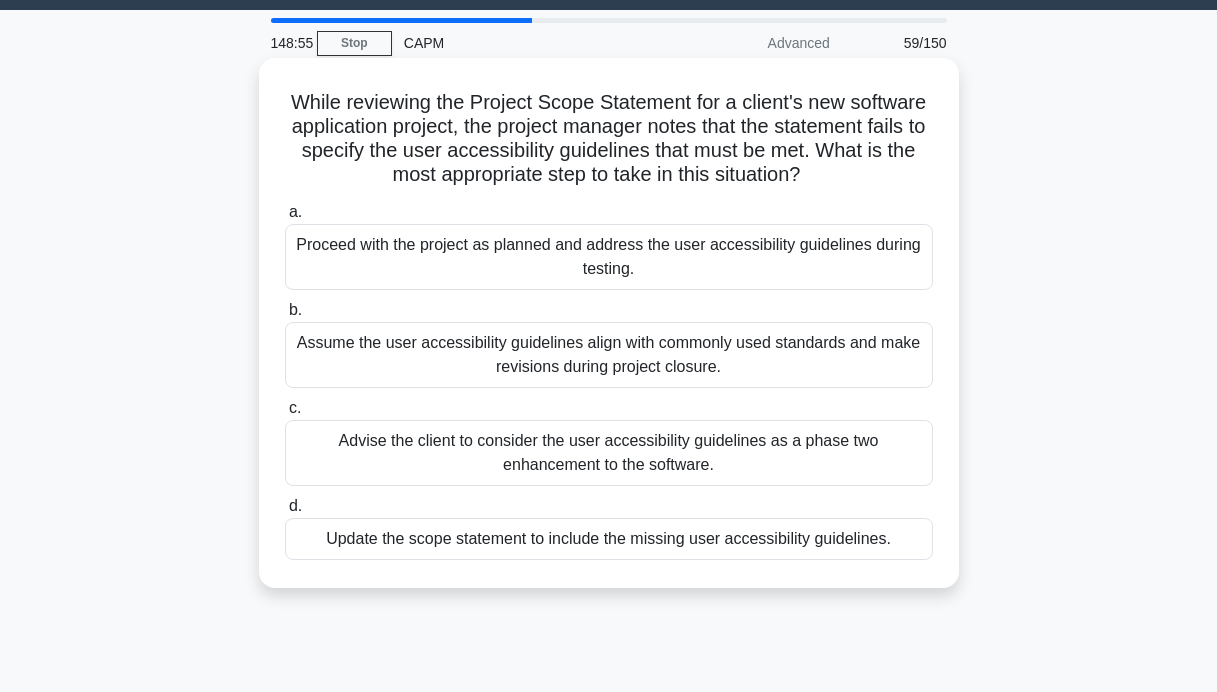 scroll, scrollTop: 58, scrollLeft: 0, axis: vertical 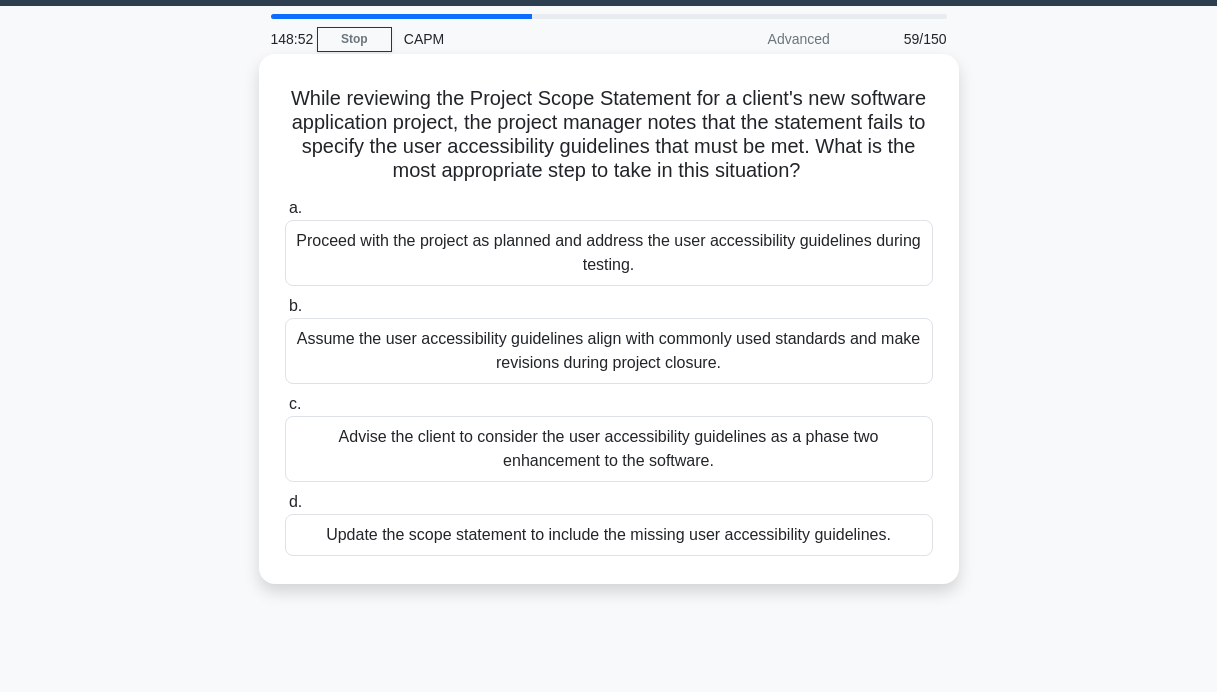 click on "Advise the client to consider the user accessibility guidelines as a phase two enhancement to the software." at bounding box center [609, 449] 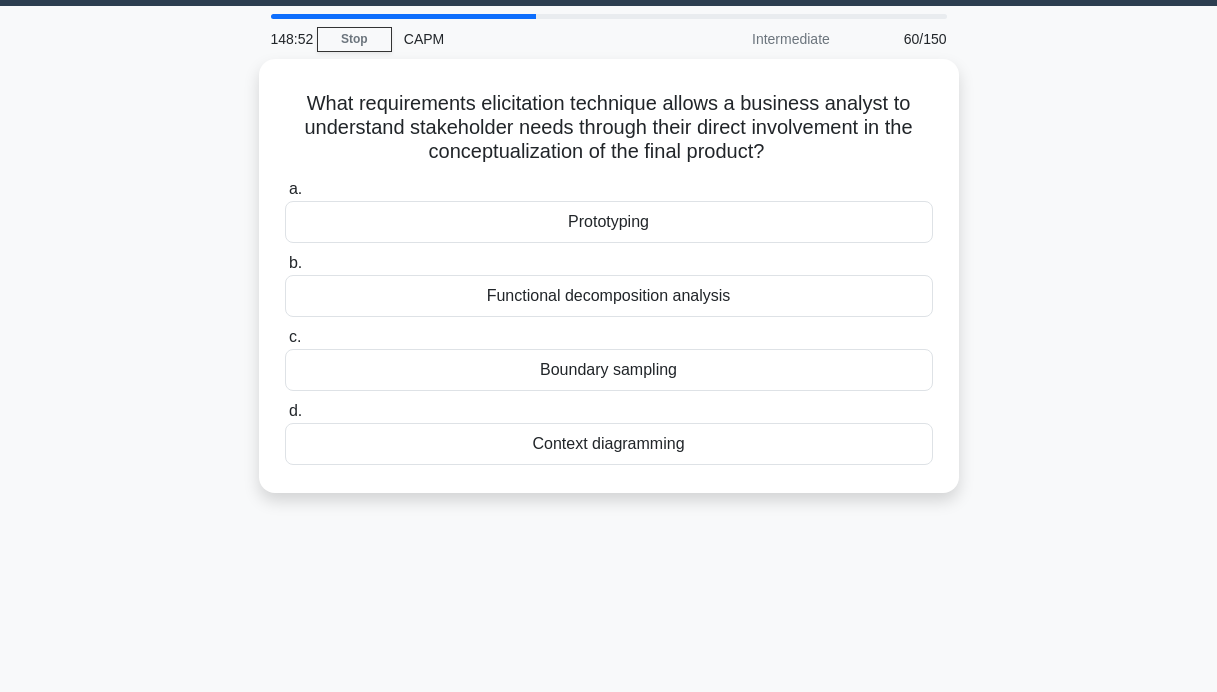scroll, scrollTop: 0, scrollLeft: 0, axis: both 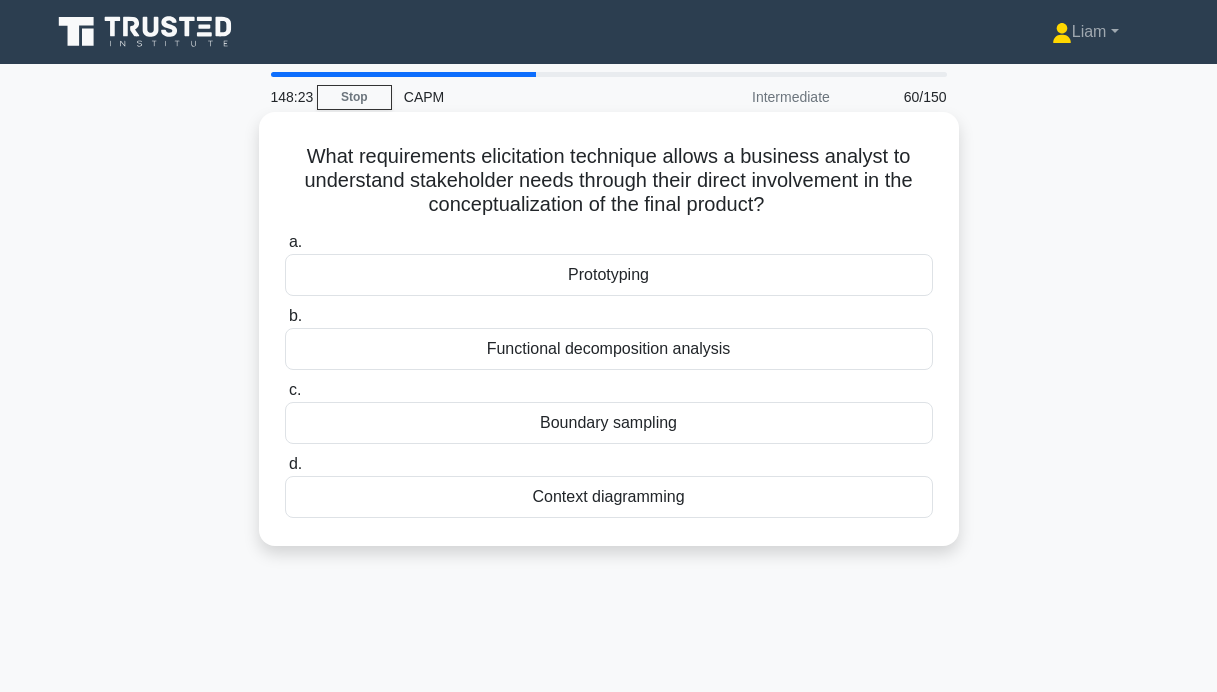 click on "Functional decomposition analysis" at bounding box center (609, 349) 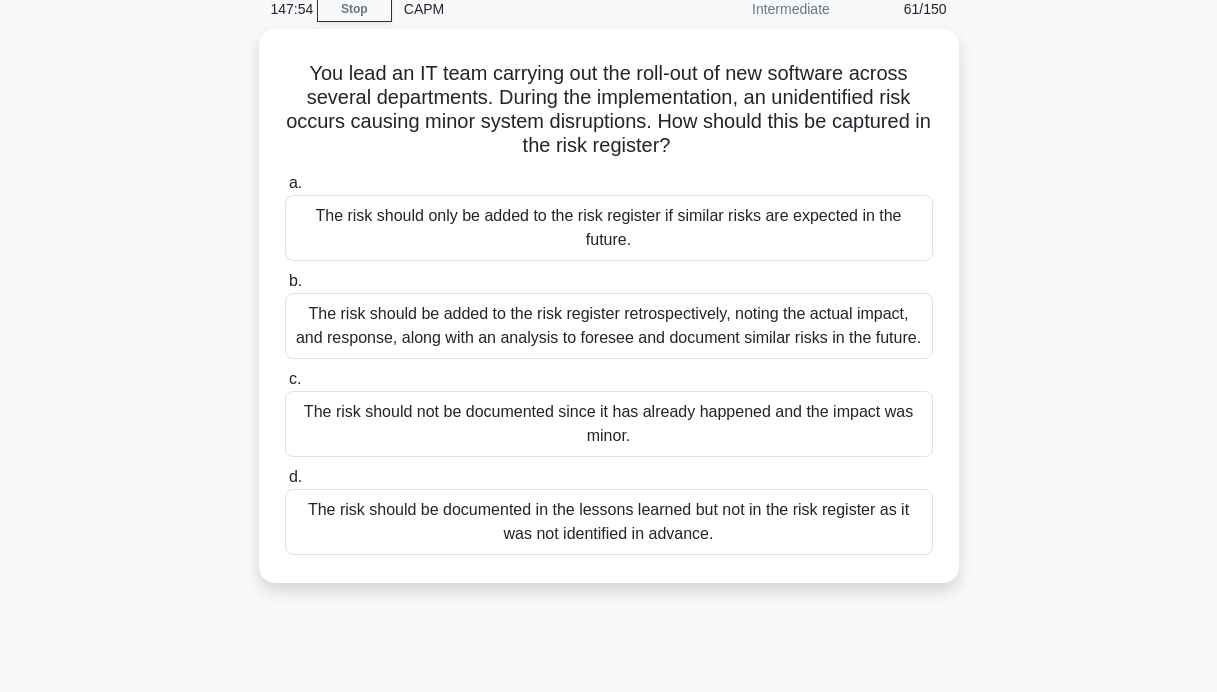 scroll, scrollTop: 116, scrollLeft: 0, axis: vertical 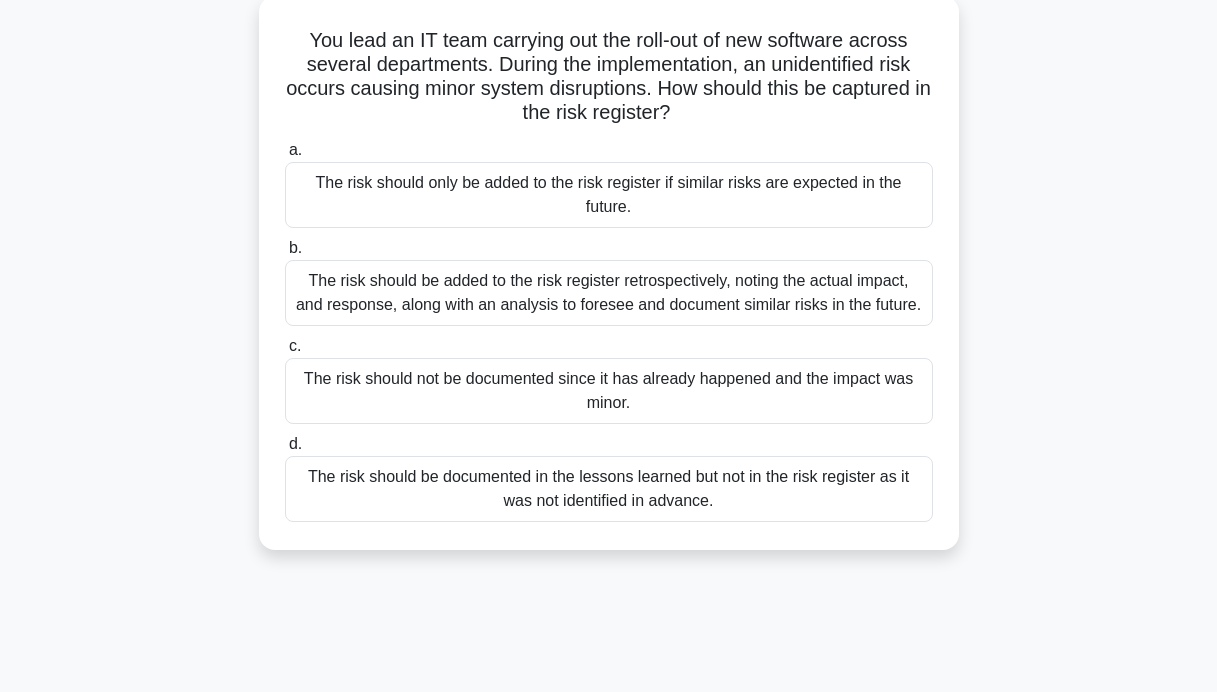 click on "The risk should be documented in the lessons learned but not in the risk register as it was not identified in advance." at bounding box center (609, 489) 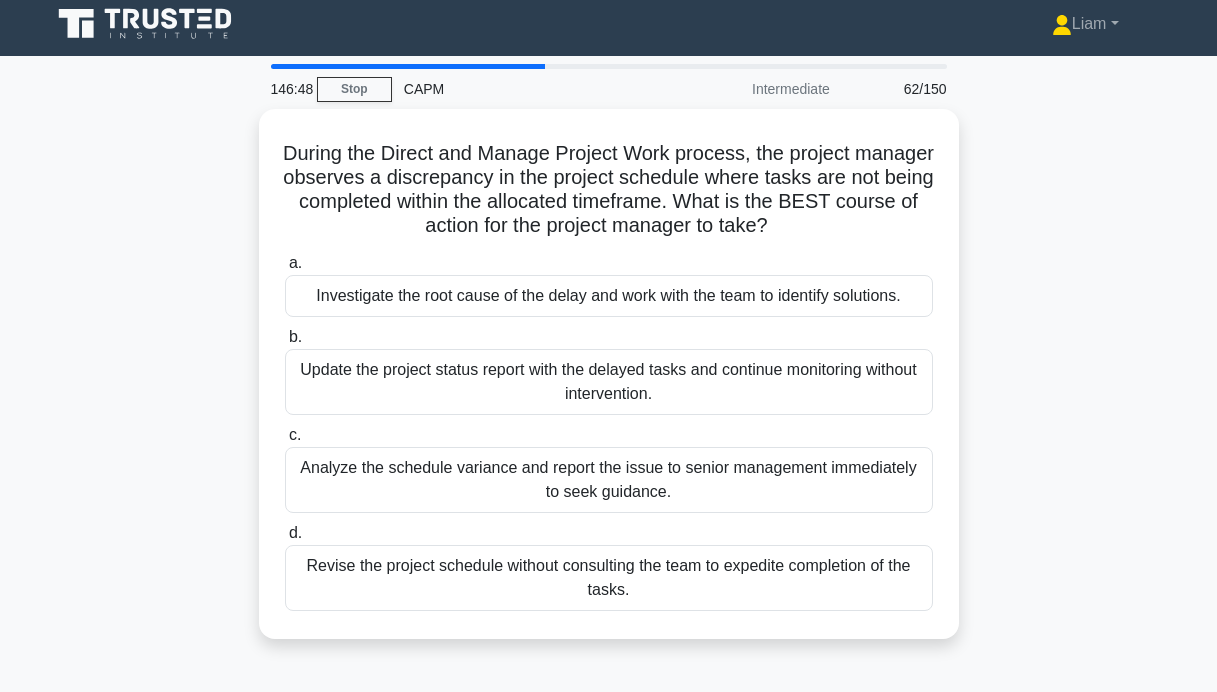 scroll, scrollTop: 21, scrollLeft: 0, axis: vertical 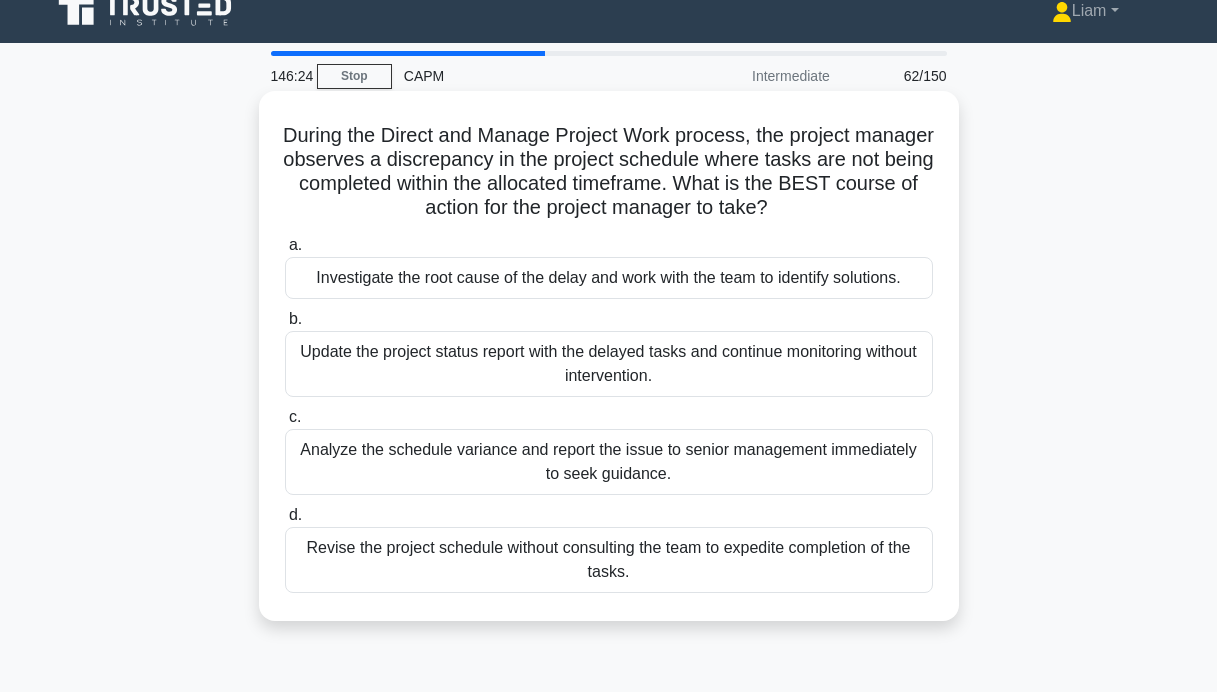 click on "Investigate the root cause of the delay and work with the team to identify solutions." at bounding box center [609, 278] 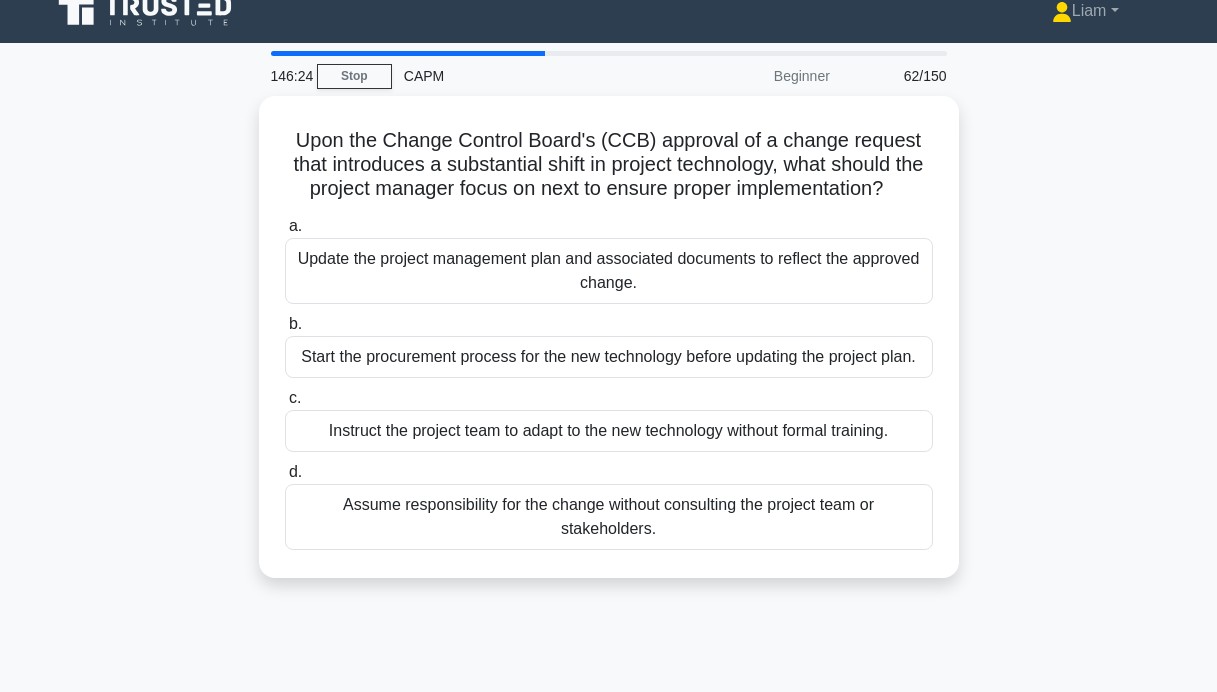 scroll, scrollTop: 0, scrollLeft: 0, axis: both 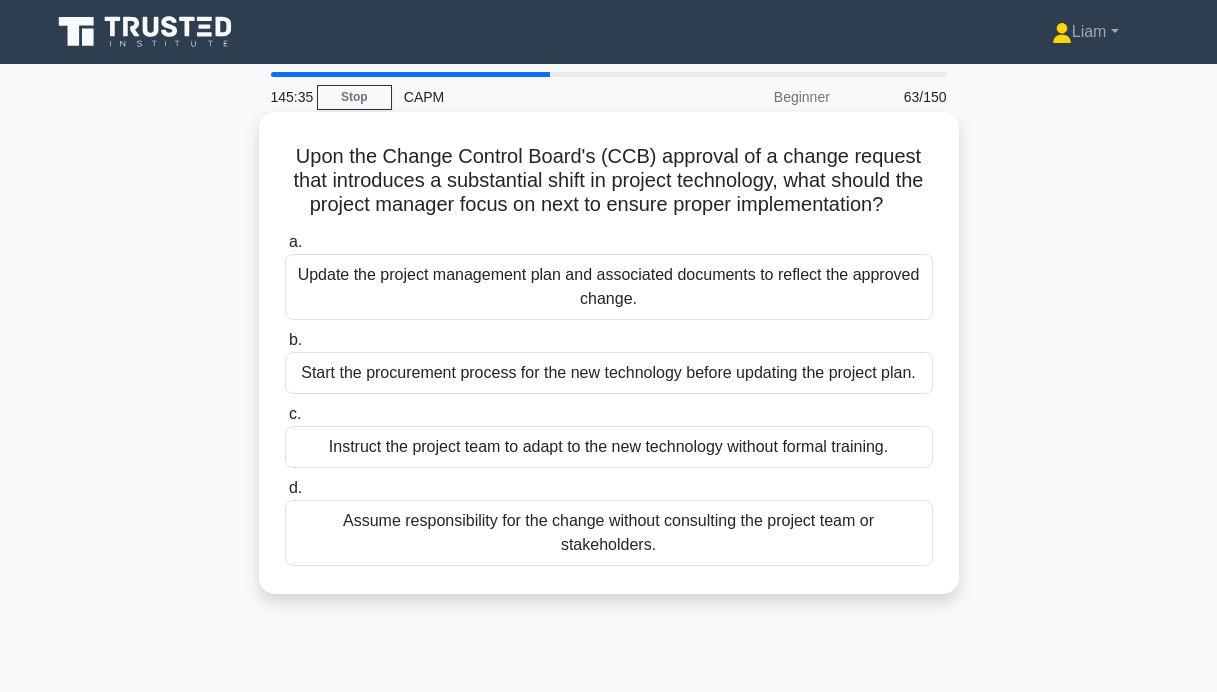 click on "Update the project management plan and associated documents to reflect the approved change." at bounding box center (609, 287) 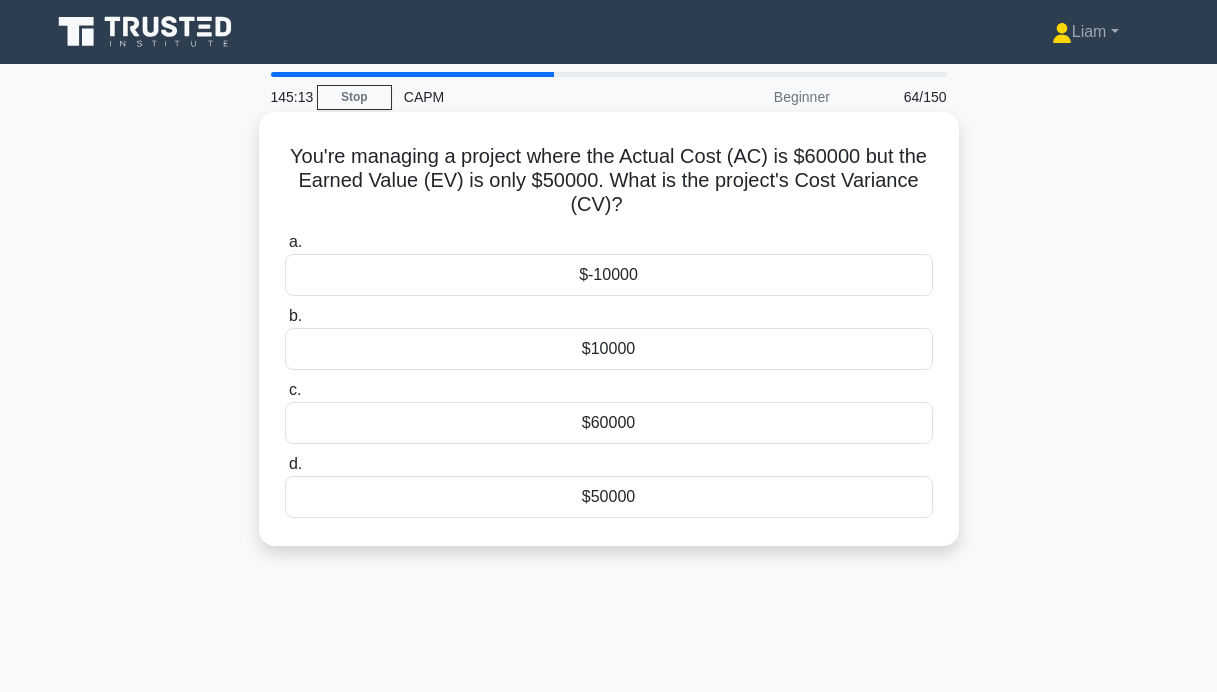 click on "$-10000" at bounding box center [609, 275] 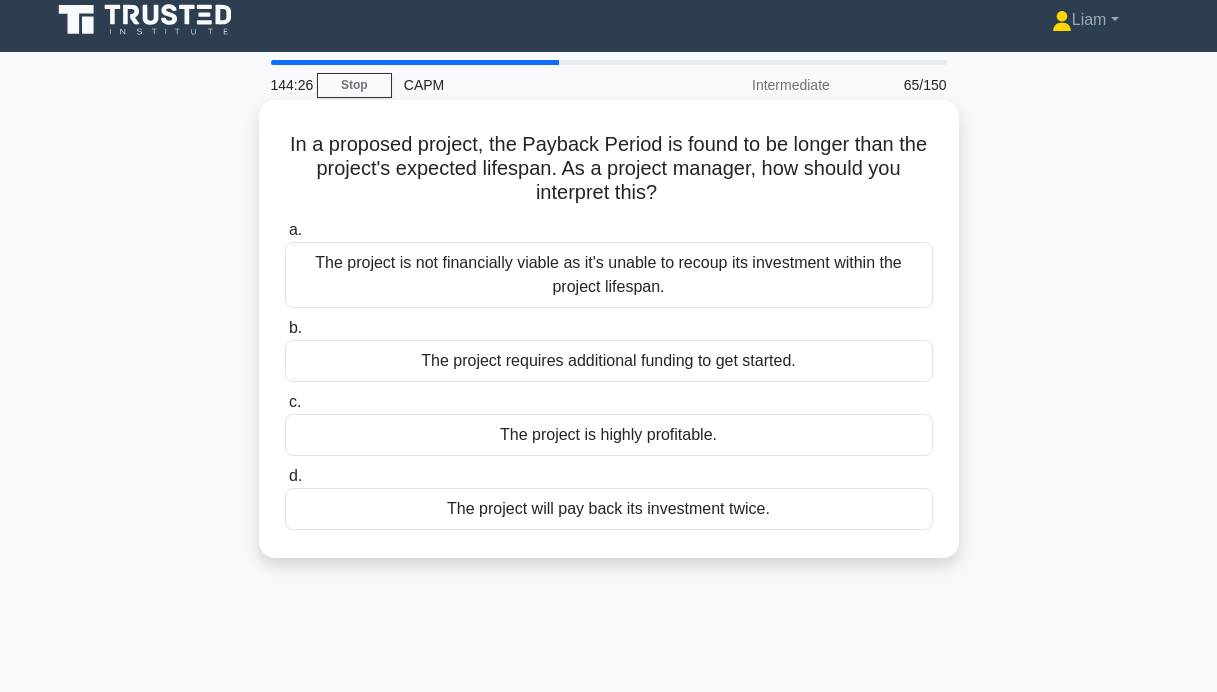 scroll, scrollTop: 8, scrollLeft: 0, axis: vertical 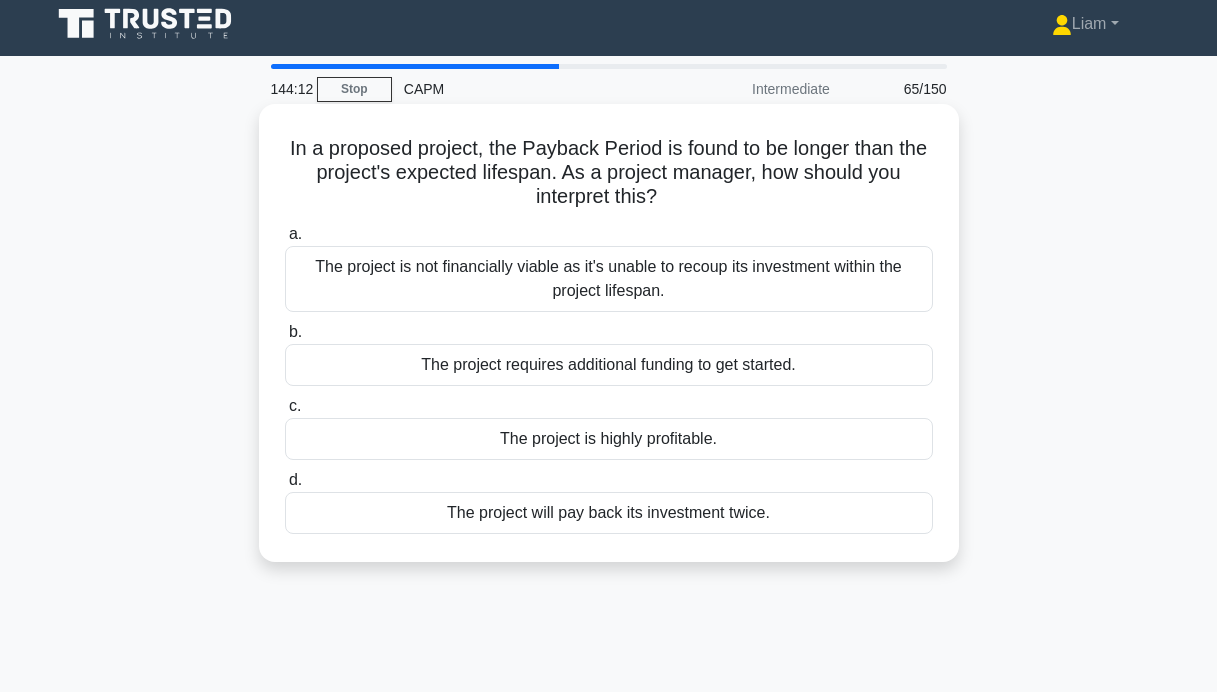click on "The project is not financially viable as it's unable to recoup its investment within the project lifespan." at bounding box center (609, 279) 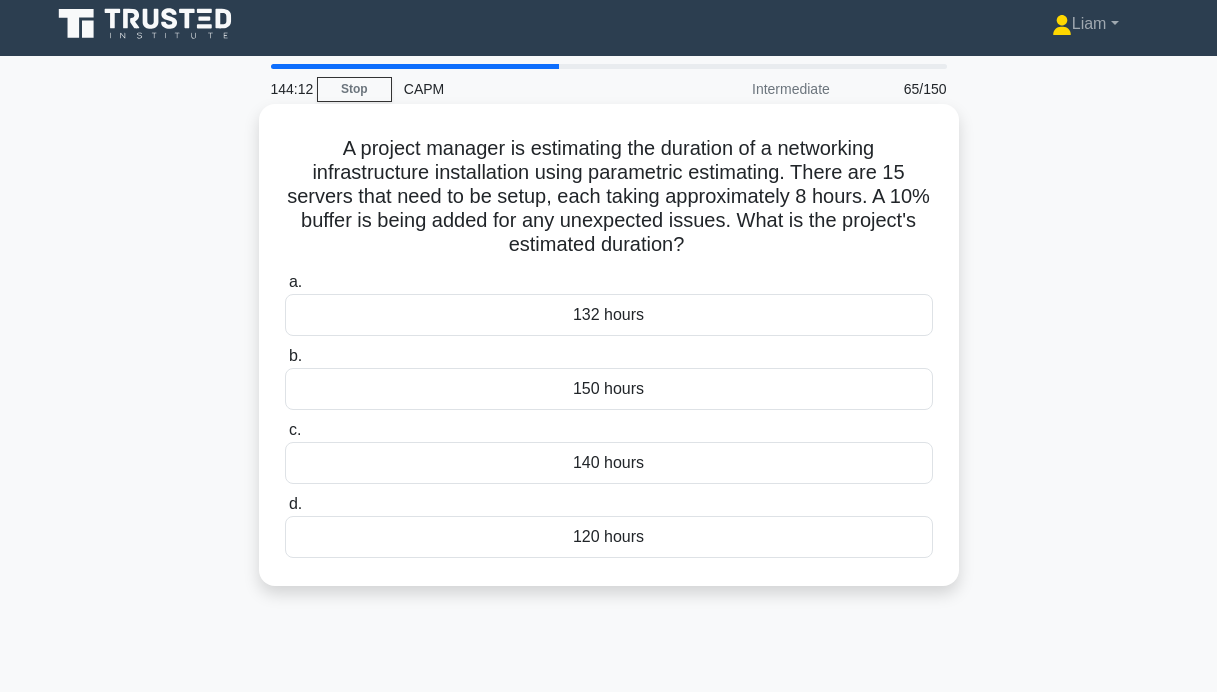 scroll, scrollTop: 0, scrollLeft: 0, axis: both 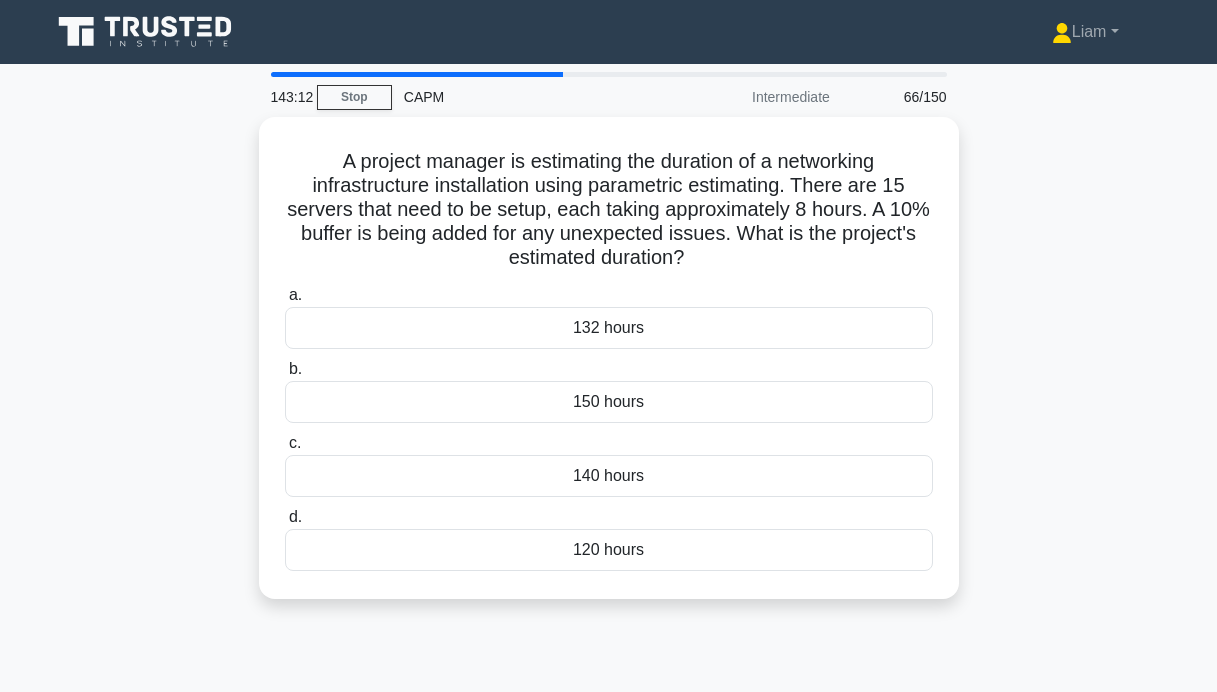 click on "132 hours" at bounding box center (609, 328) 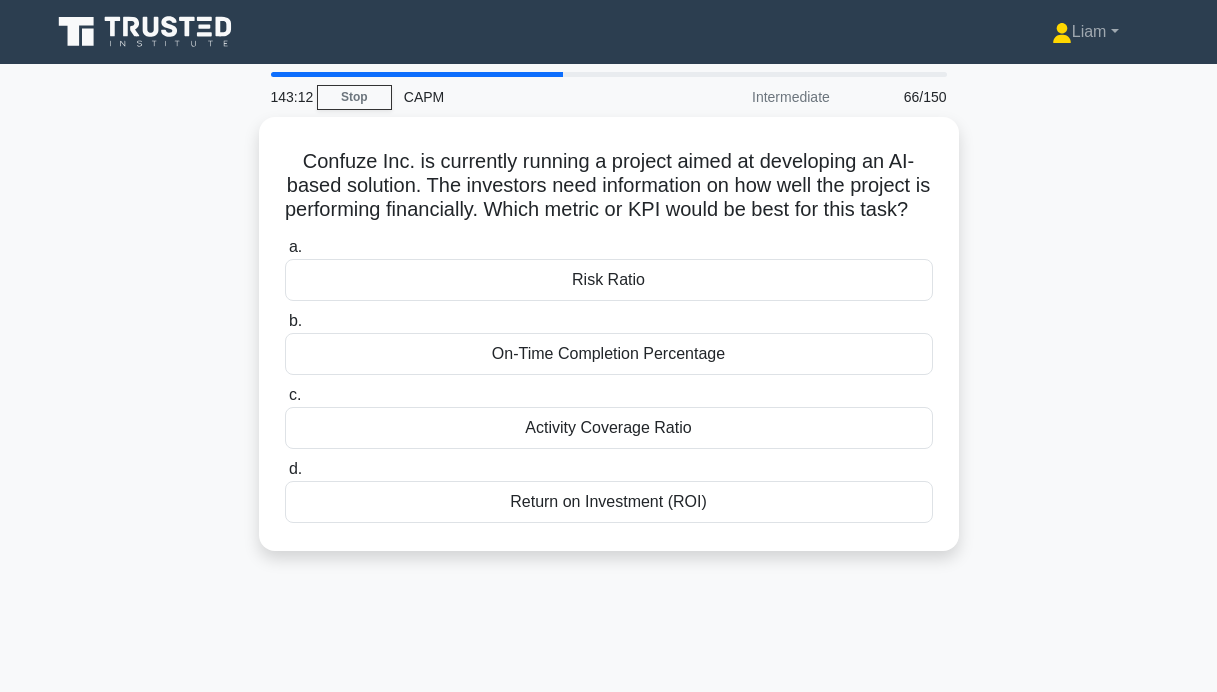 click on "a.
Risk Ratio
b.
On-Time Completion Percentage
c. d." at bounding box center (609, 379) 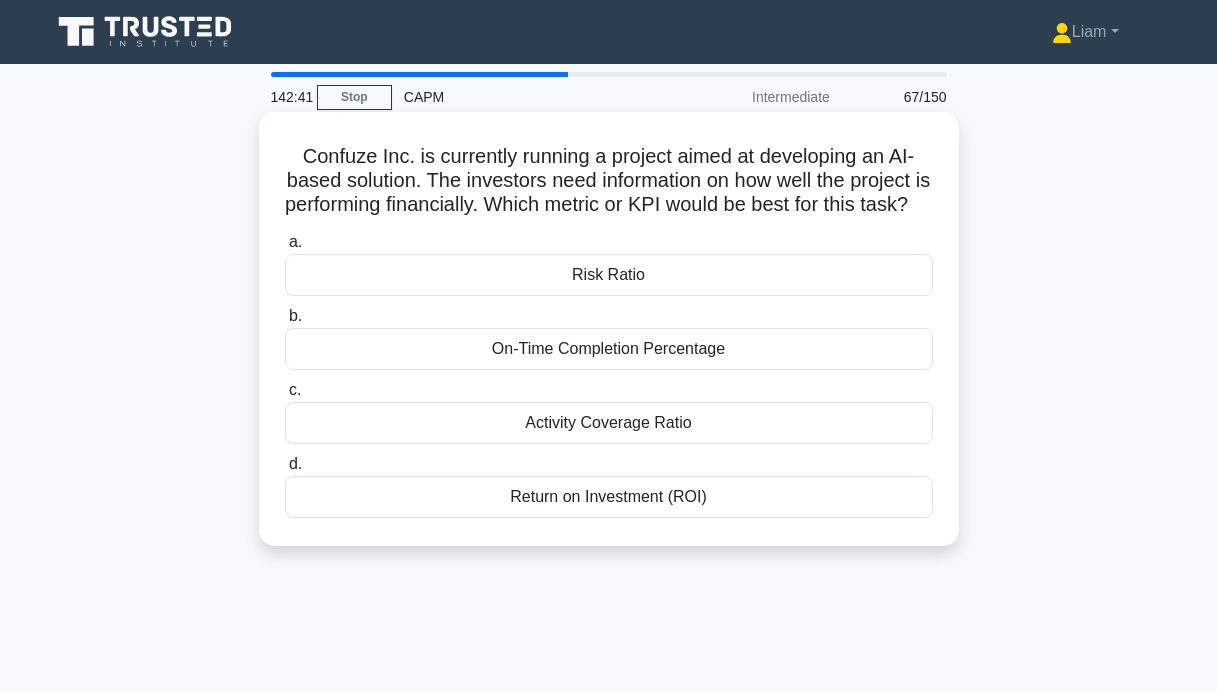 click on "Return on Investment (ROI)" at bounding box center (609, 497) 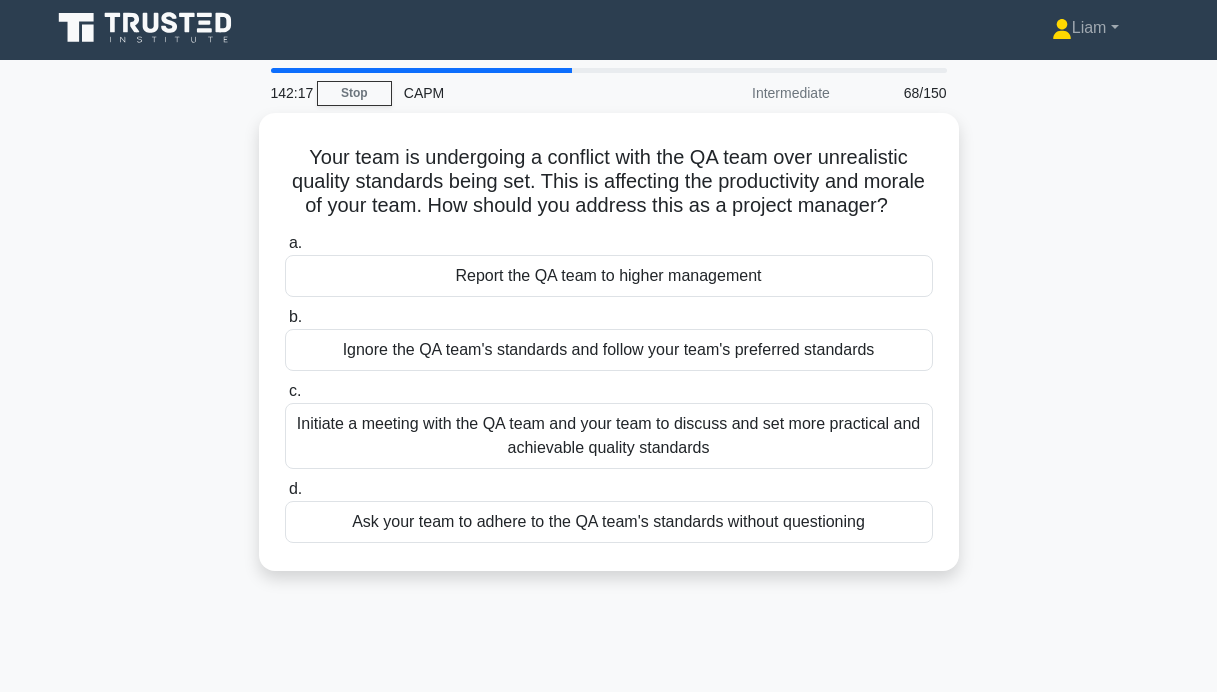 scroll, scrollTop: 8, scrollLeft: 0, axis: vertical 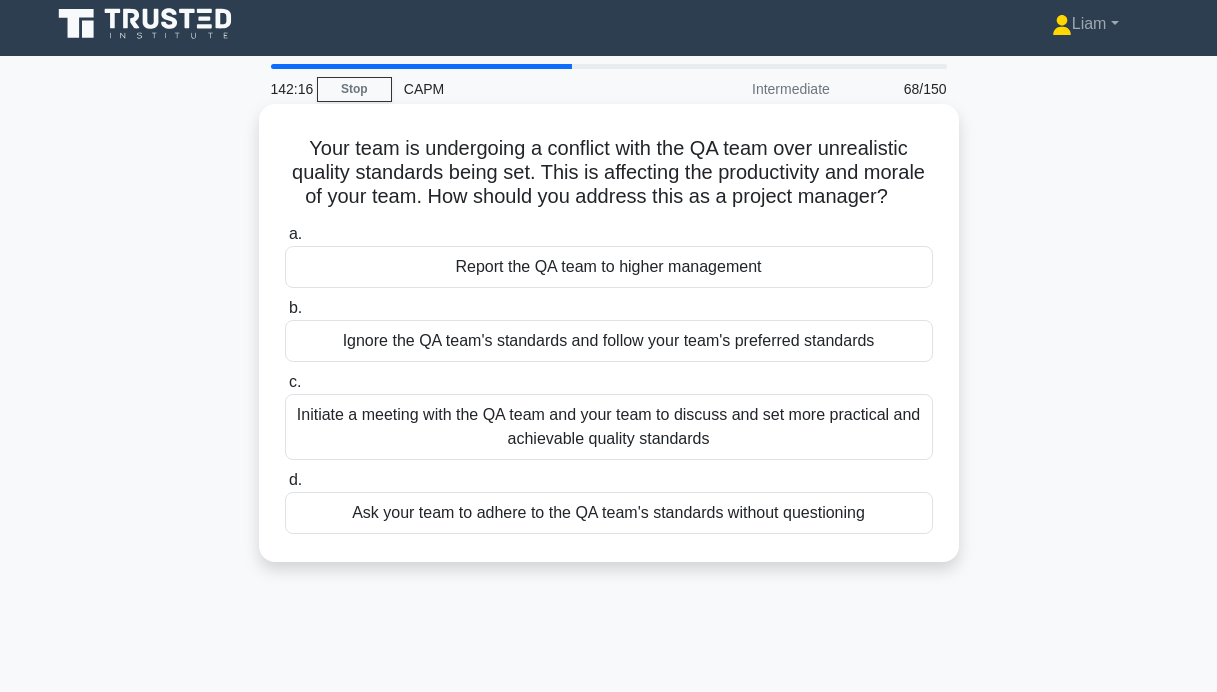 click on "Initiate a meeting with the QA team and your team to discuss and set more practical and achievable quality standards" at bounding box center (609, 427) 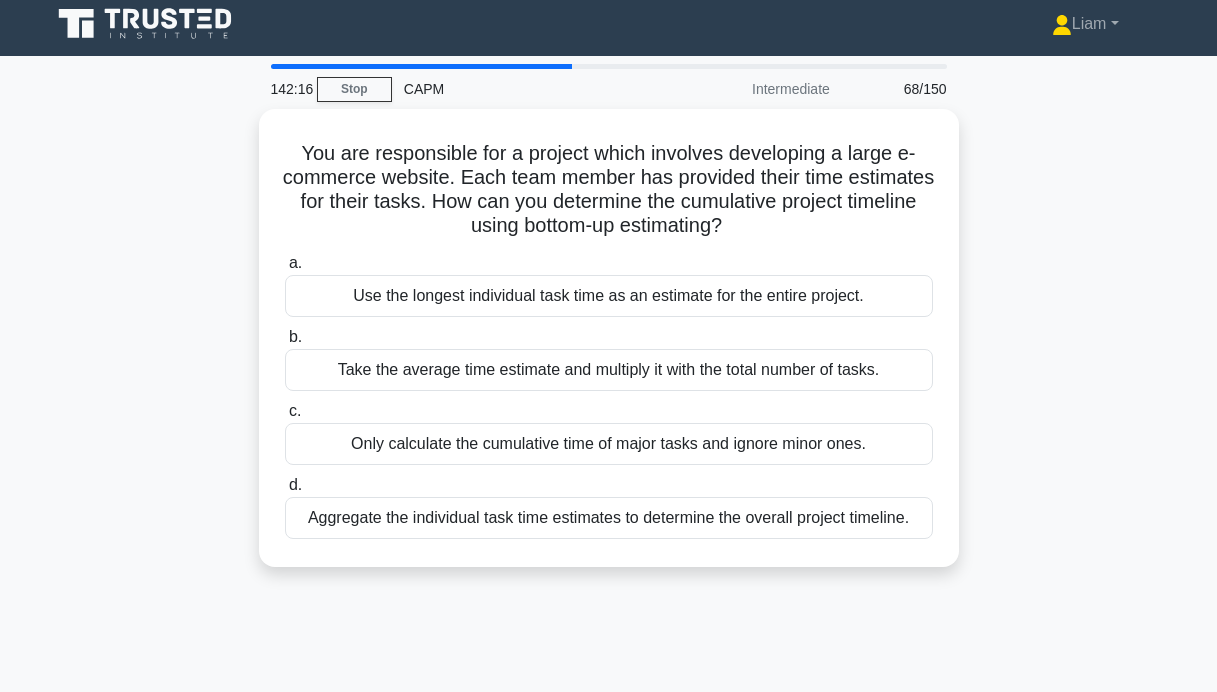 scroll, scrollTop: 0, scrollLeft: 0, axis: both 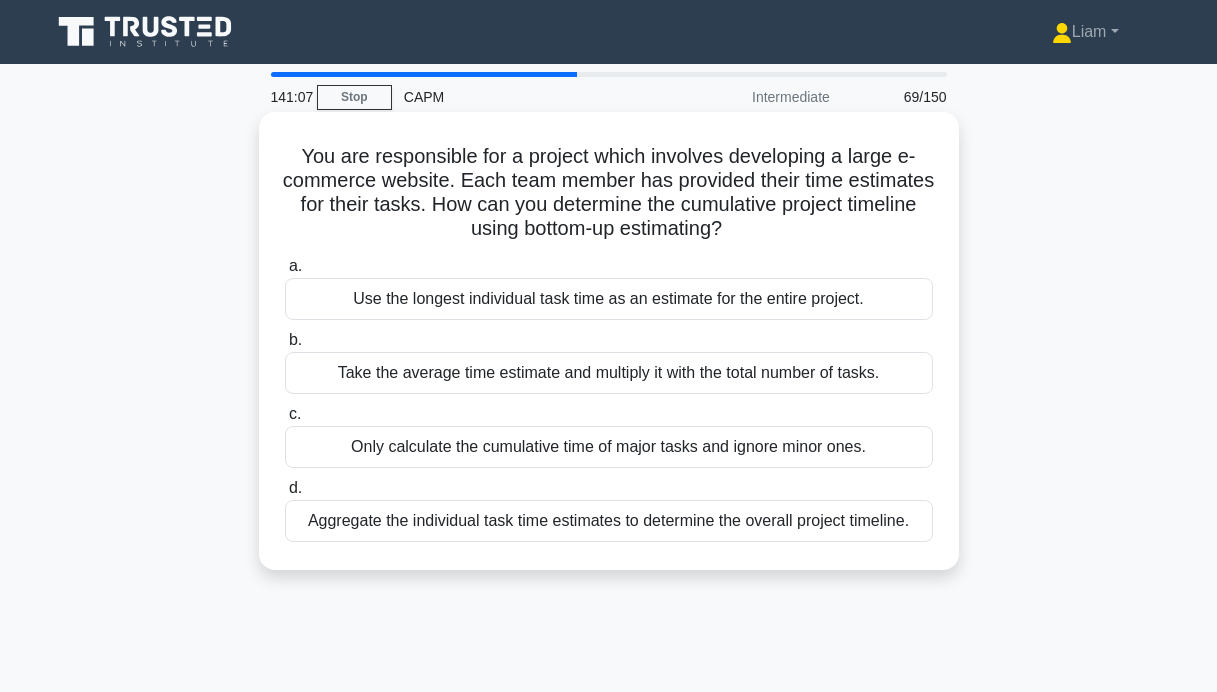 click on "Aggregate the individual task time estimates to determine the overall project timeline." at bounding box center [609, 521] 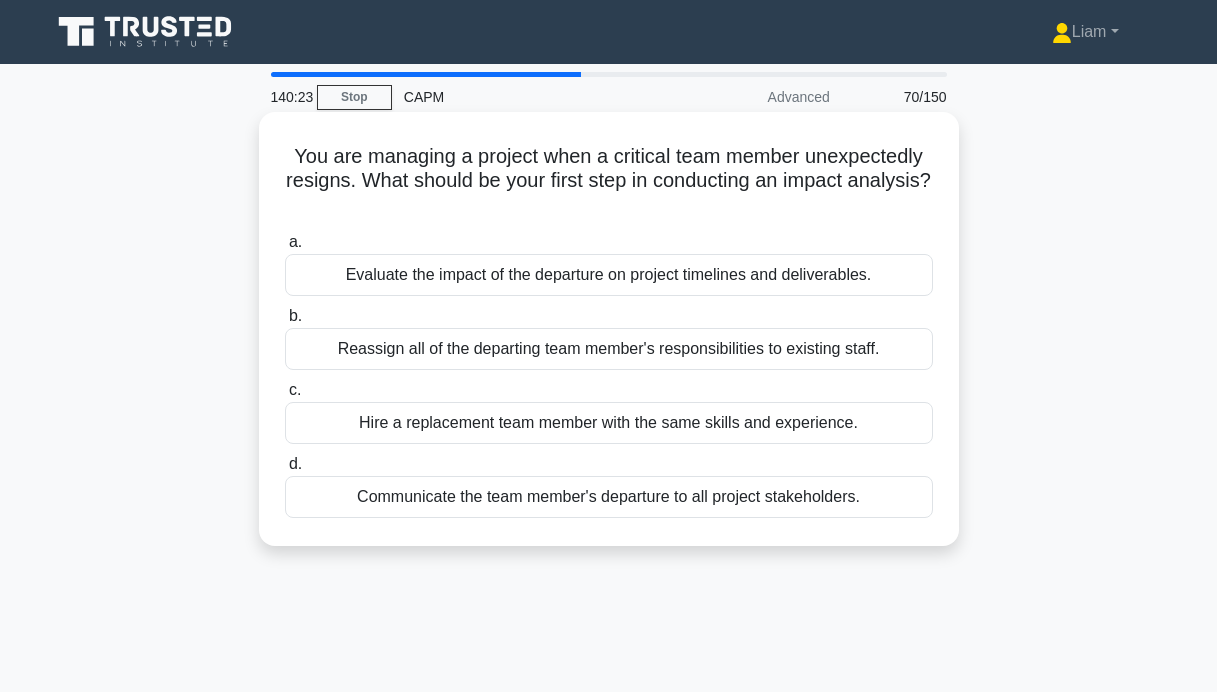 click on "Evaluate the impact of the departure on project timelines and deliverables." at bounding box center (609, 275) 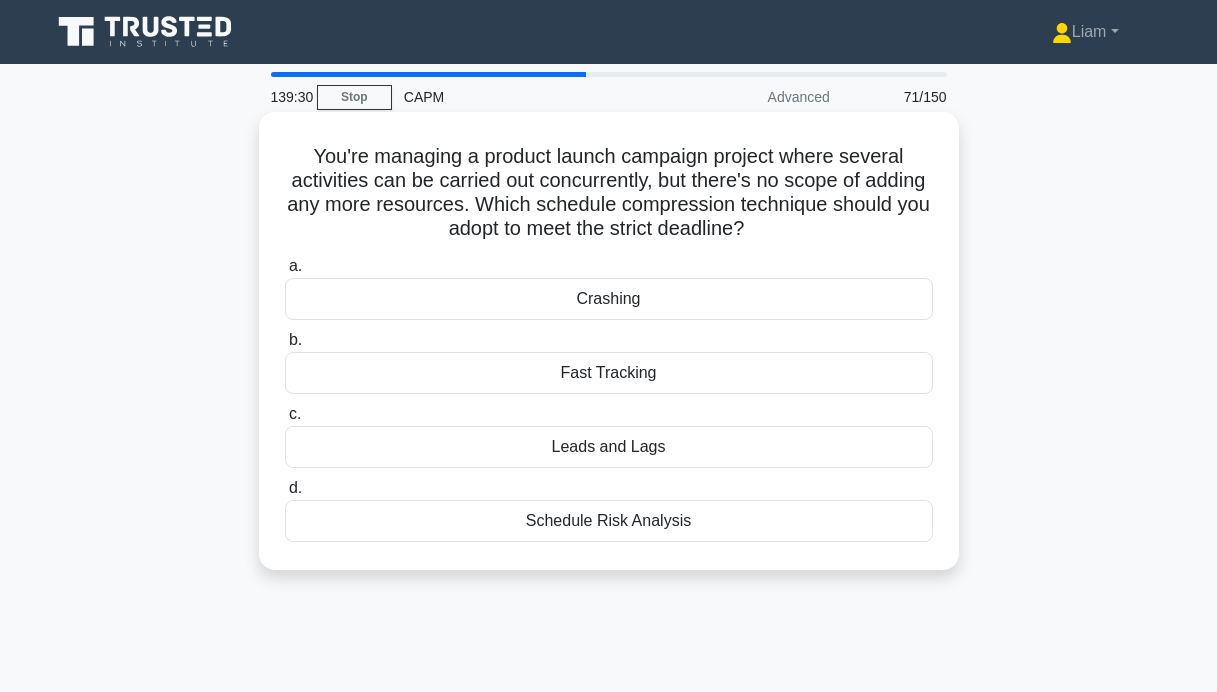 scroll, scrollTop: 4, scrollLeft: 0, axis: vertical 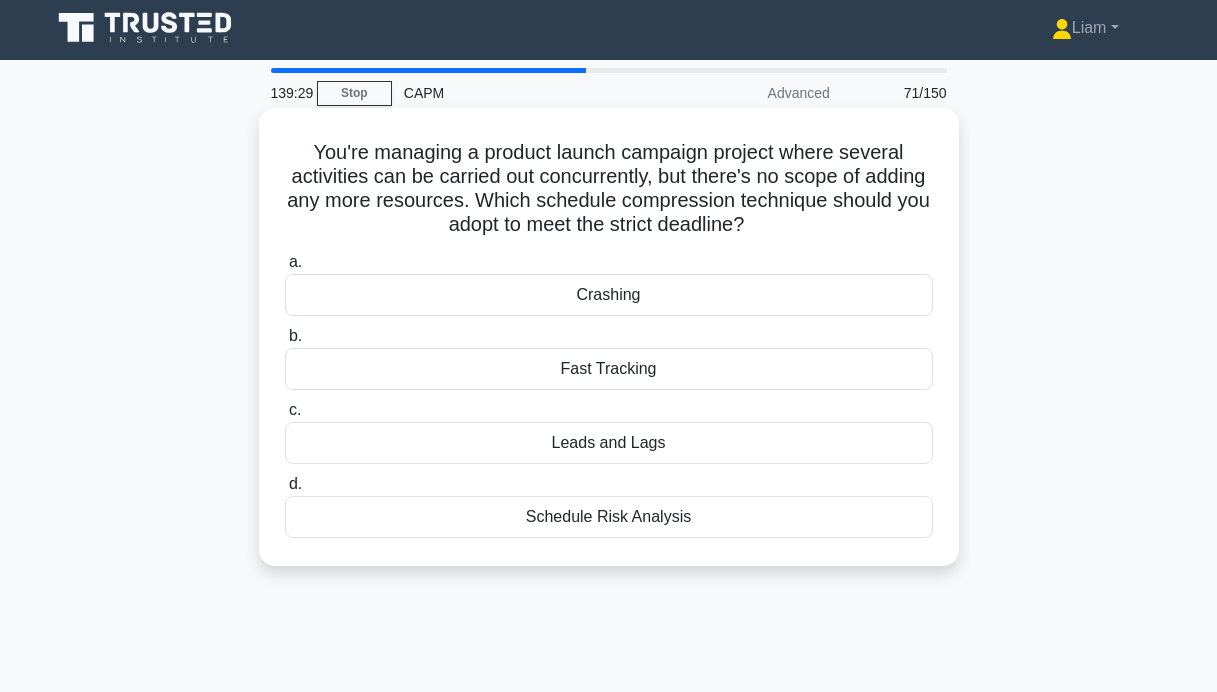 click on "Crashing" at bounding box center [609, 295] 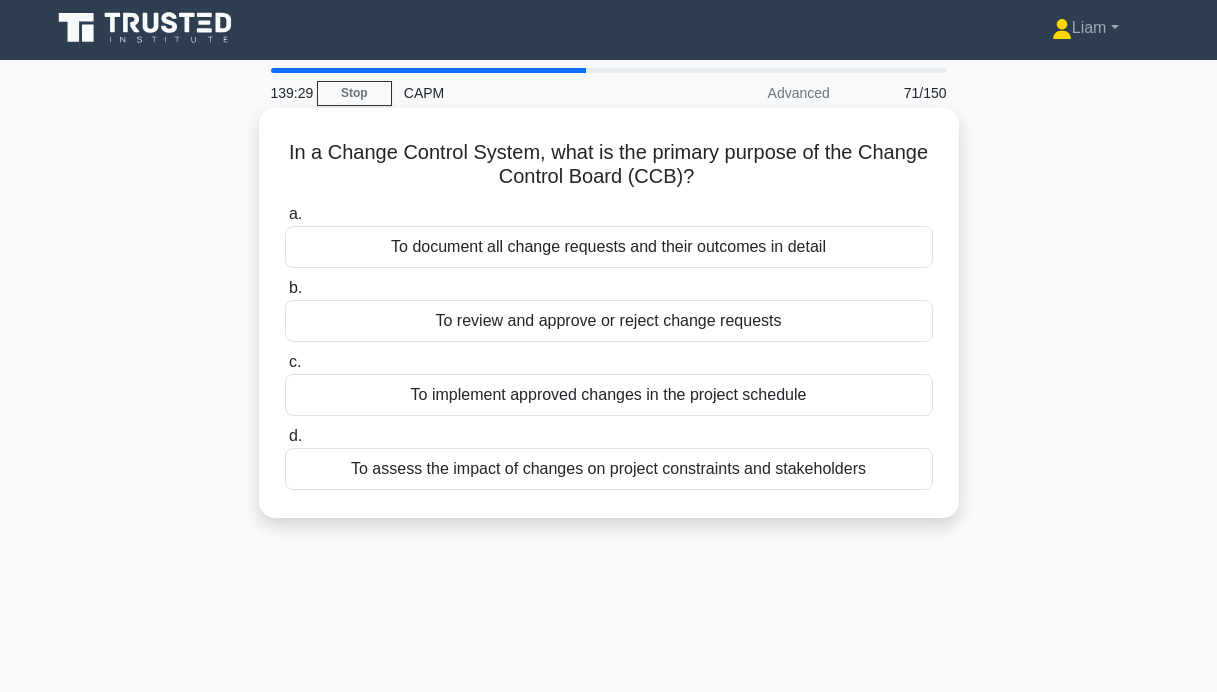 scroll, scrollTop: 0, scrollLeft: 0, axis: both 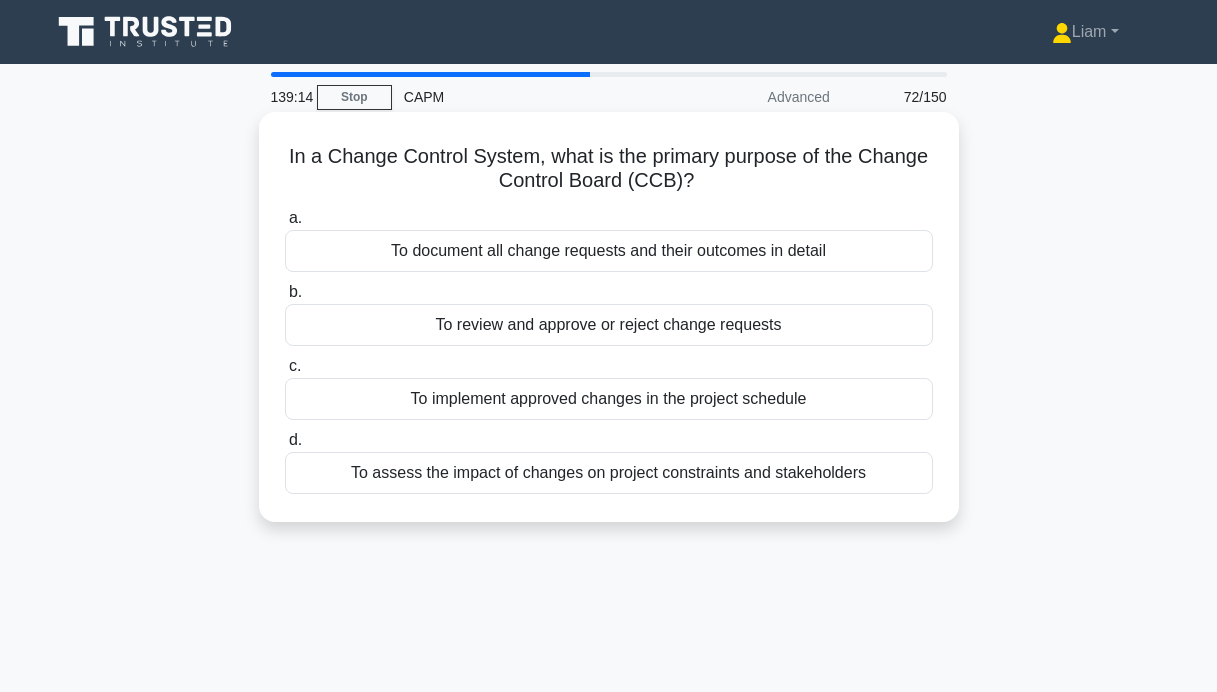click on "To review and approve or reject change requests" at bounding box center (609, 325) 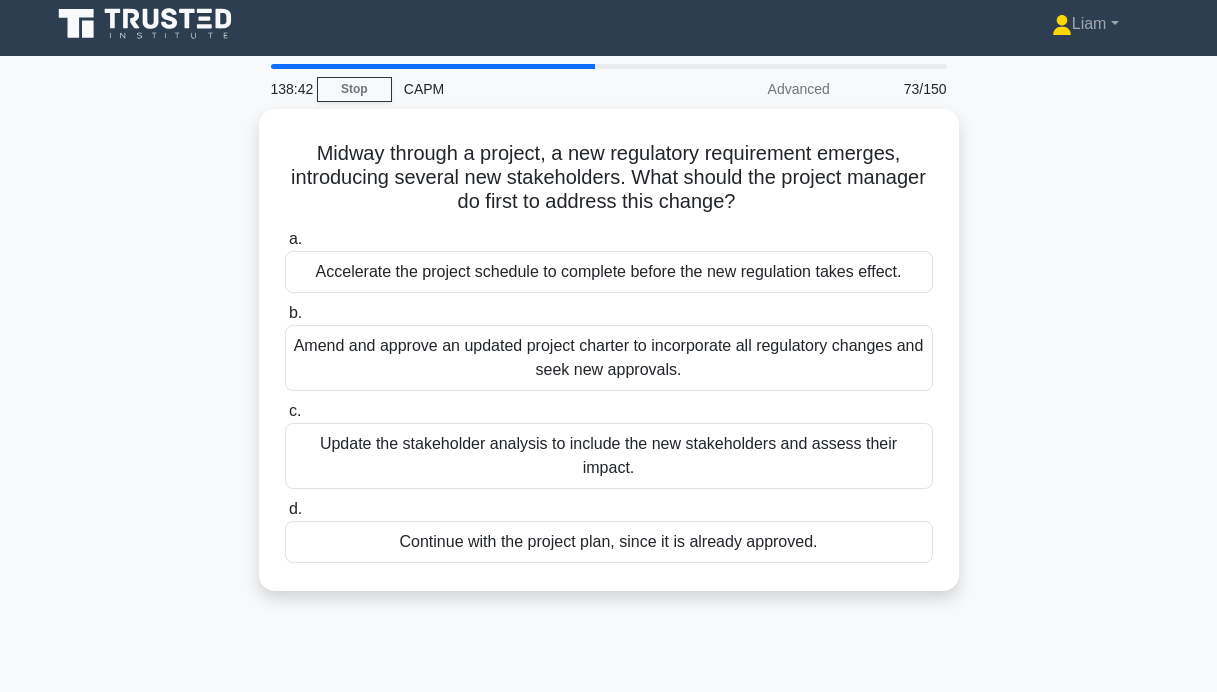 scroll, scrollTop: 12, scrollLeft: 0, axis: vertical 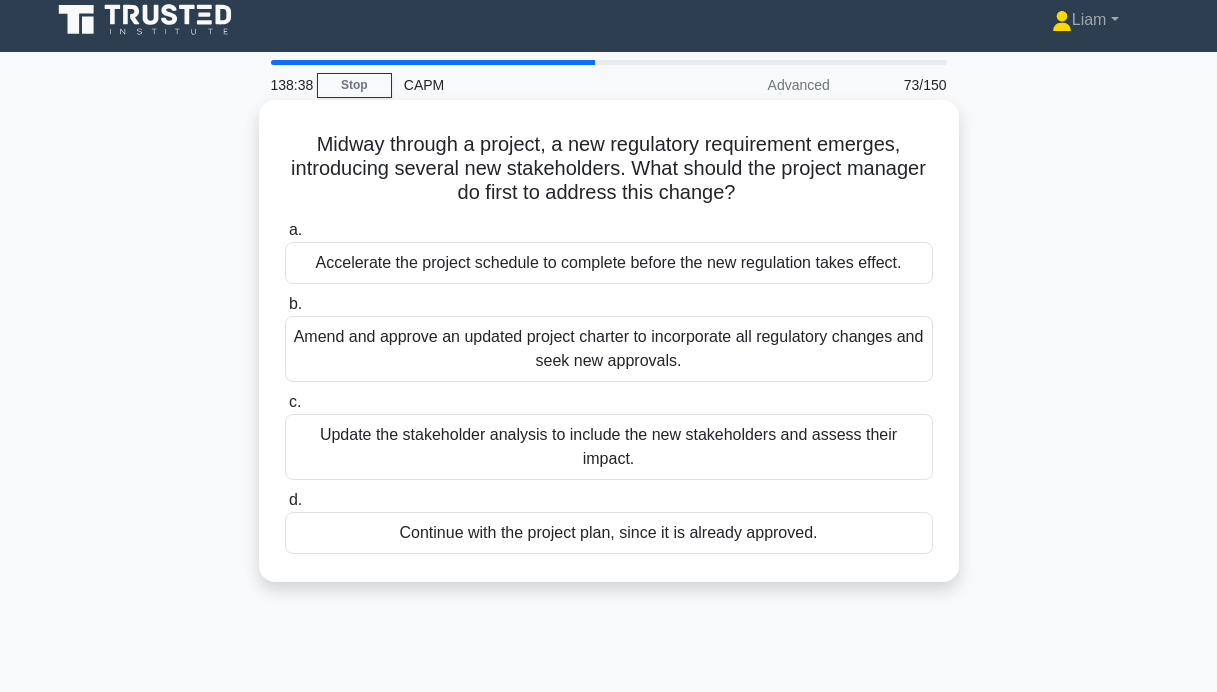 click on "Update the stakeholder analysis to include the new stakeholders and assess their impact." at bounding box center [609, 447] 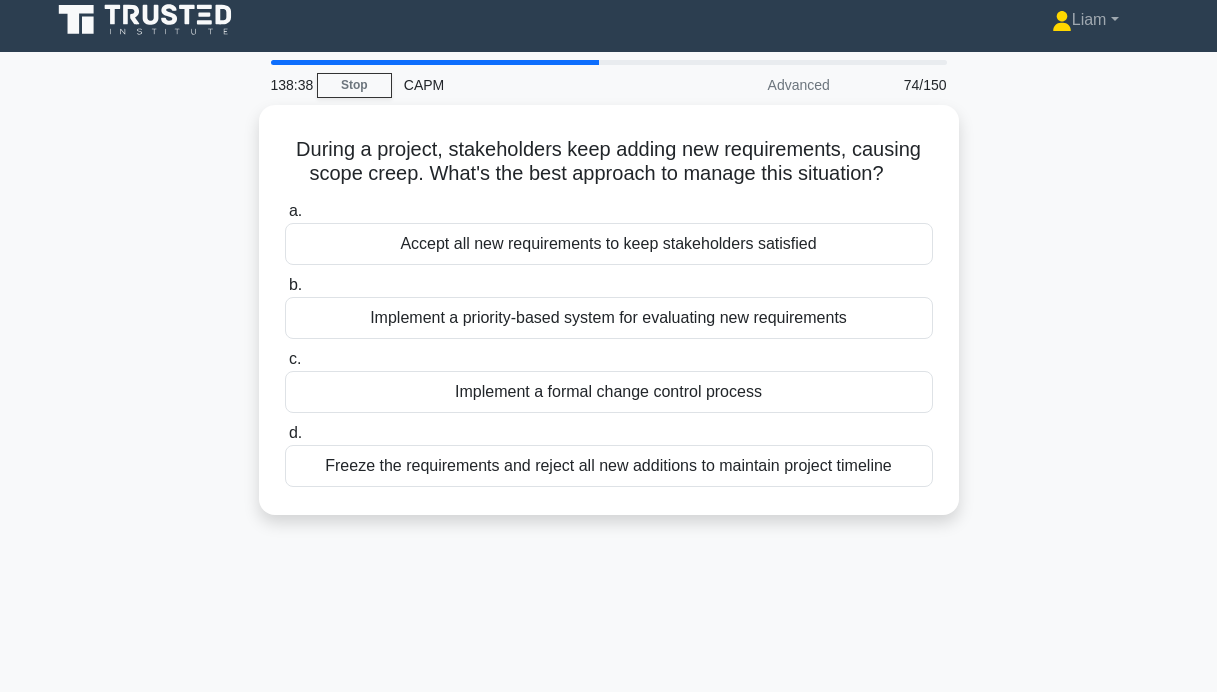 scroll, scrollTop: 0, scrollLeft: 0, axis: both 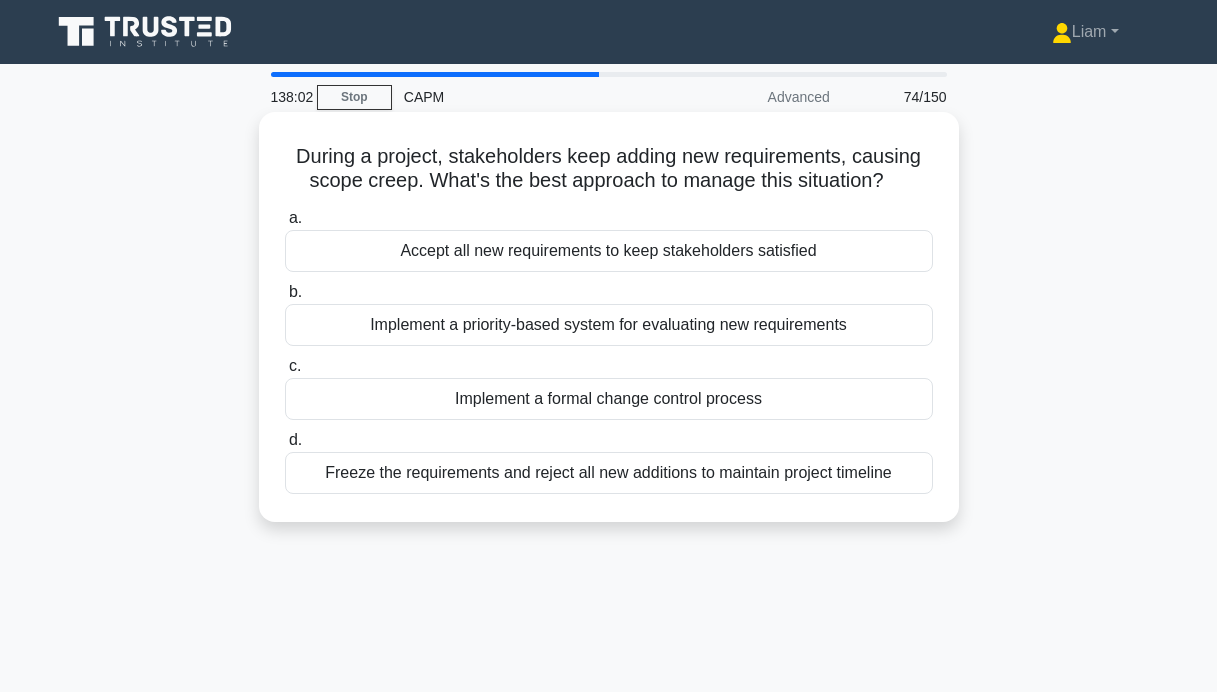 click on "Implement a formal change control process" at bounding box center [609, 399] 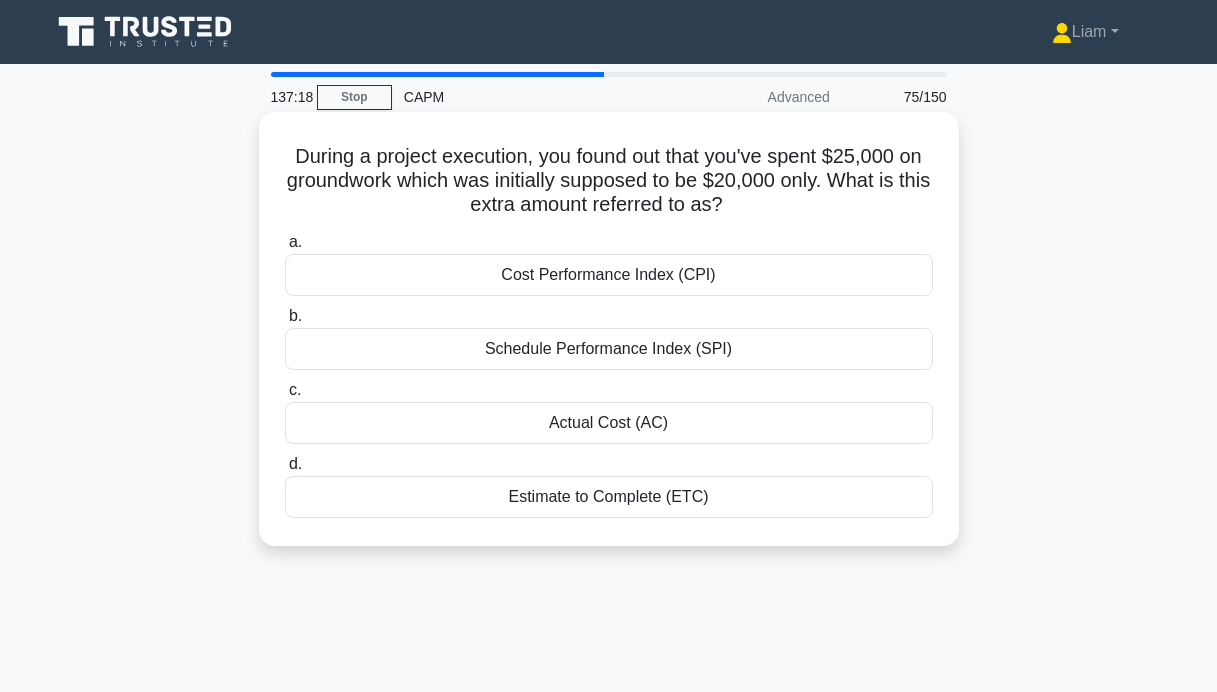 click on "Estimate to Complete (ETC)" at bounding box center (609, 497) 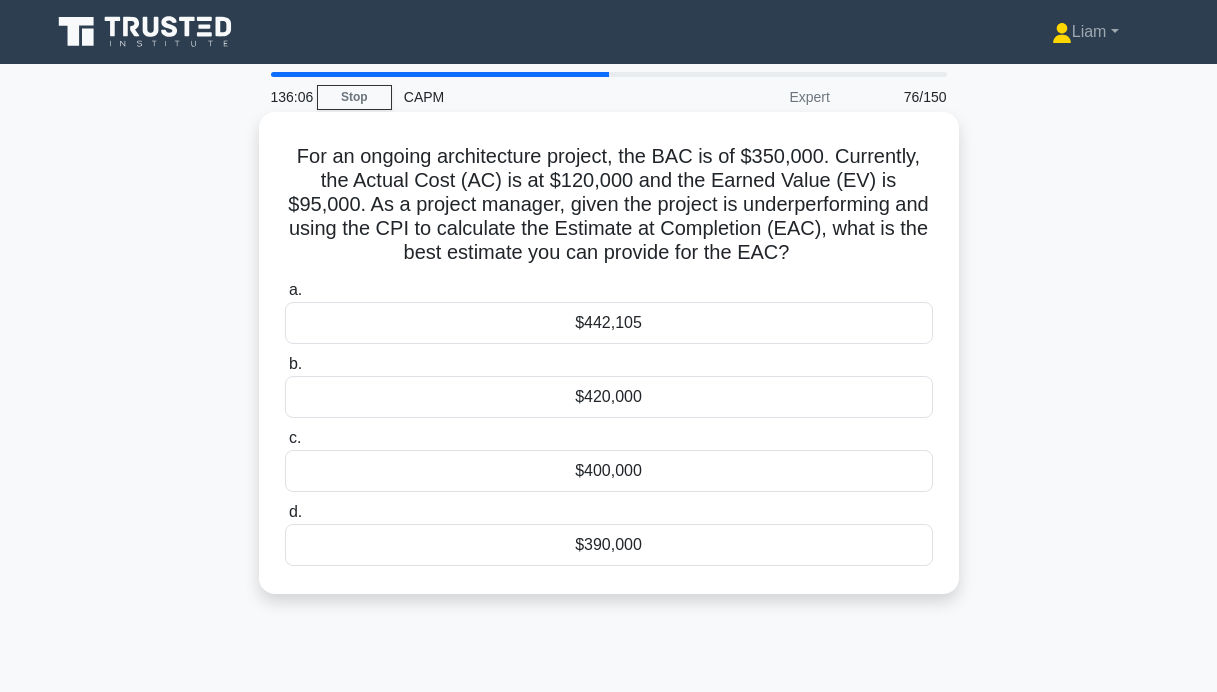 click on "$442,105" at bounding box center [609, 323] 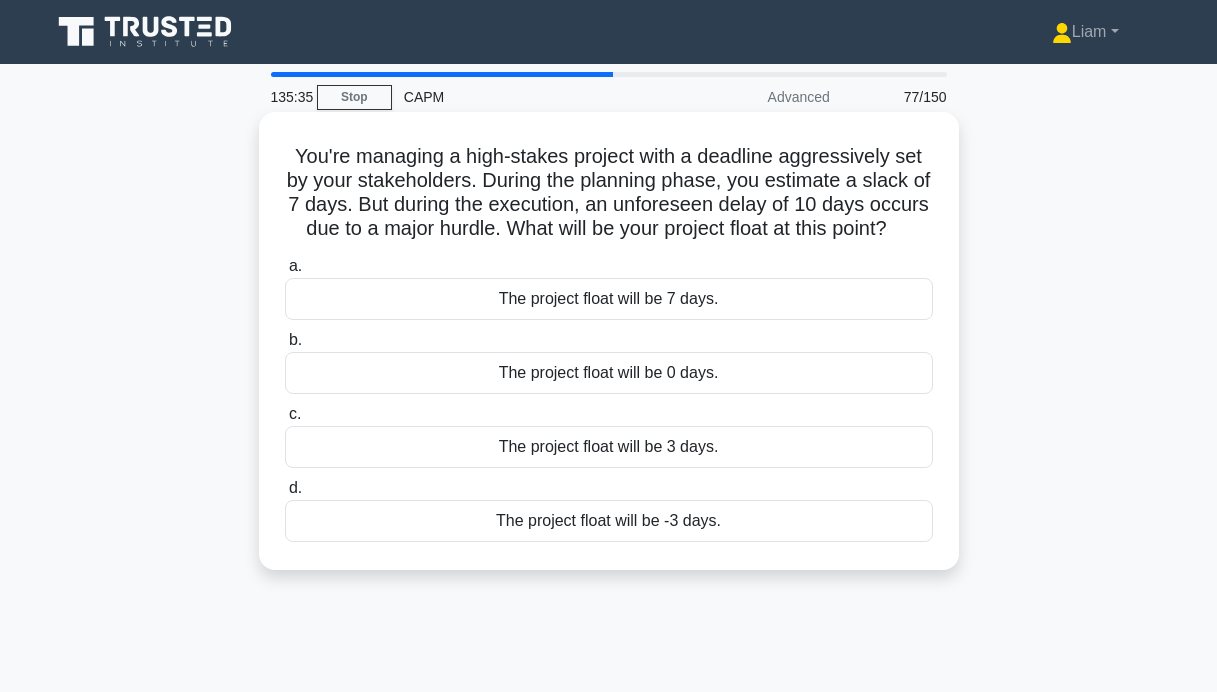 click on "The project float will be 0 days." at bounding box center [609, 373] 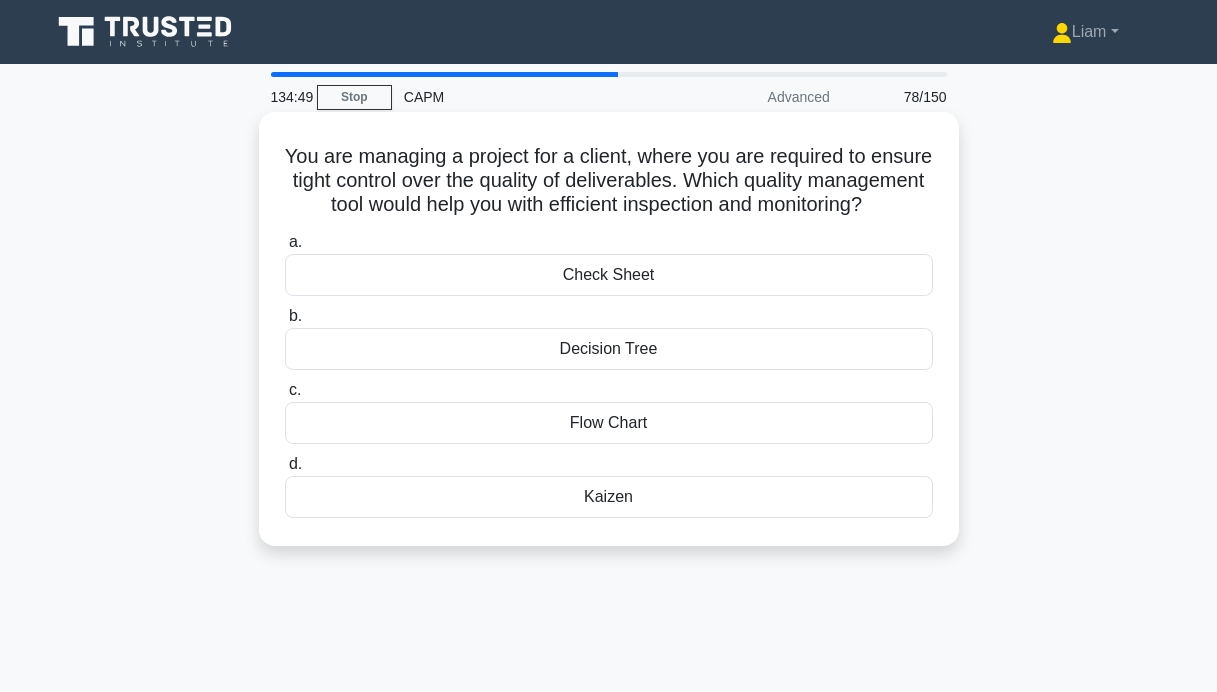 click on "Check Sheet" at bounding box center [609, 275] 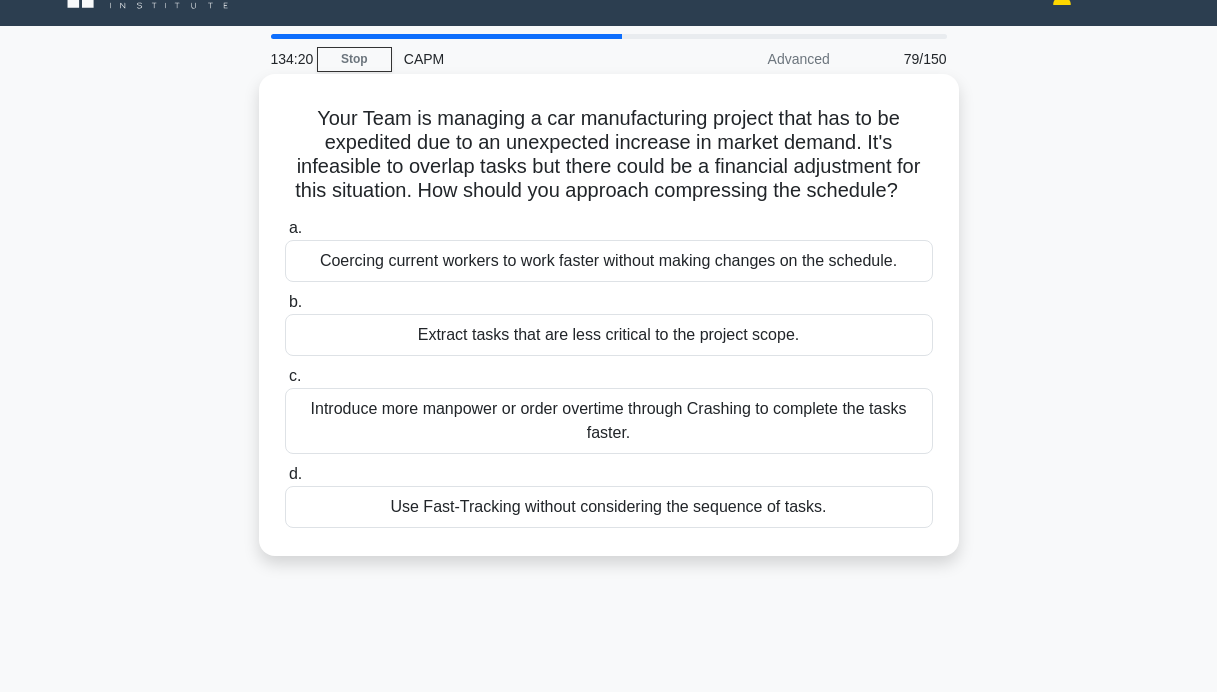 scroll, scrollTop: 42, scrollLeft: 0, axis: vertical 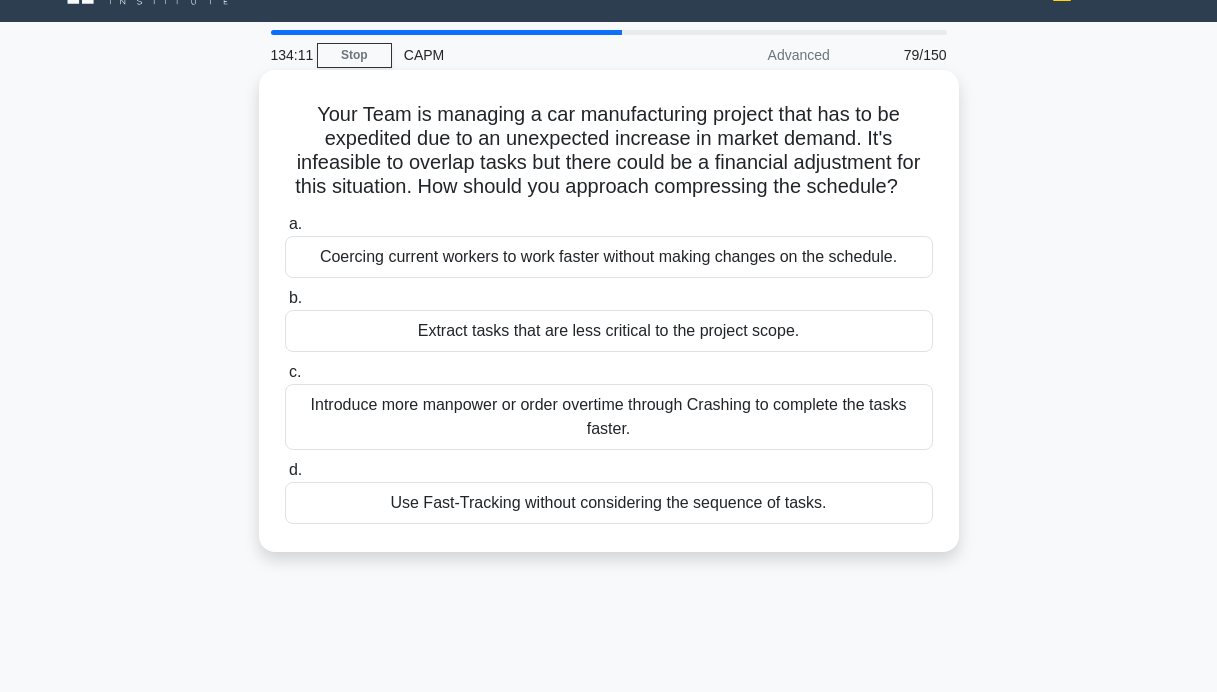 click on "Introduce more manpower or order overtime through Crashing to complete the tasks faster." at bounding box center [609, 417] 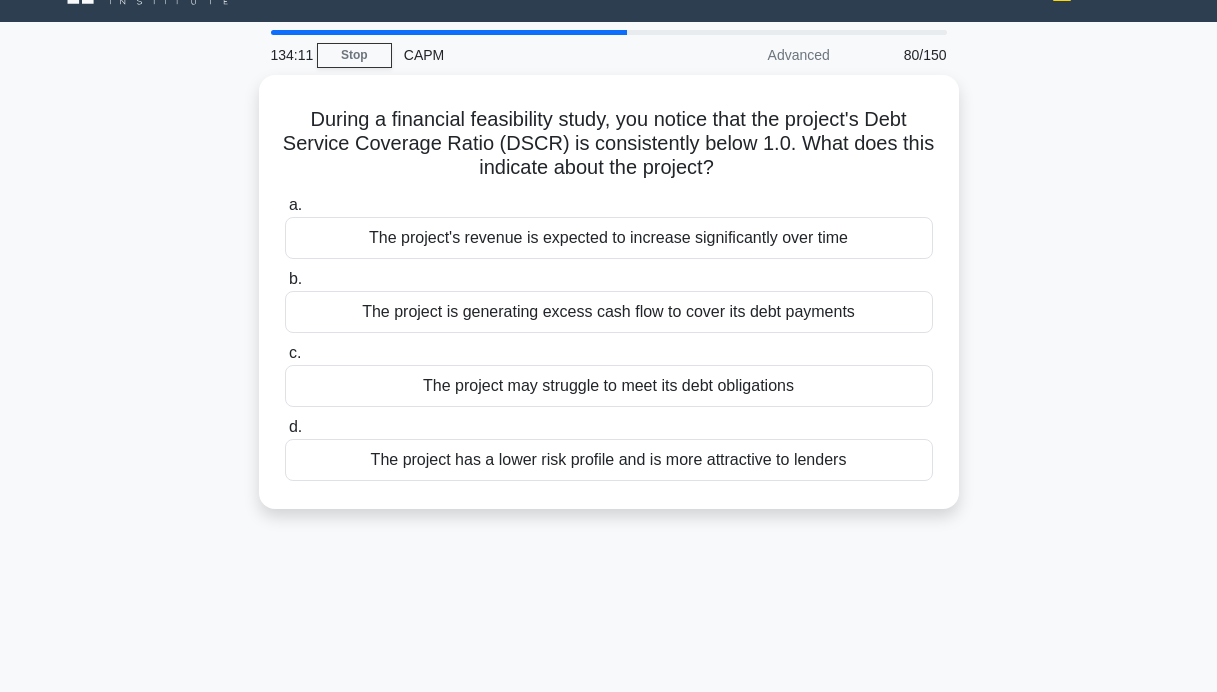 scroll, scrollTop: 0, scrollLeft: 0, axis: both 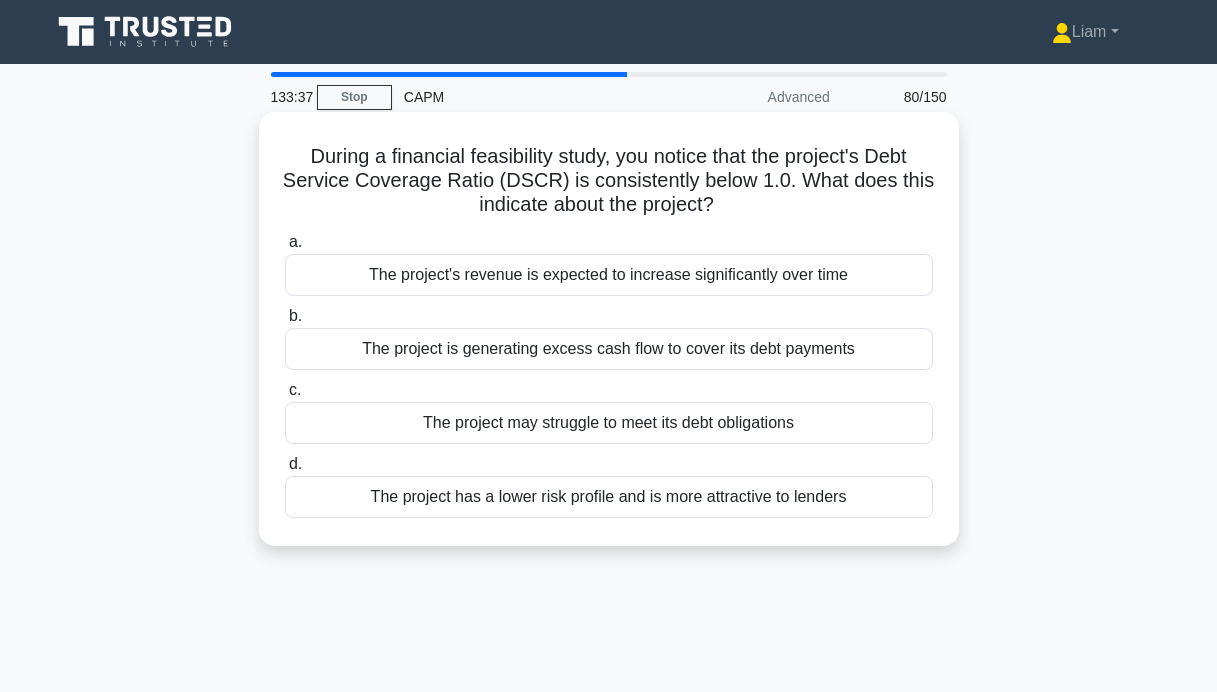 click on "The project has a lower risk profile and is more attractive to lenders" at bounding box center (609, 497) 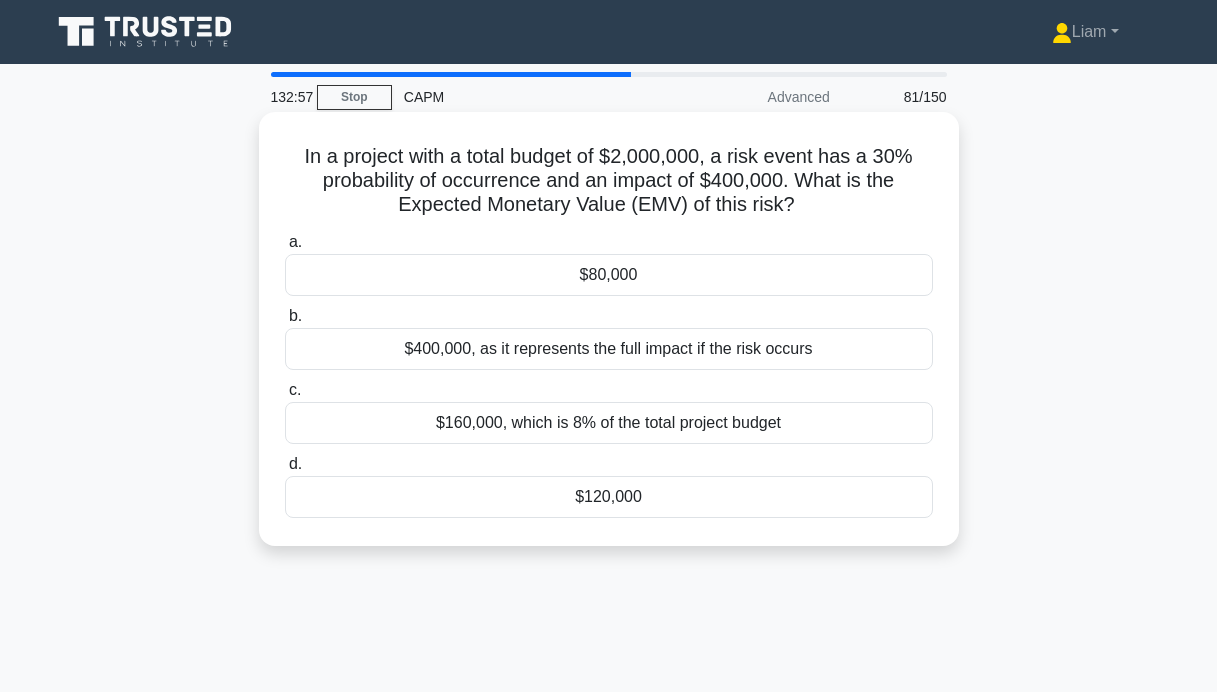 click on "$120,000" at bounding box center [609, 497] 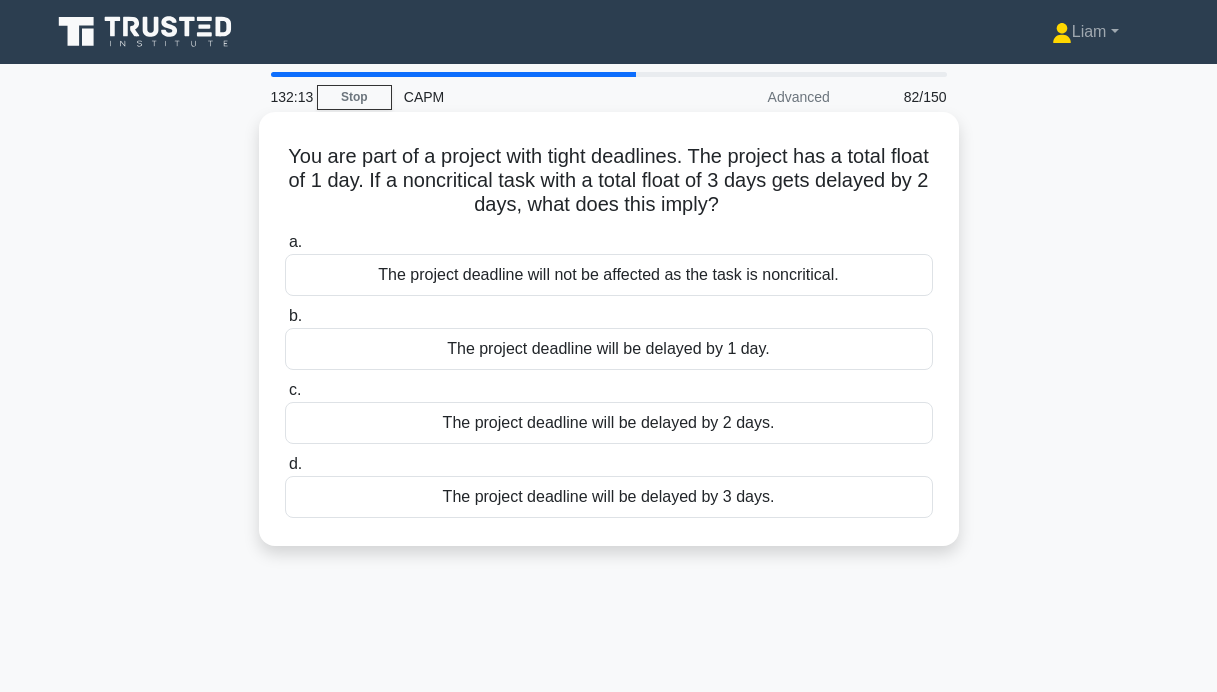click on "The project deadline will not be affected as the task is noncritical." at bounding box center [609, 275] 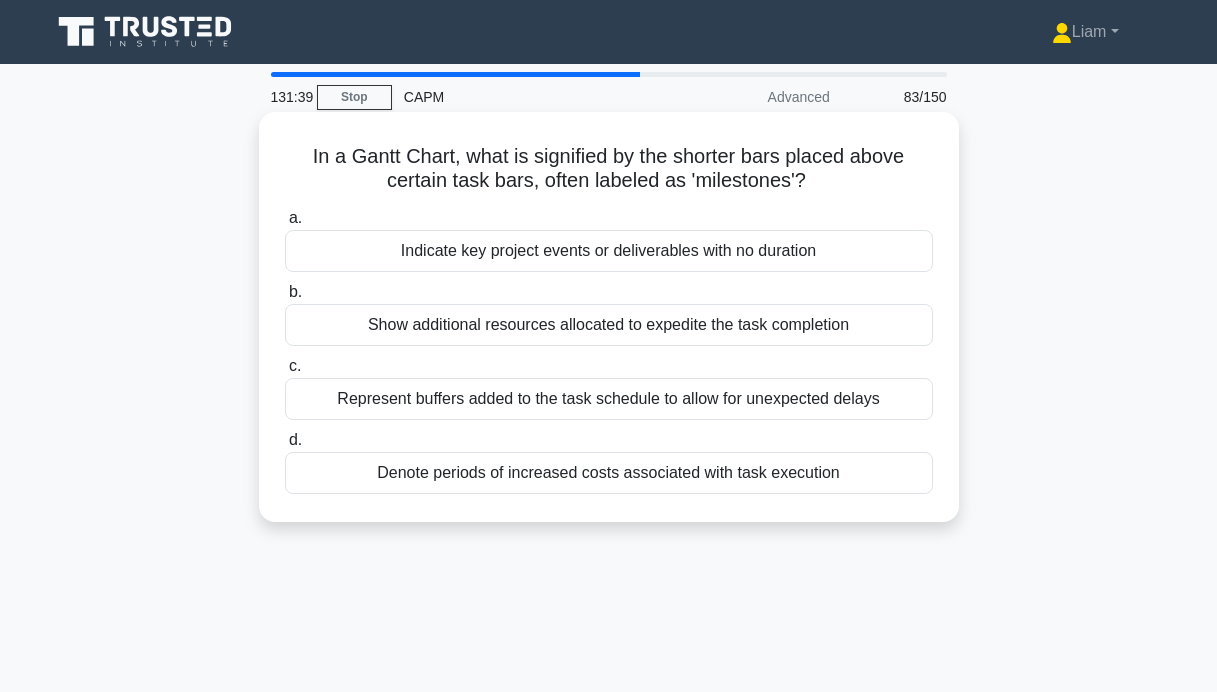 click on "Indicate key project events or deliverables with no duration" at bounding box center [609, 251] 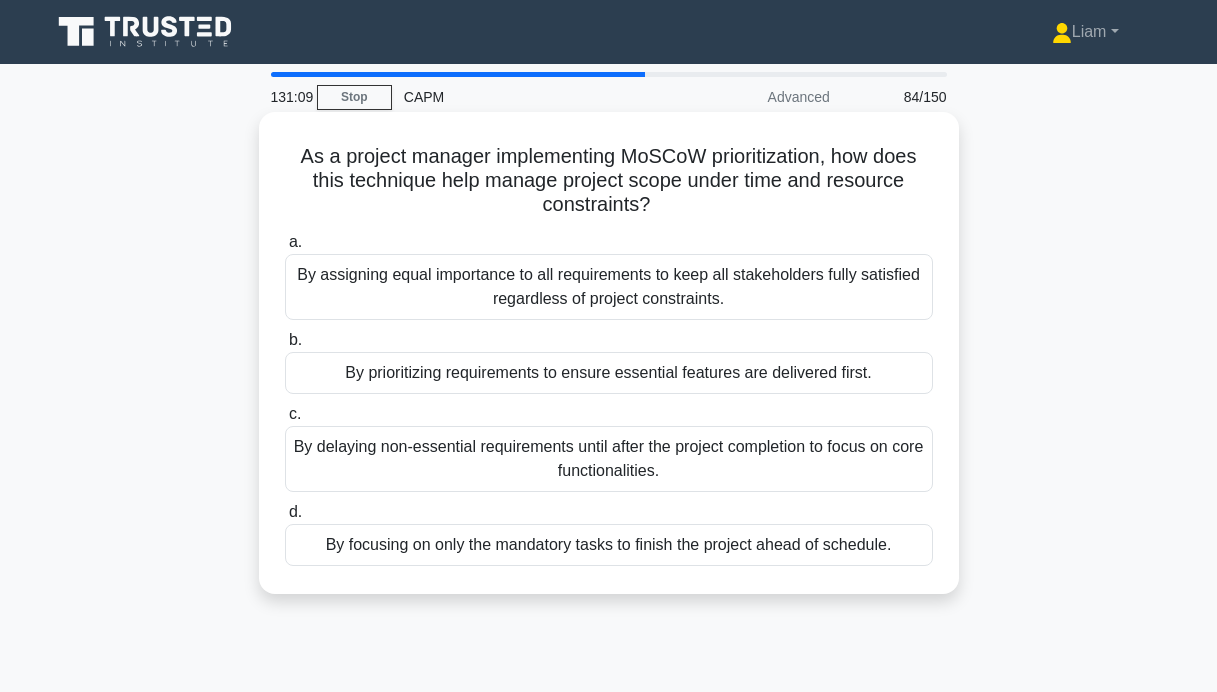 click on "By delaying non-essential requirements until after the project completion to focus on core functionalities." at bounding box center [609, 459] 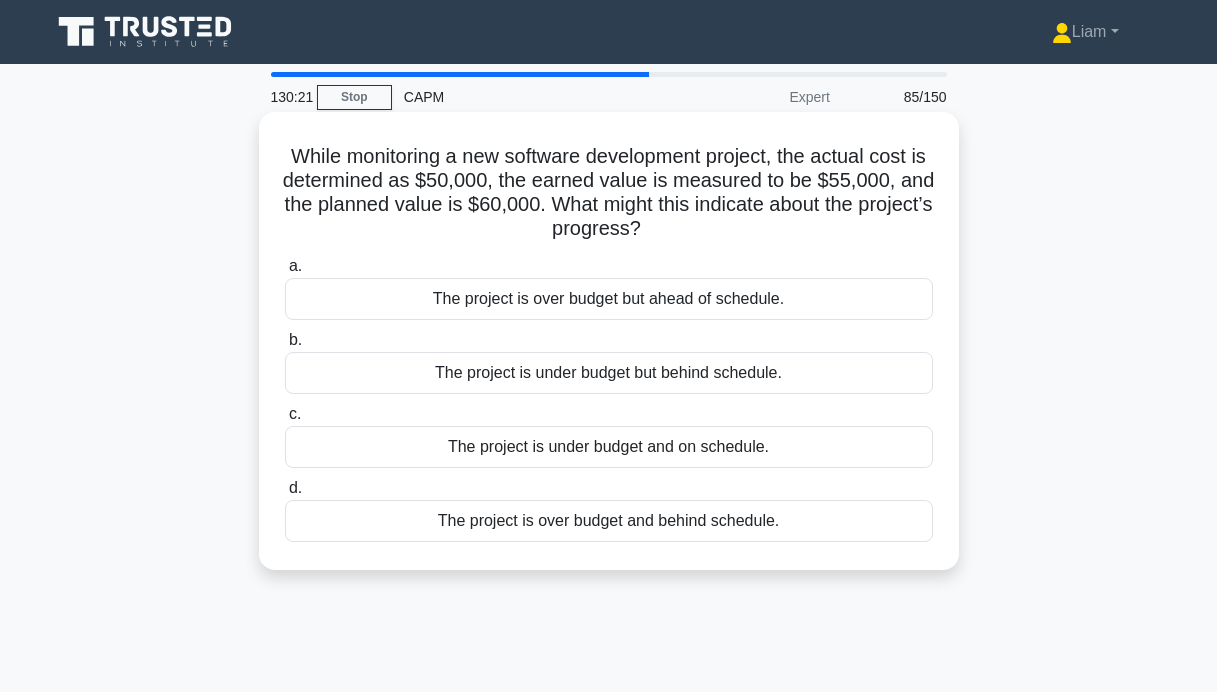 click on "The project is under budget and on schedule." at bounding box center (609, 447) 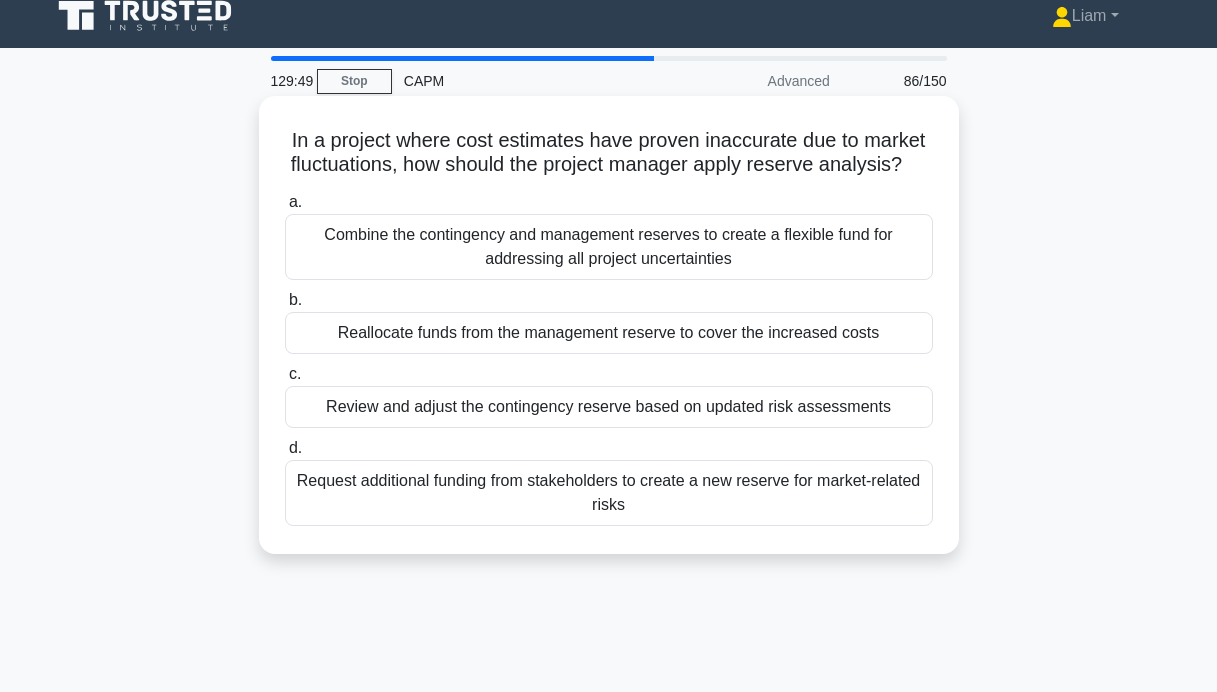 scroll, scrollTop: 29, scrollLeft: 0, axis: vertical 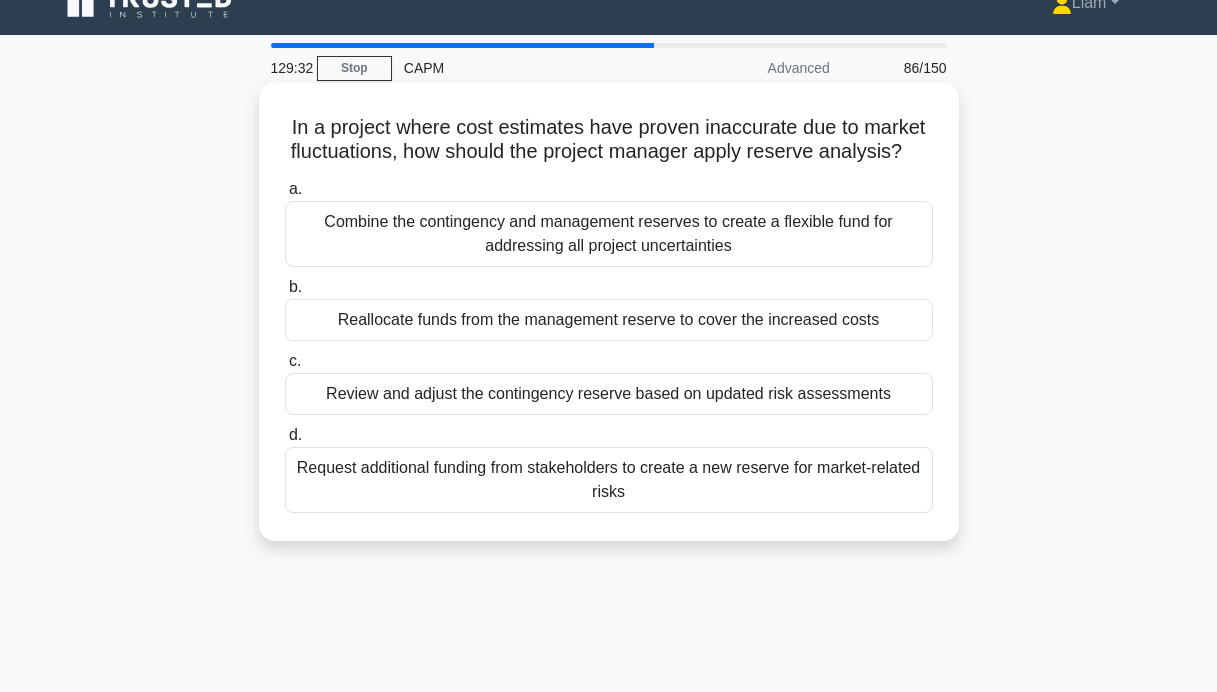 click on "Combine the contingency and management reserves to create a flexible fund for addressing all project uncertainties" at bounding box center (609, 234) 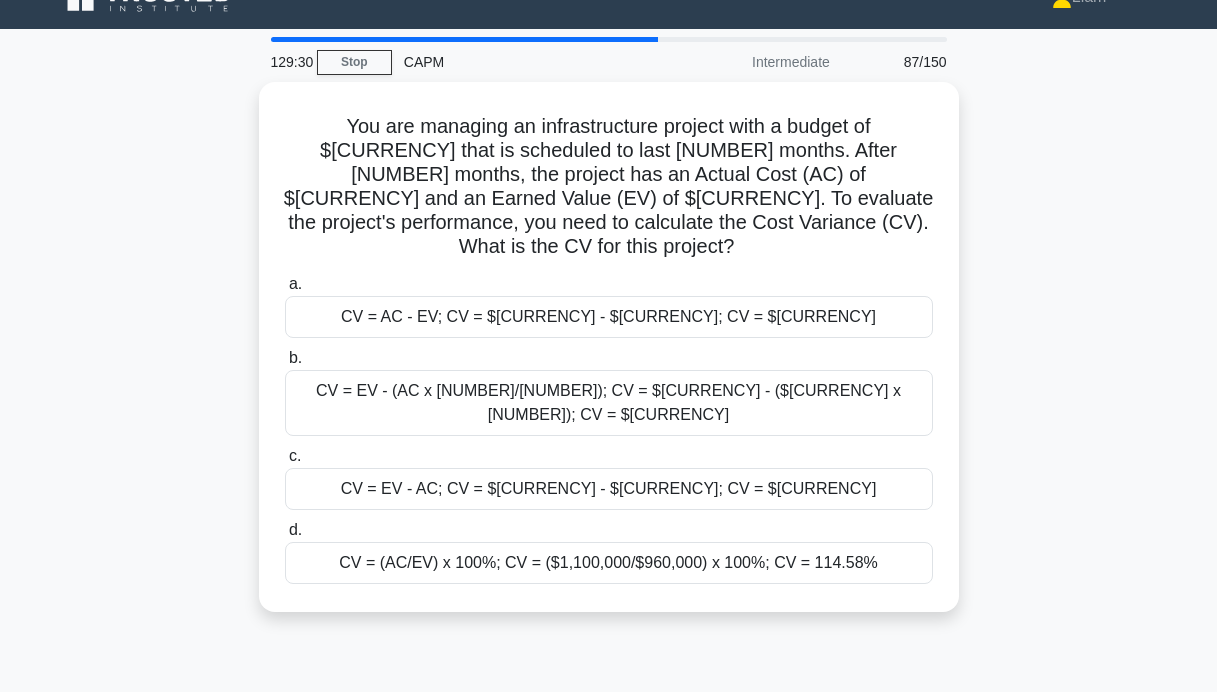 scroll, scrollTop: 50, scrollLeft: 0, axis: vertical 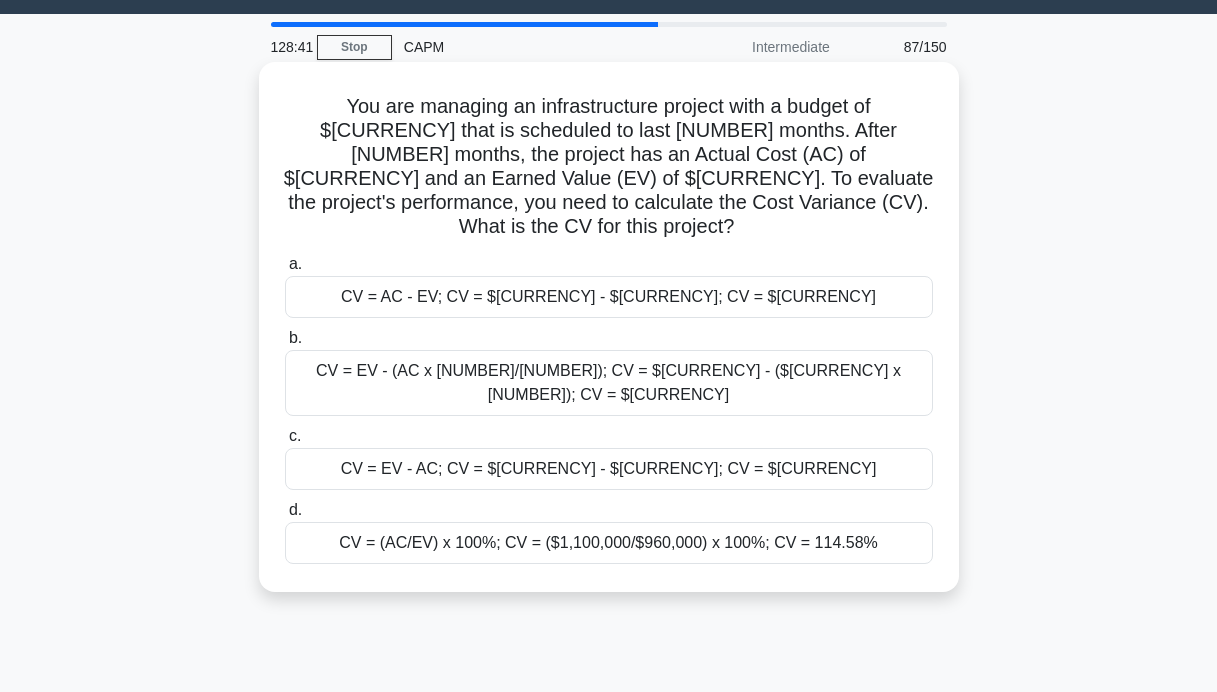 click on "CV = EV - AC; CV = $[CURRENCY] - $[CURRENCY]; CV = $[CURRENCY]" at bounding box center (609, 469) 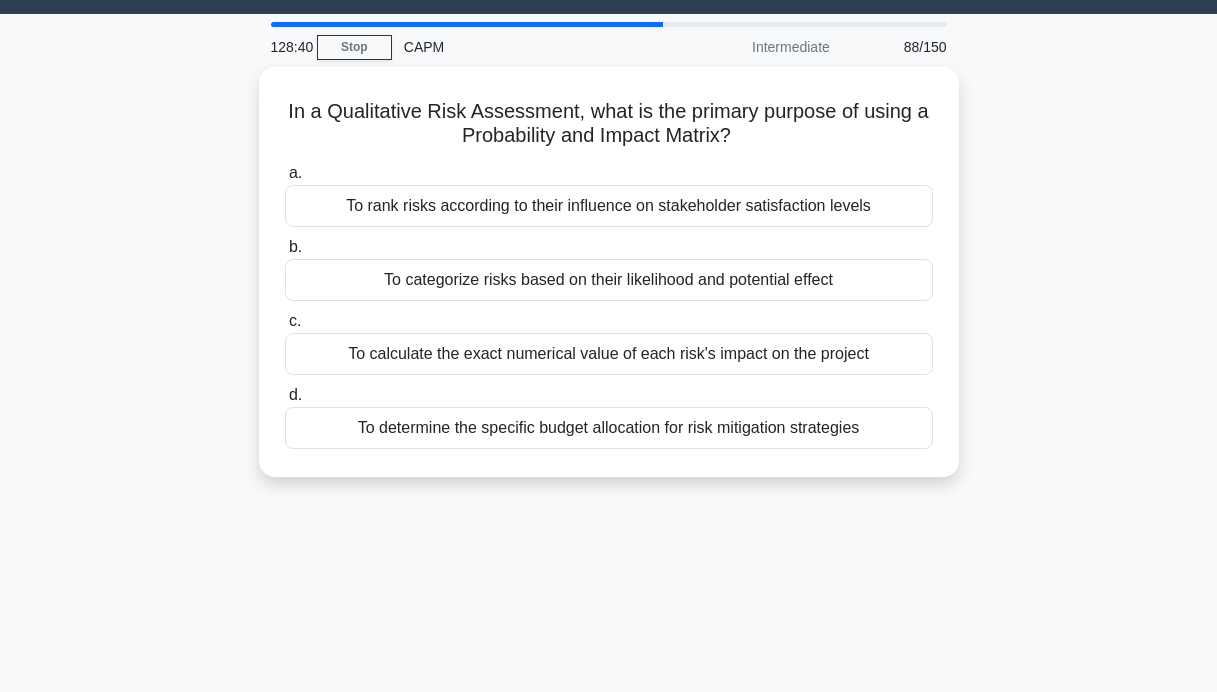 scroll, scrollTop: 0, scrollLeft: 0, axis: both 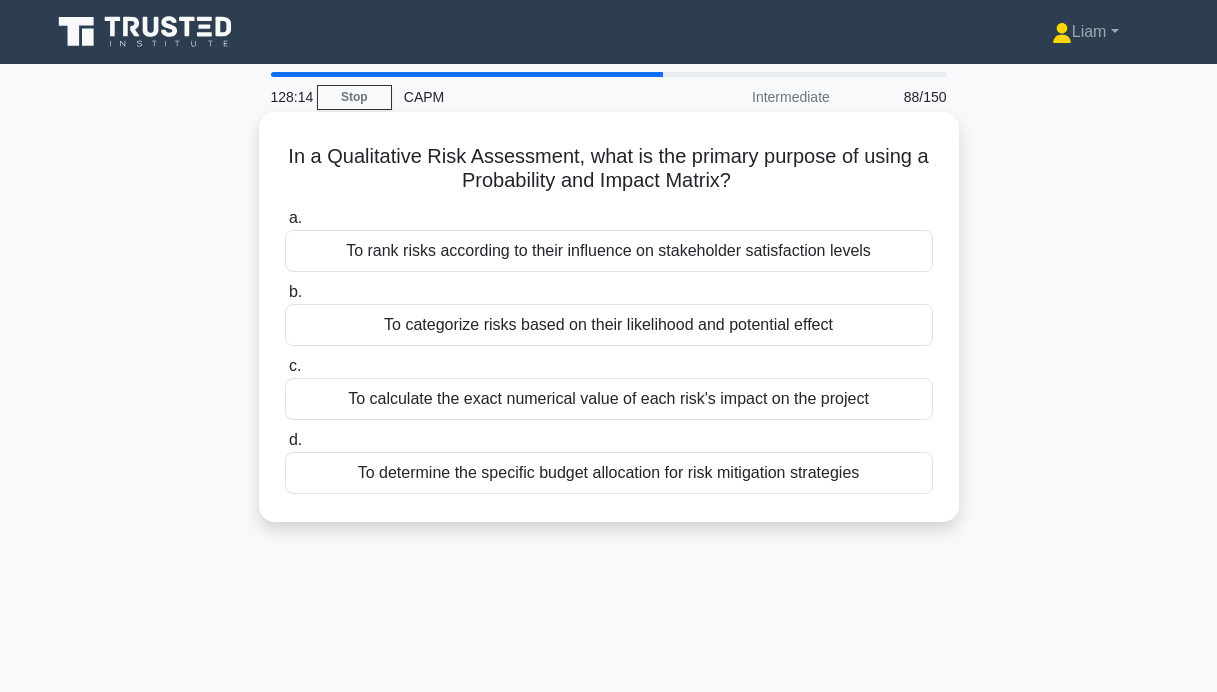 click on "To calculate the exact numerical value of each risk's impact on the project" at bounding box center [609, 399] 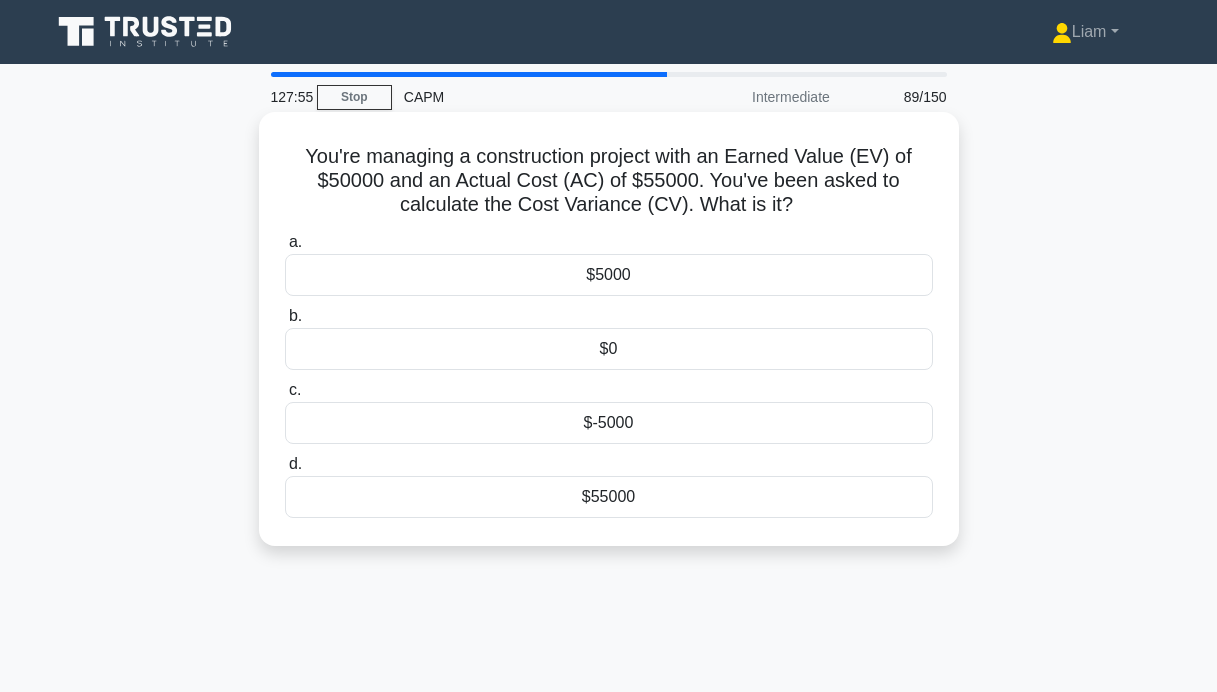 click on "$-5000" at bounding box center [609, 423] 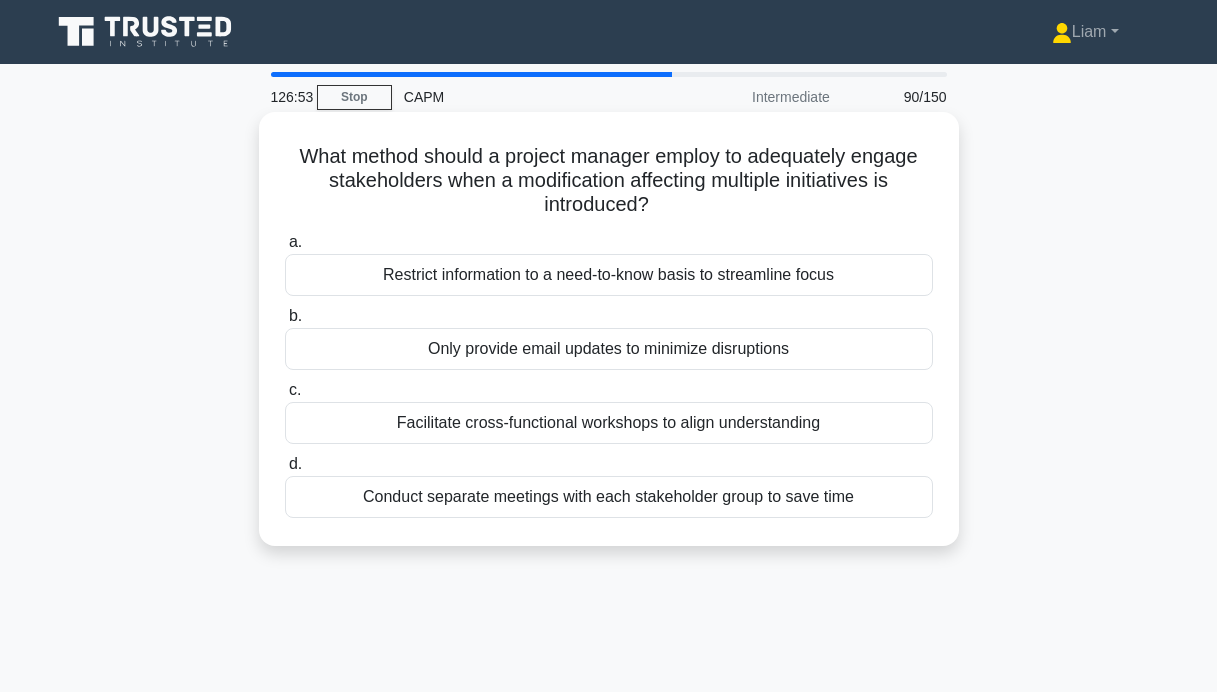 click on "Facilitate cross-functional workshops to align understanding" at bounding box center (609, 423) 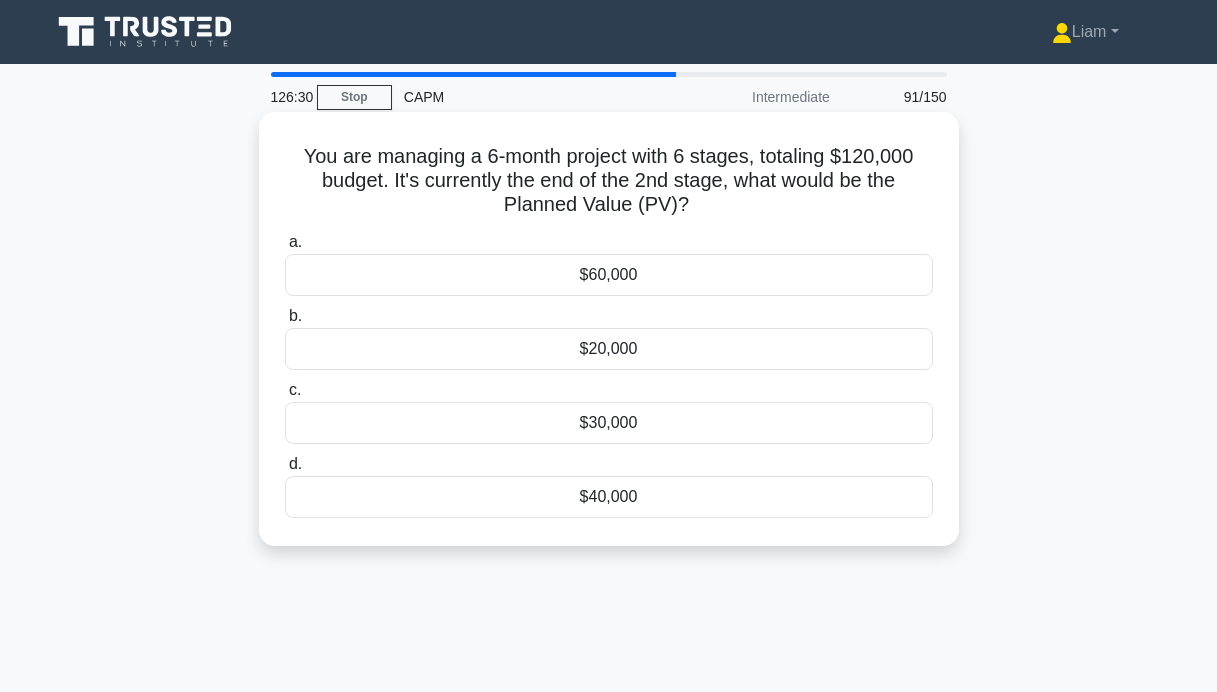 click on "$40,000" at bounding box center [609, 497] 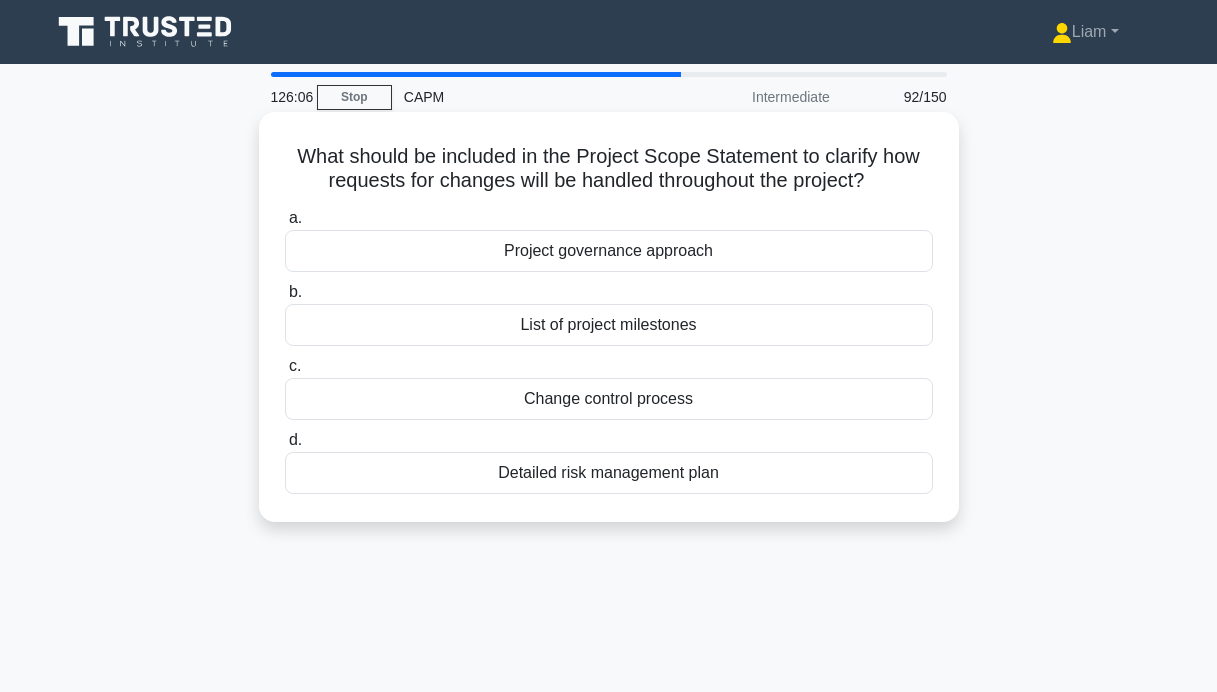 click on "Change control process" at bounding box center (609, 399) 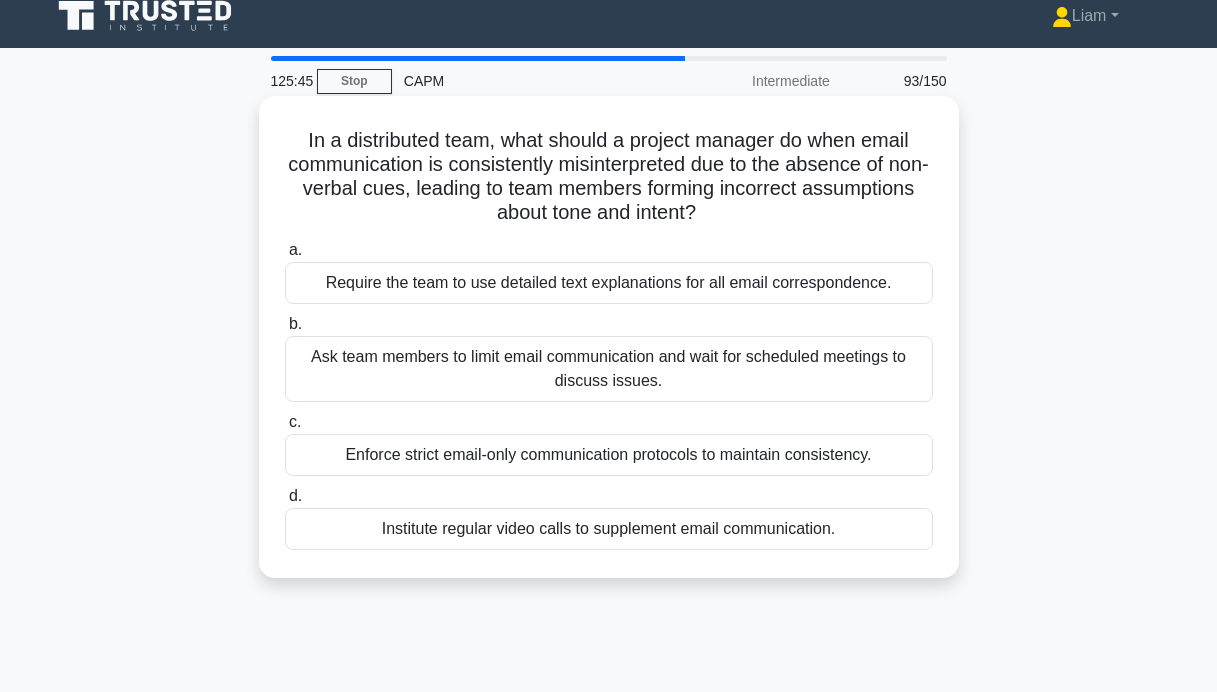scroll, scrollTop: 38, scrollLeft: 0, axis: vertical 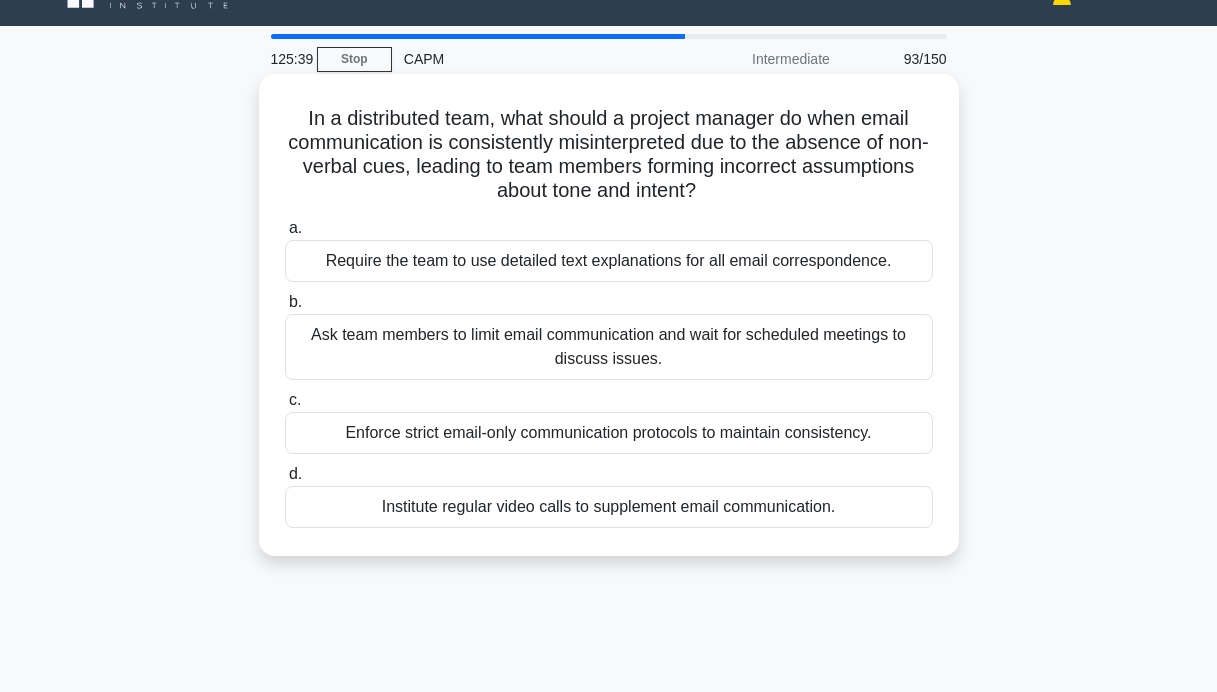 click on "Institute regular video calls to supplement email communication." at bounding box center (609, 507) 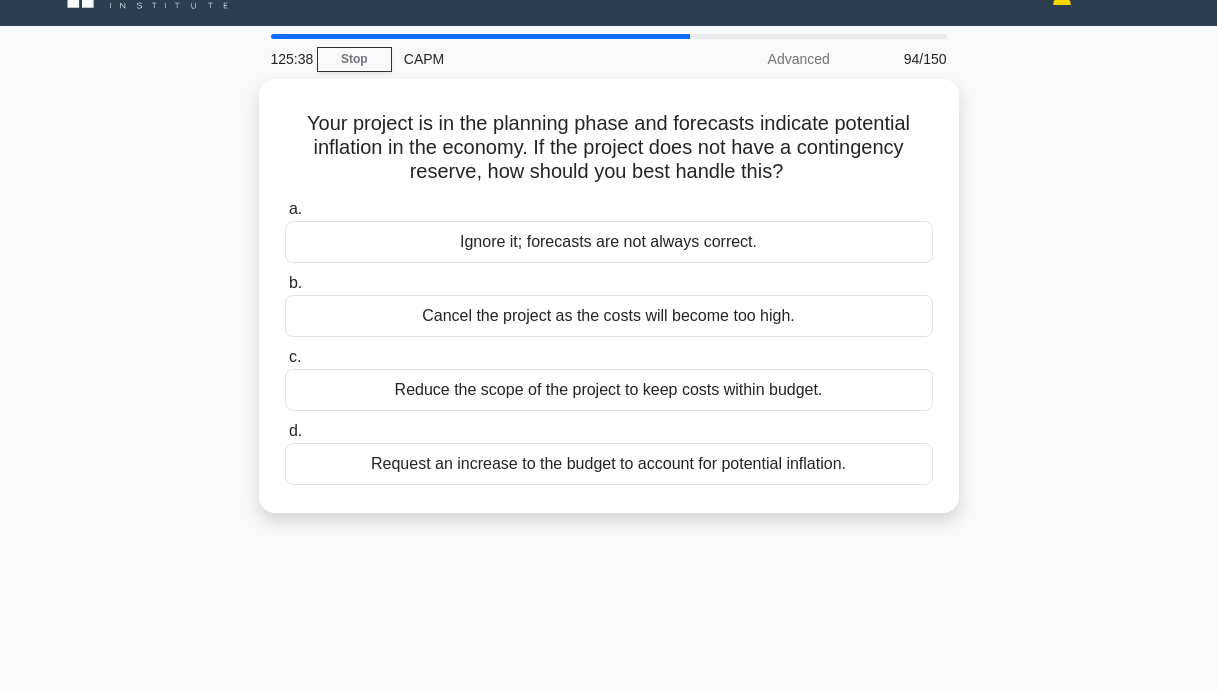 scroll, scrollTop: 0, scrollLeft: 0, axis: both 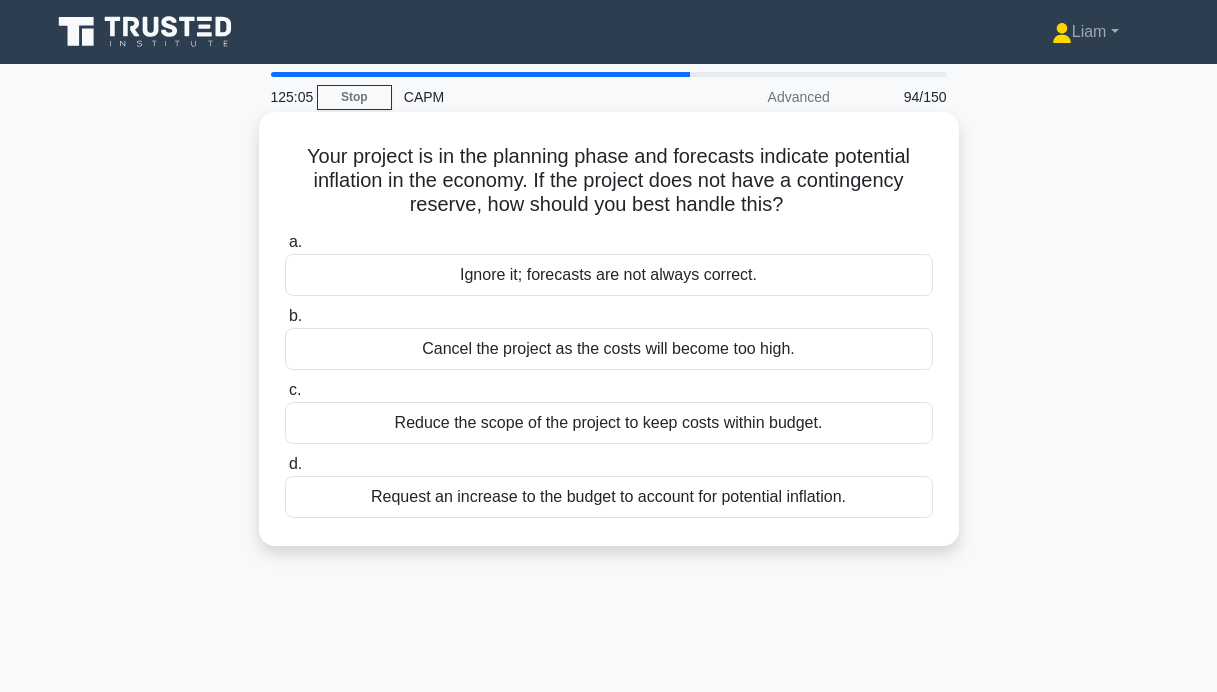 click on "Request an increase to the budget to account for potential inflation." at bounding box center (609, 497) 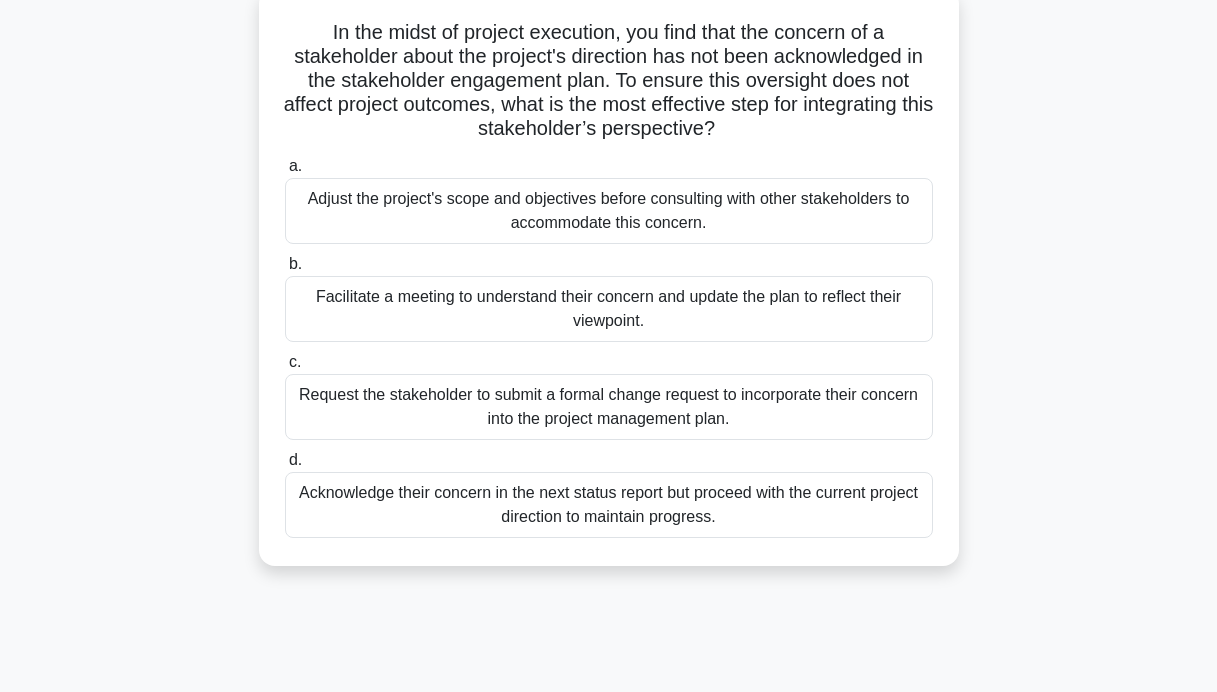 scroll, scrollTop: 169, scrollLeft: 0, axis: vertical 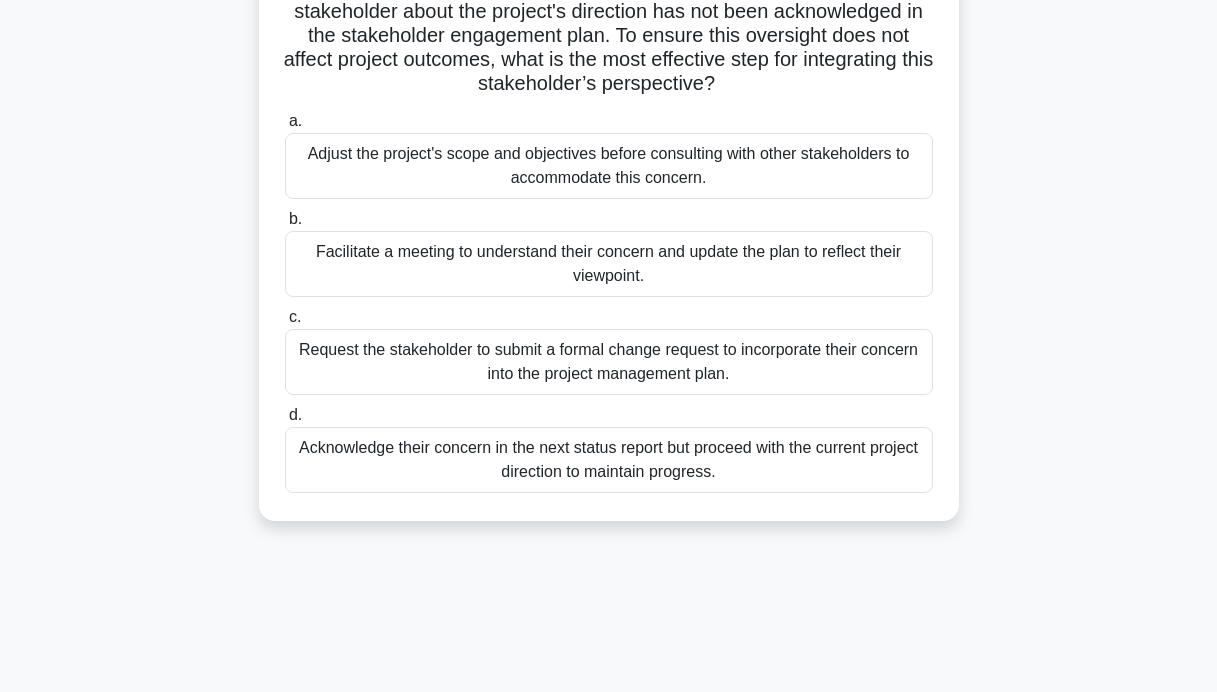 click on "Facilitate a meeting to understand their concern and update the plan to reflect their viewpoint." at bounding box center [609, 264] 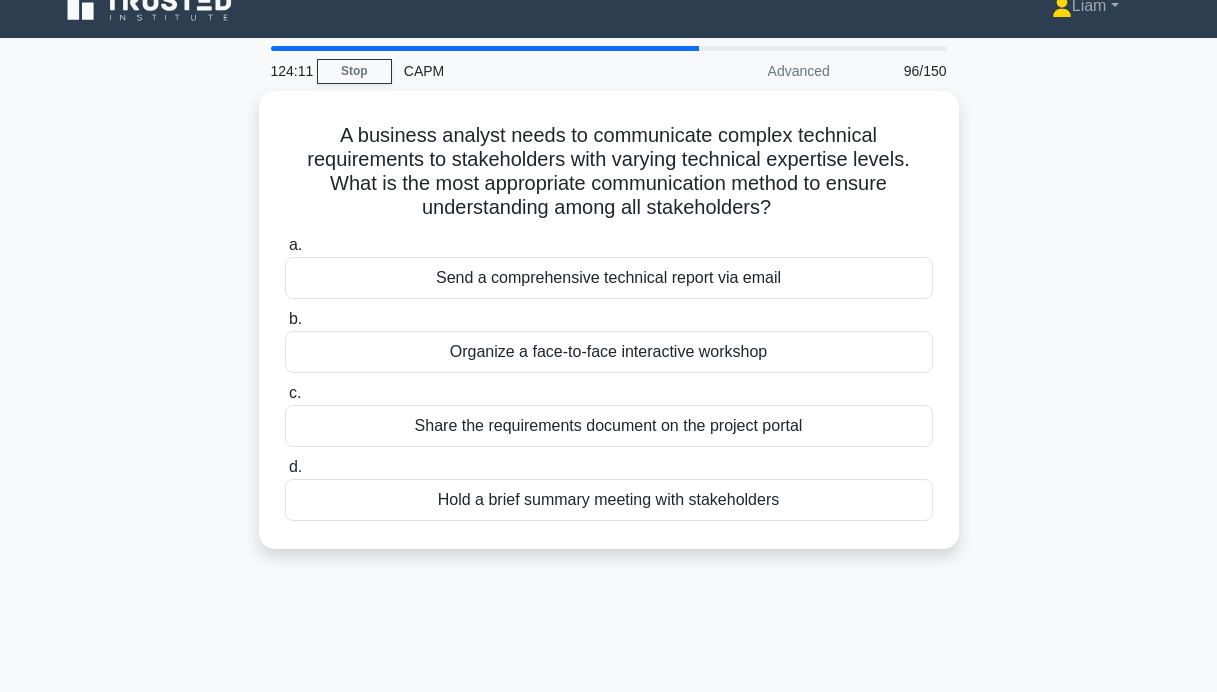 scroll, scrollTop: 0, scrollLeft: 0, axis: both 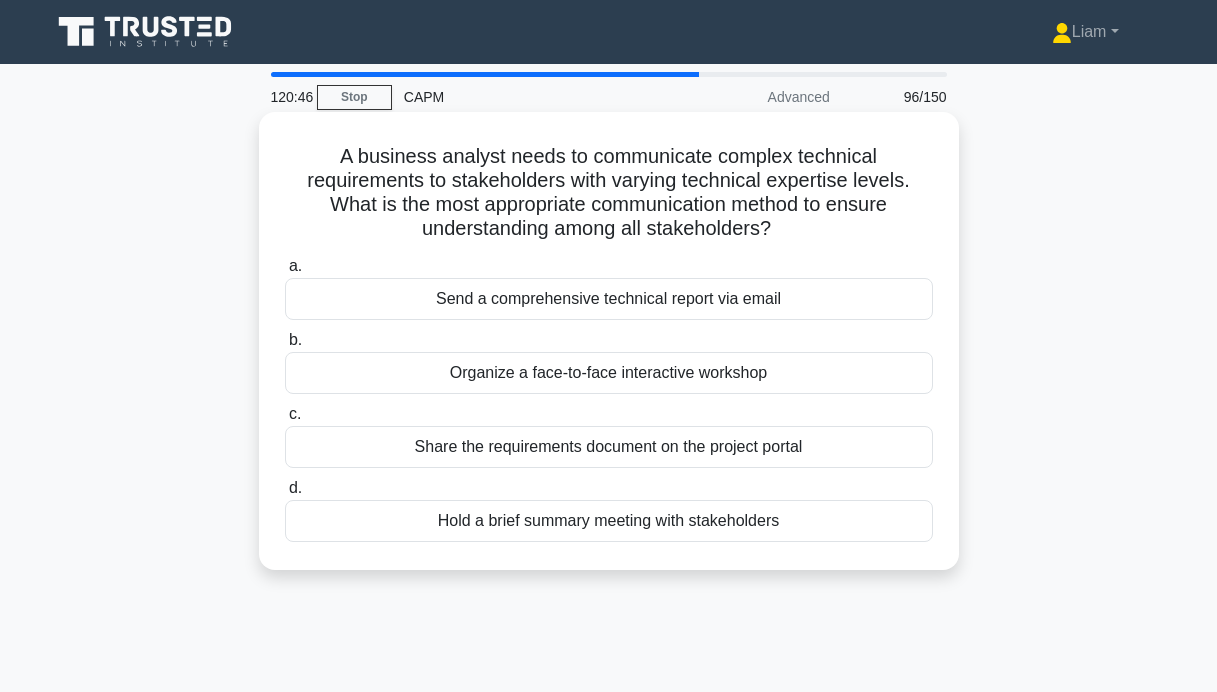 click on "Organize a face-to-face interactive workshop" at bounding box center [609, 373] 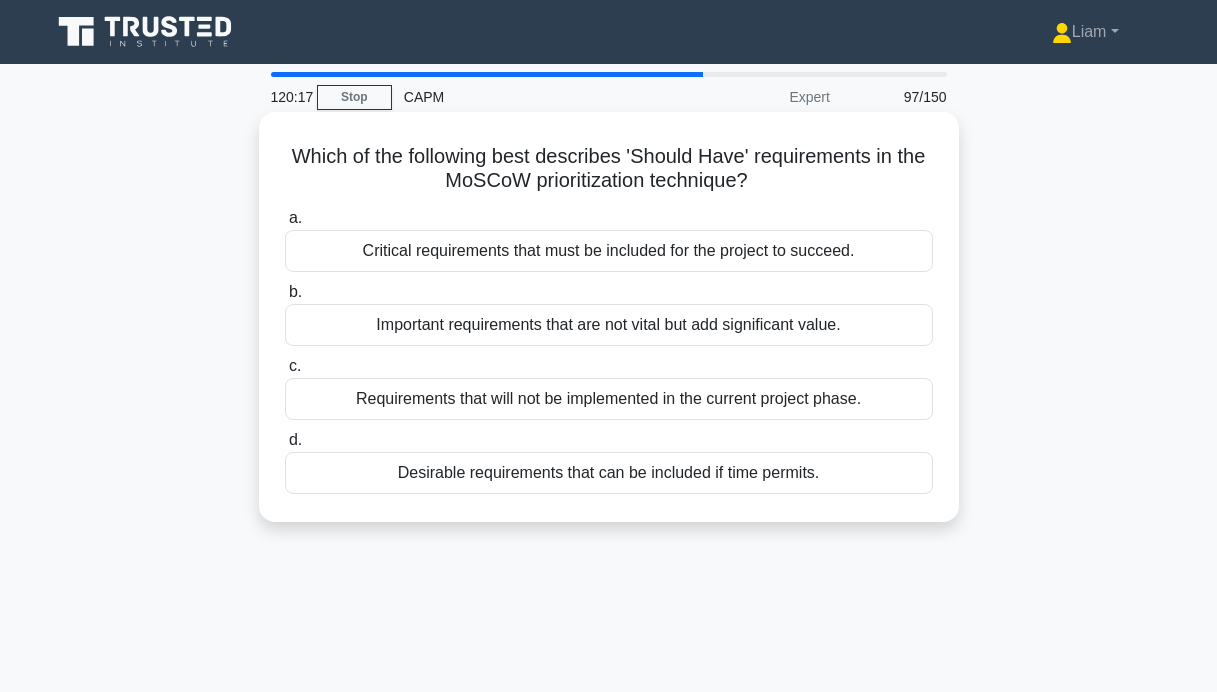 click on "Important requirements that are not vital but add significant value." at bounding box center (609, 325) 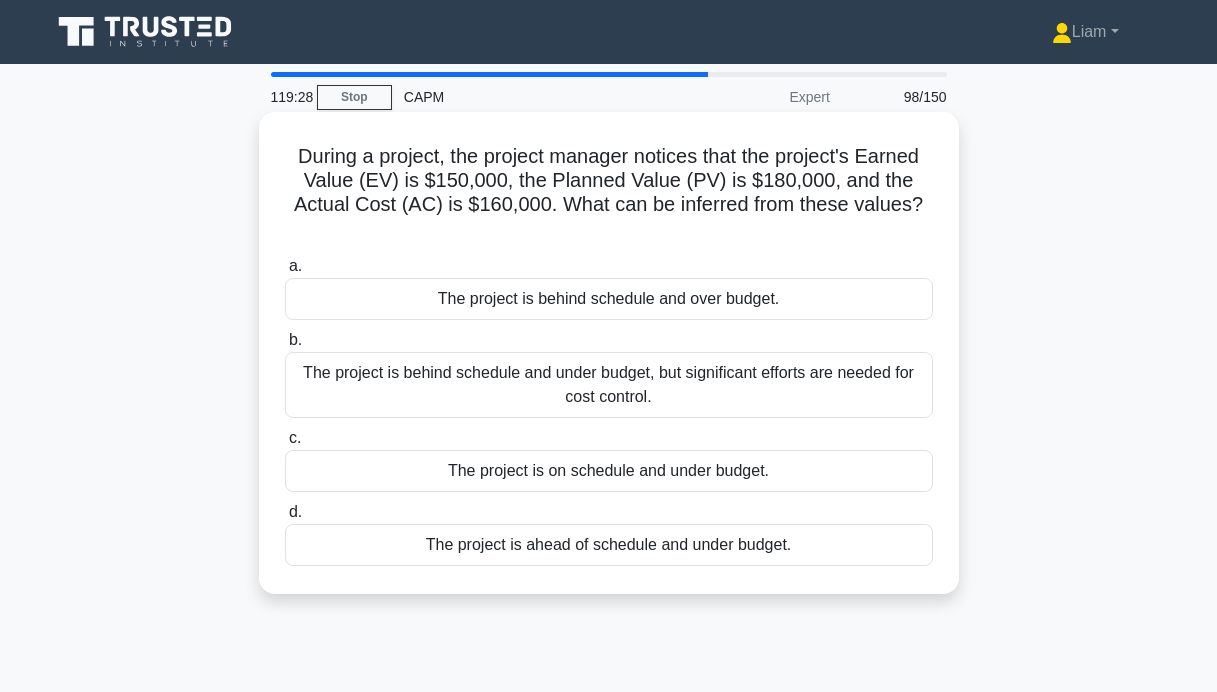 click on "The project is behind schedule and under budget, but significant efforts are needed for cost control." at bounding box center [609, 385] 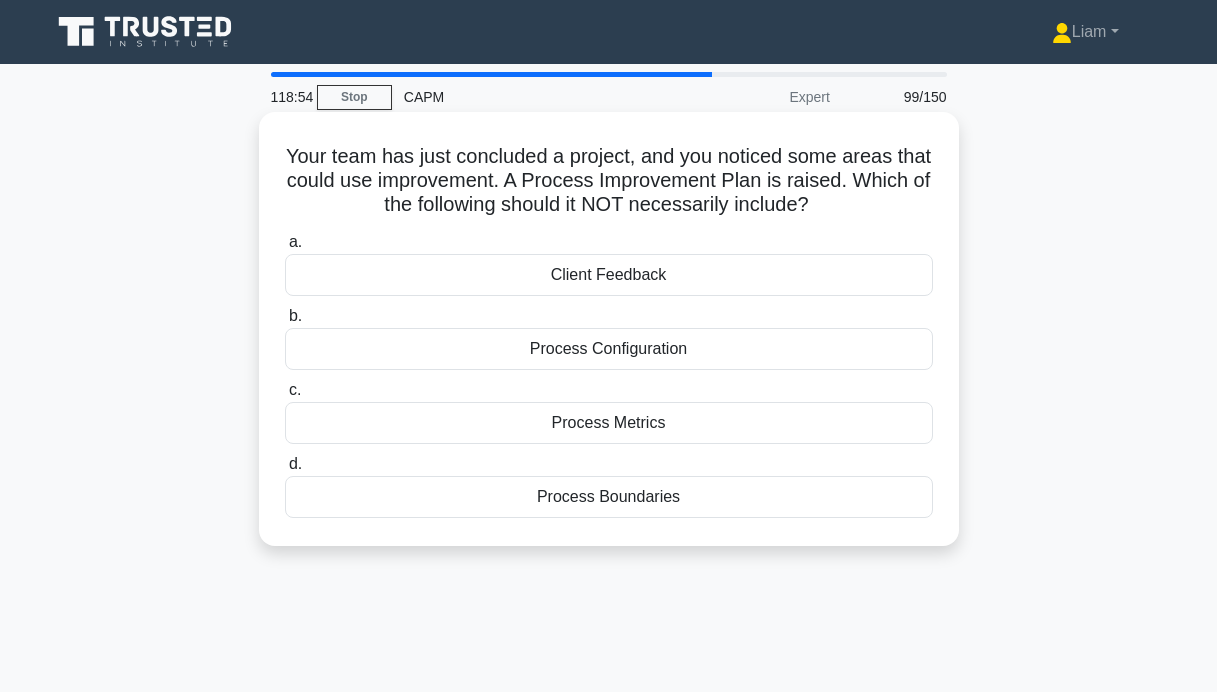 click on "Client Feedback" at bounding box center (609, 275) 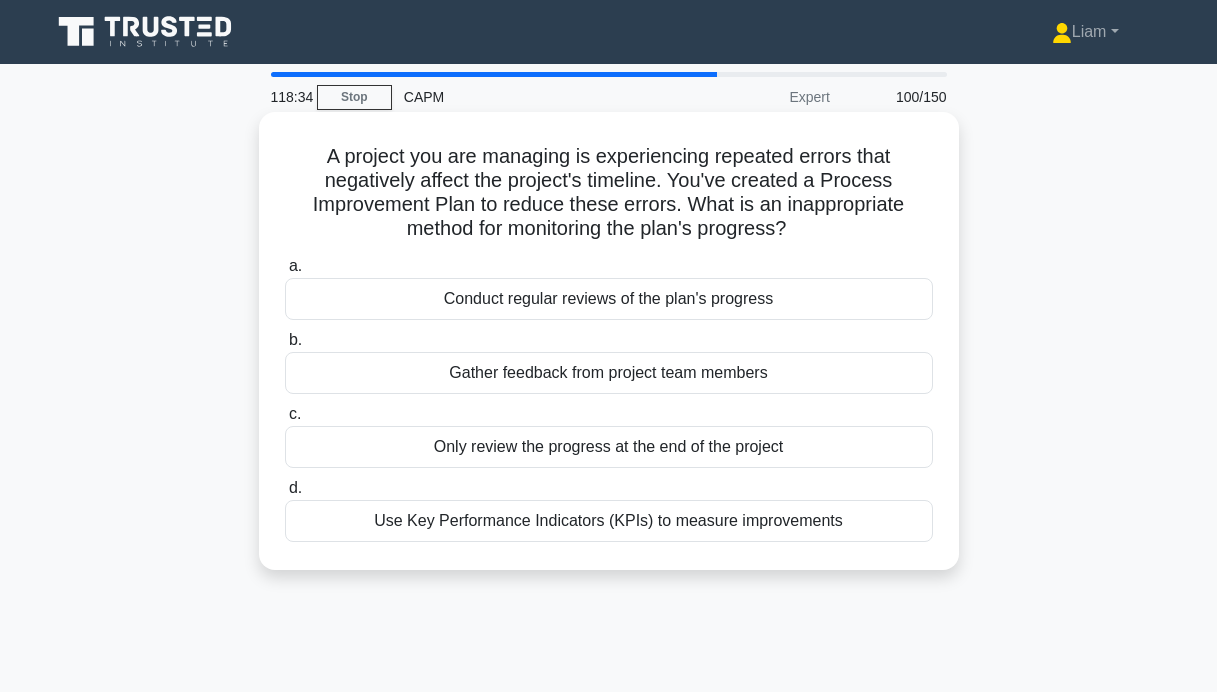 click on "Use Key Performance Indicators (KPIs) to measure improvements" at bounding box center [609, 521] 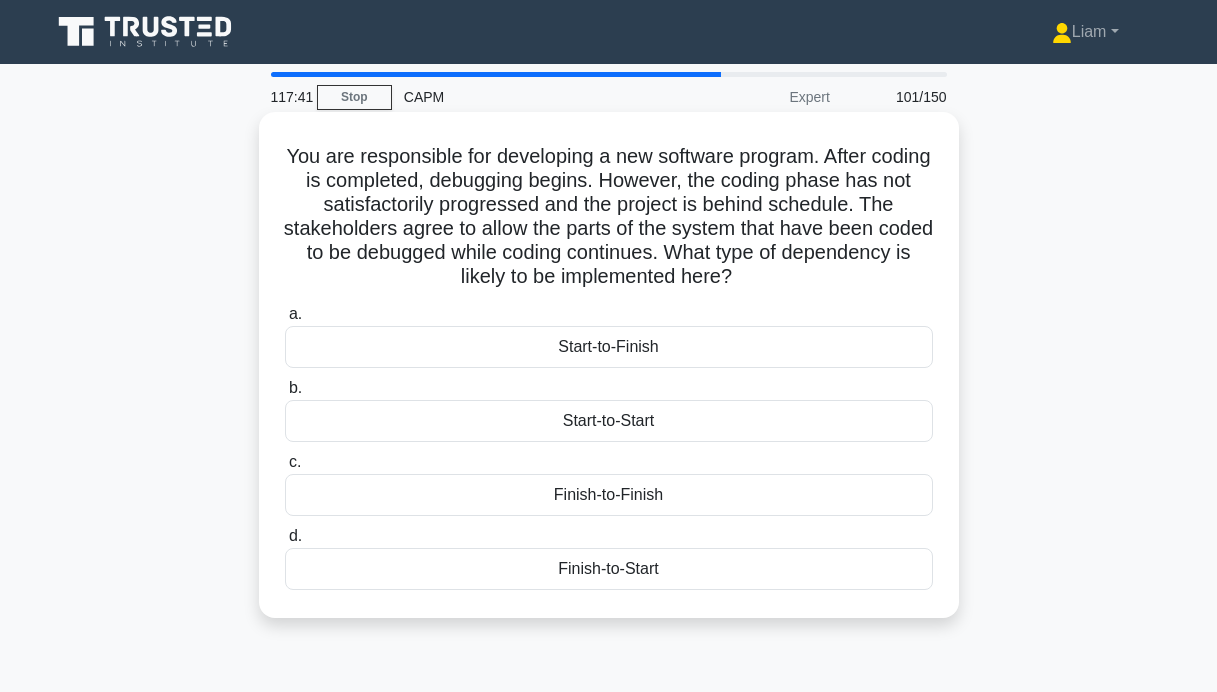 scroll, scrollTop: 8, scrollLeft: 0, axis: vertical 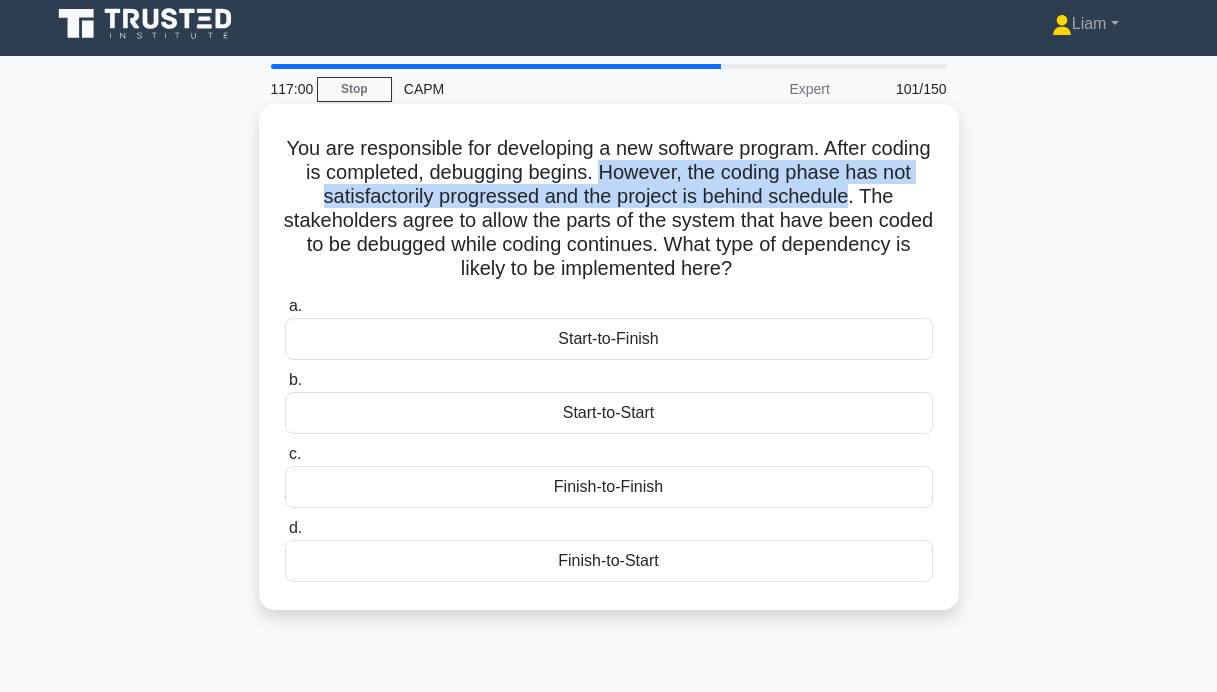 drag, startPoint x: 598, startPoint y: 170, endPoint x: 843, endPoint y: 203, distance: 247.21246 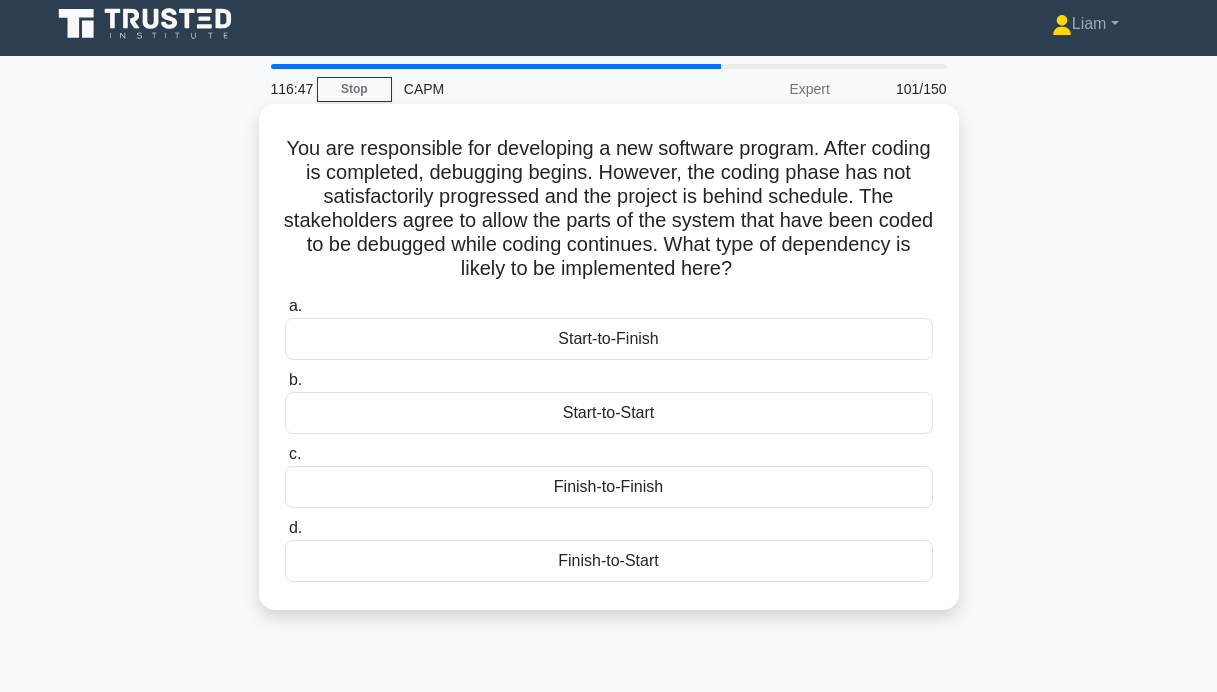 click on "You are responsible for developing a new software program. After coding is completed, debugging begins. However, the coding phase has not satisfactorily progressed and the project is behind schedule. The stakeholders agree to allow the parts of the system that have been coded to be debugged while coding continues. What type of dependency is likely to be implemented here?
.spinner_0XTQ{transform-origin:center;animation:spinner_y6GP .75s linear infinite}@keyframes spinner_y6GP{100%{transform:rotate(360deg)}}" at bounding box center (609, 209) 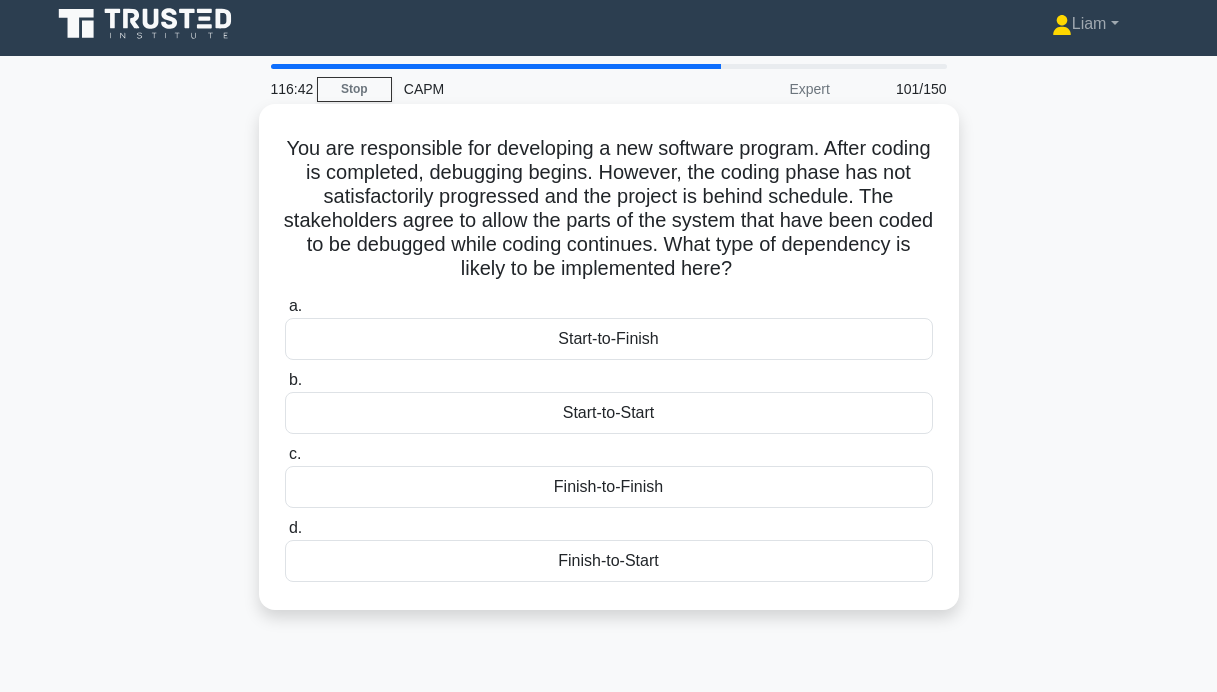 click on "Start-to-Finish" at bounding box center [609, 339] 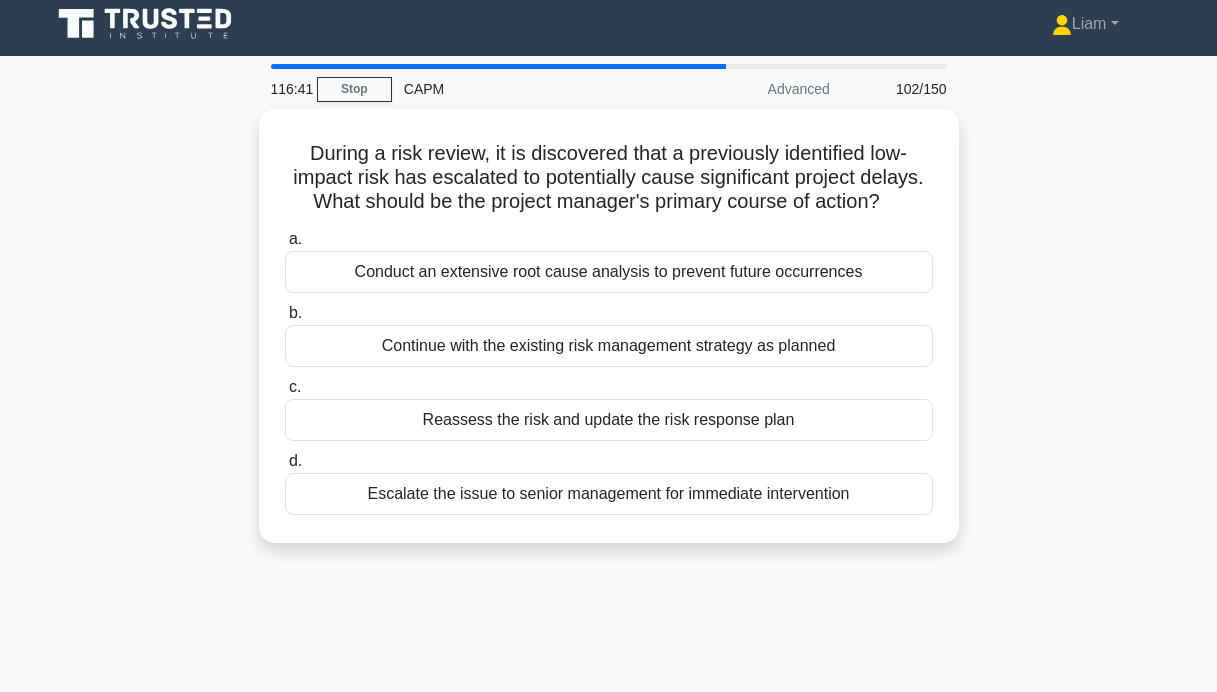 scroll, scrollTop: 0, scrollLeft: 0, axis: both 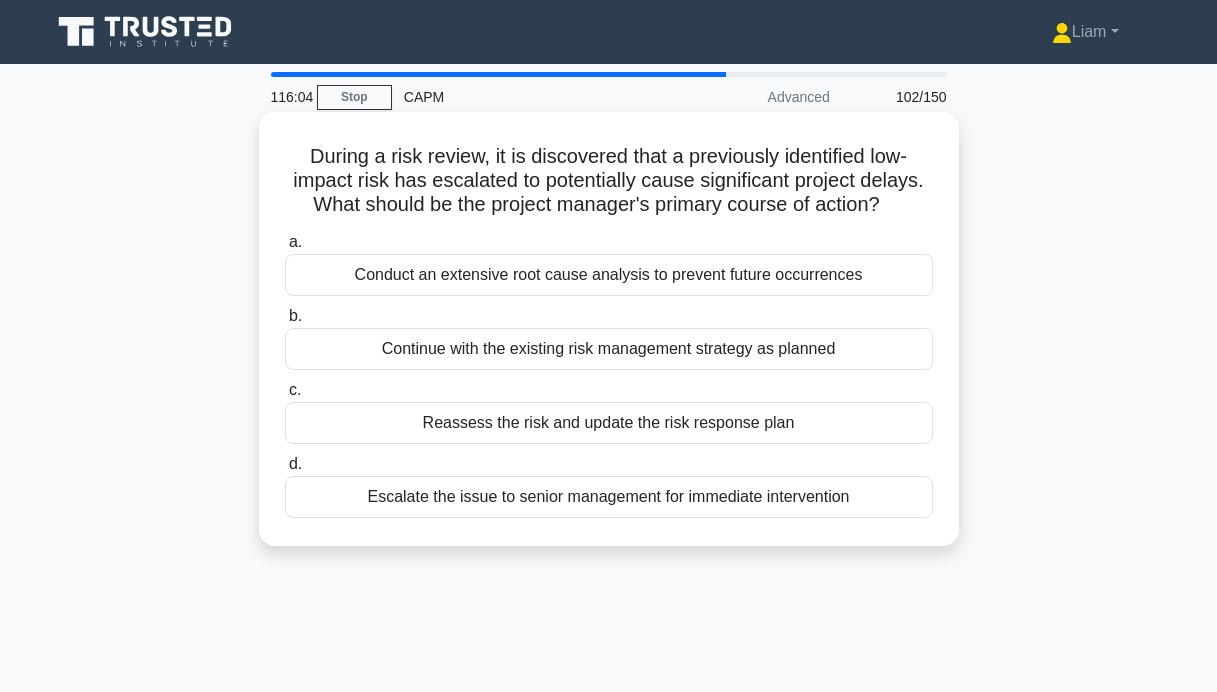 click on "Escalate the issue to senior management for immediate intervention" at bounding box center [609, 497] 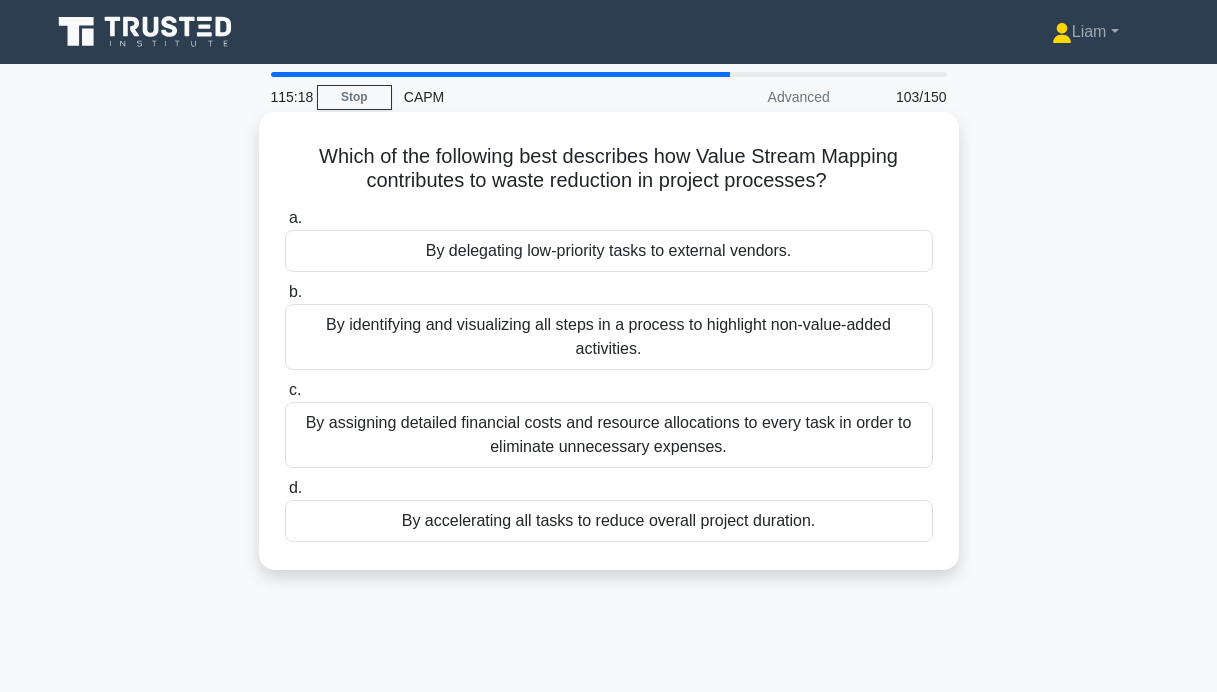 click on "By assigning detailed financial costs and resource allocations to every task in order to eliminate unnecessary expenses." at bounding box center (609, 435) 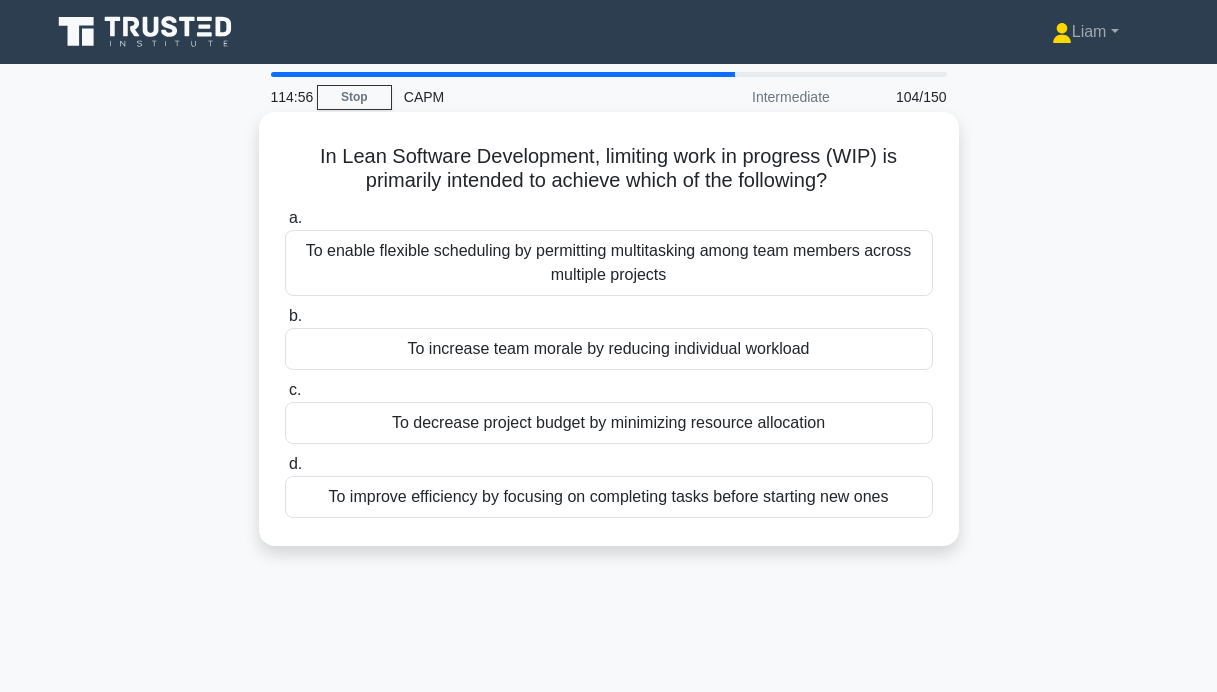 click on "To improve efficiency by focusing on completing tasks before starting new ones" at bounding box center (609, 497) 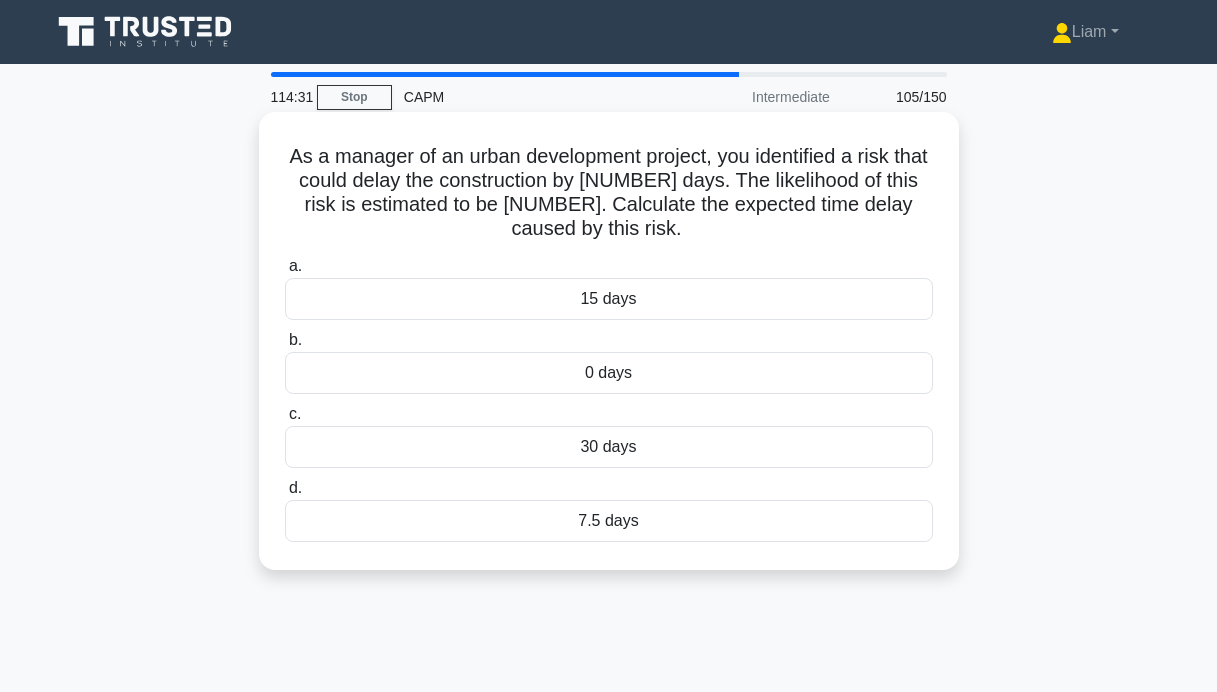 click on "7.5 days" at bounding box center (609, 521) 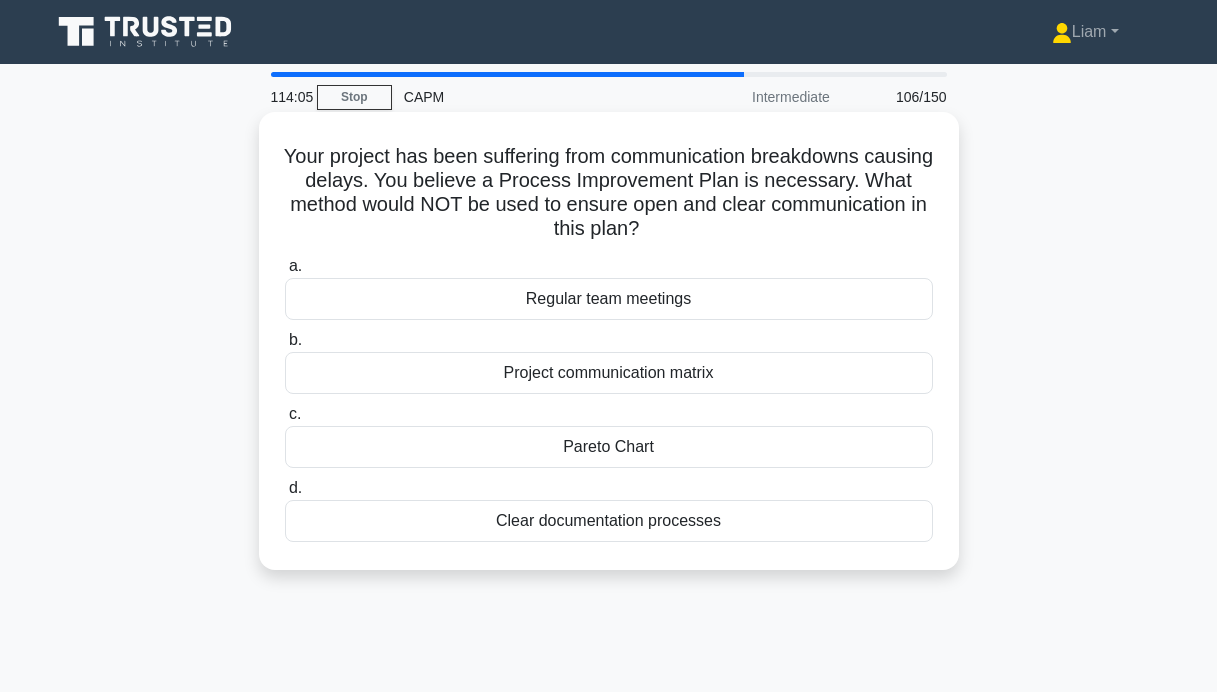 click on "Pareto Chart" at bounding box center [609, 447] 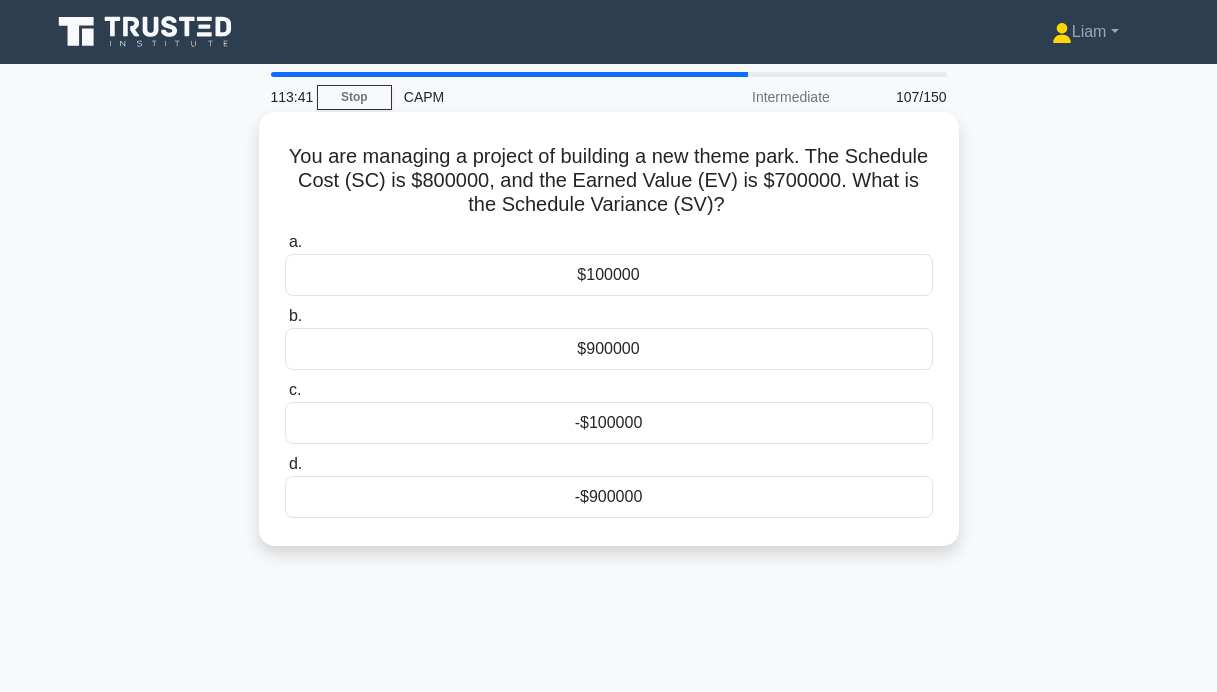 click on "-$100000" at bounding box center (609, 423) 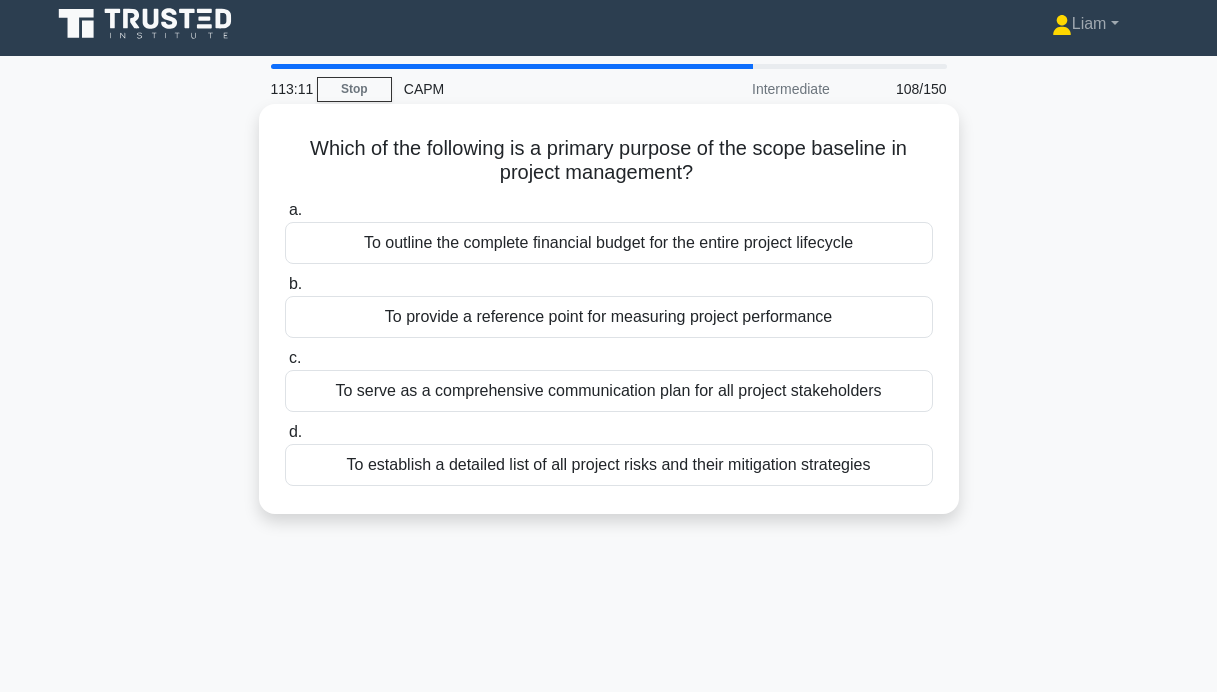 scroll, scrollTop: 4, scrollLeft: 0, axis: vertical 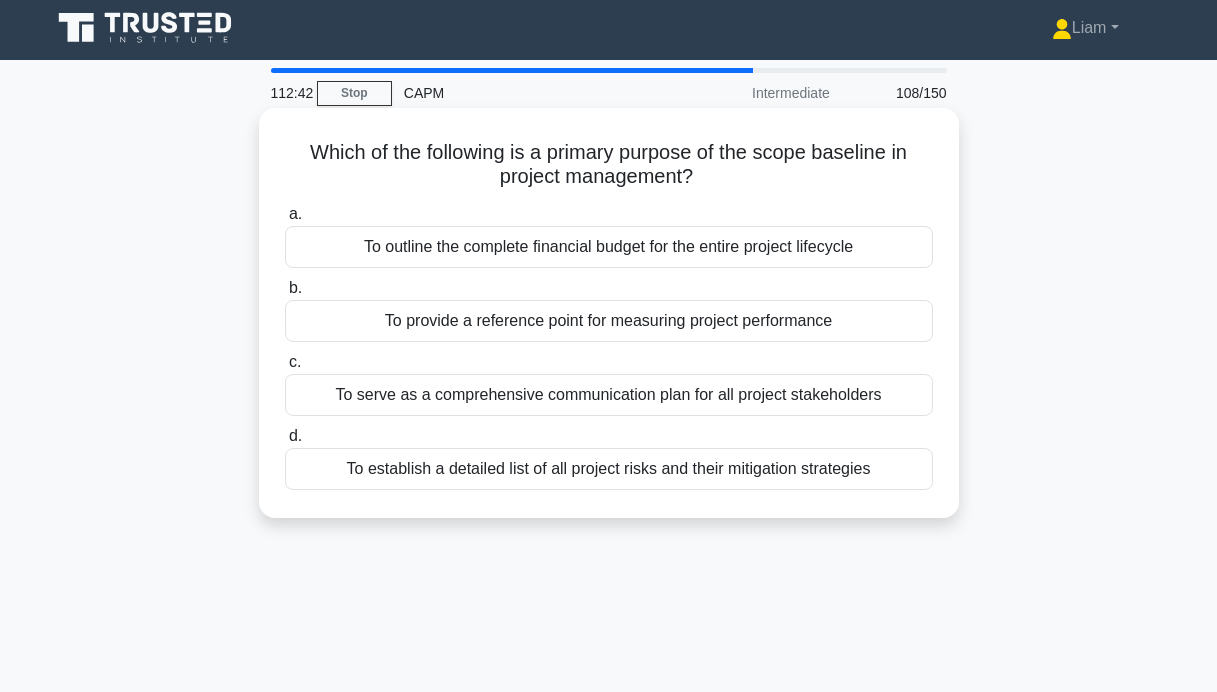 click on "To provide a reference point for measuring project performance" at bounding box center [609, 321] 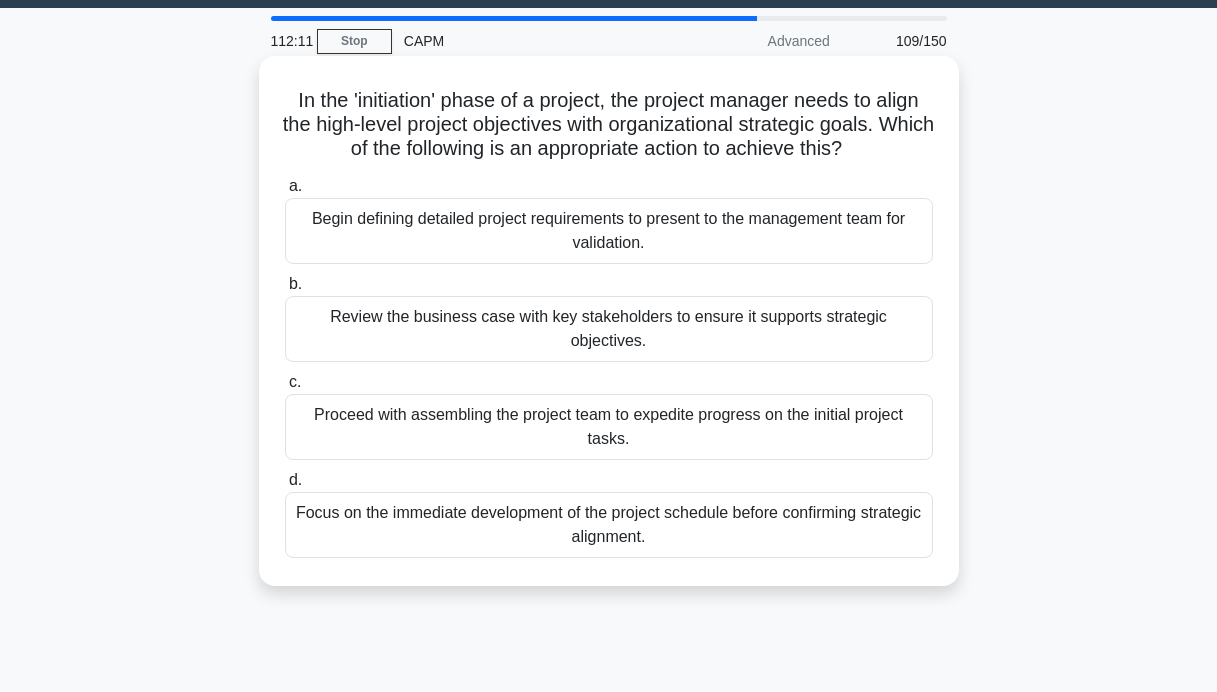 scroll, scrollTop: 0, scrollLeft: 0, axis: both 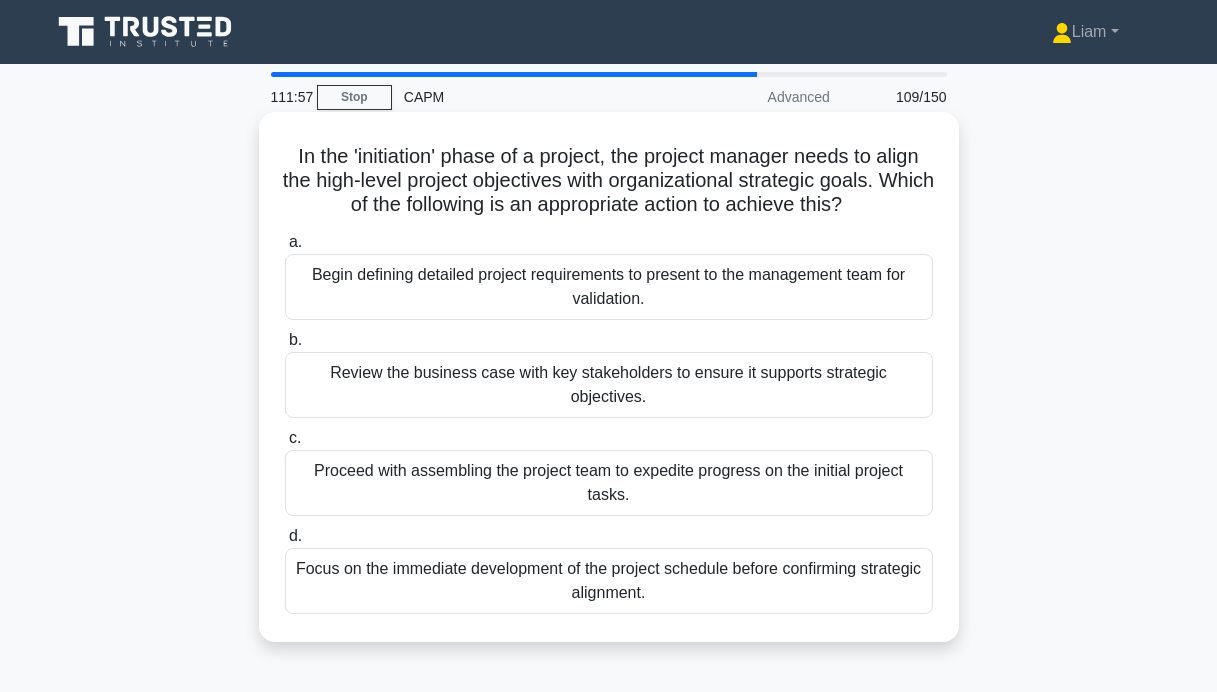 click on "Begin defining detailed project requirements to present to the management team for validation." at bounding box center [609, 287] 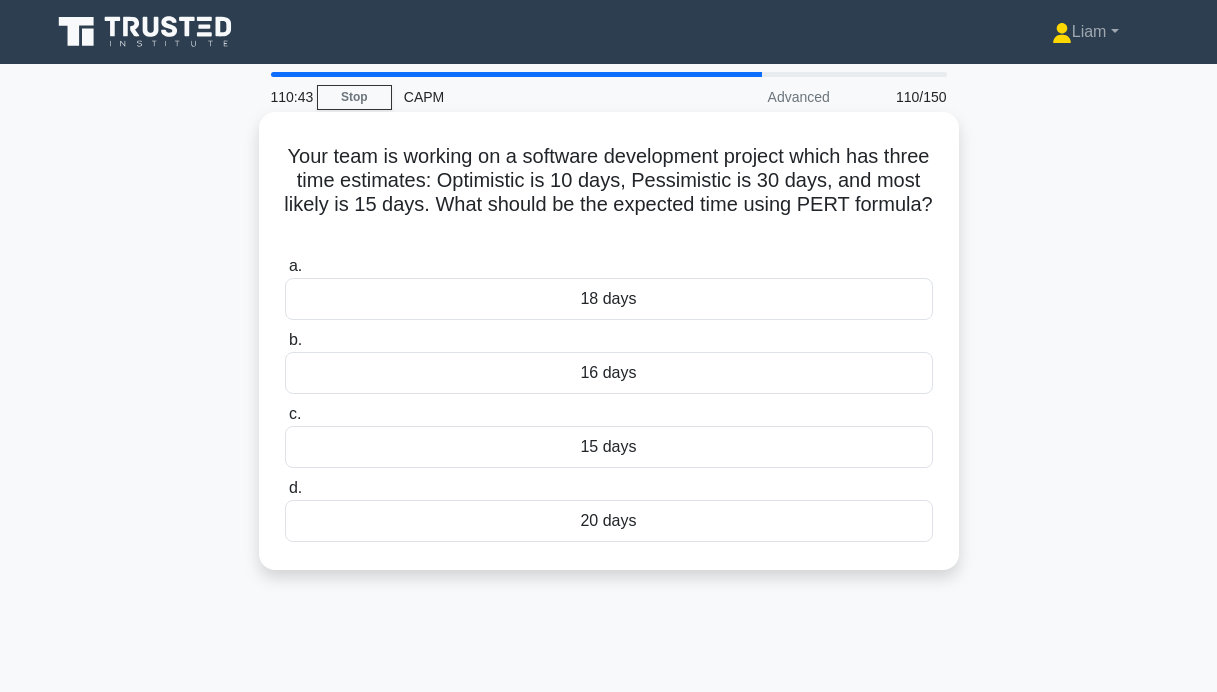 click on "16 days" at bounding box center [609, 373] 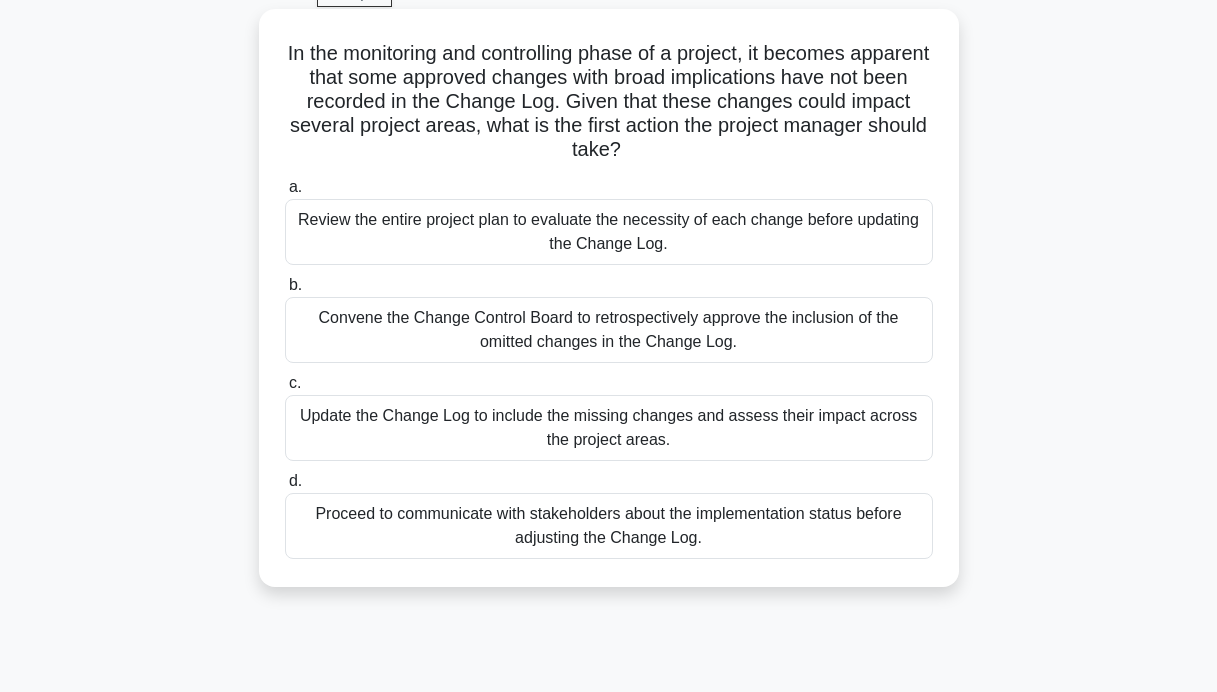 scroll, scrollTop: 107, scrollLeft: 0, axis: vertical 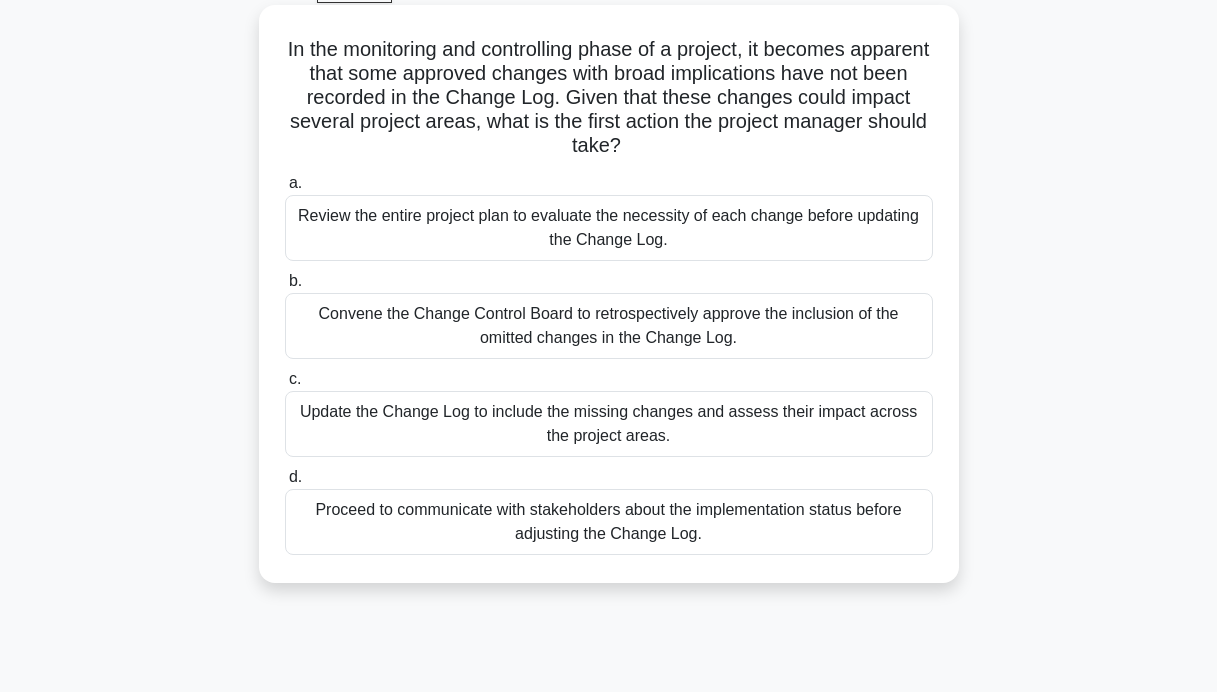 click on "Convene the Change Control Board to retrospectively approve the inclusion of the omitted changes in the Change Log." at bounding box center [609, 326] 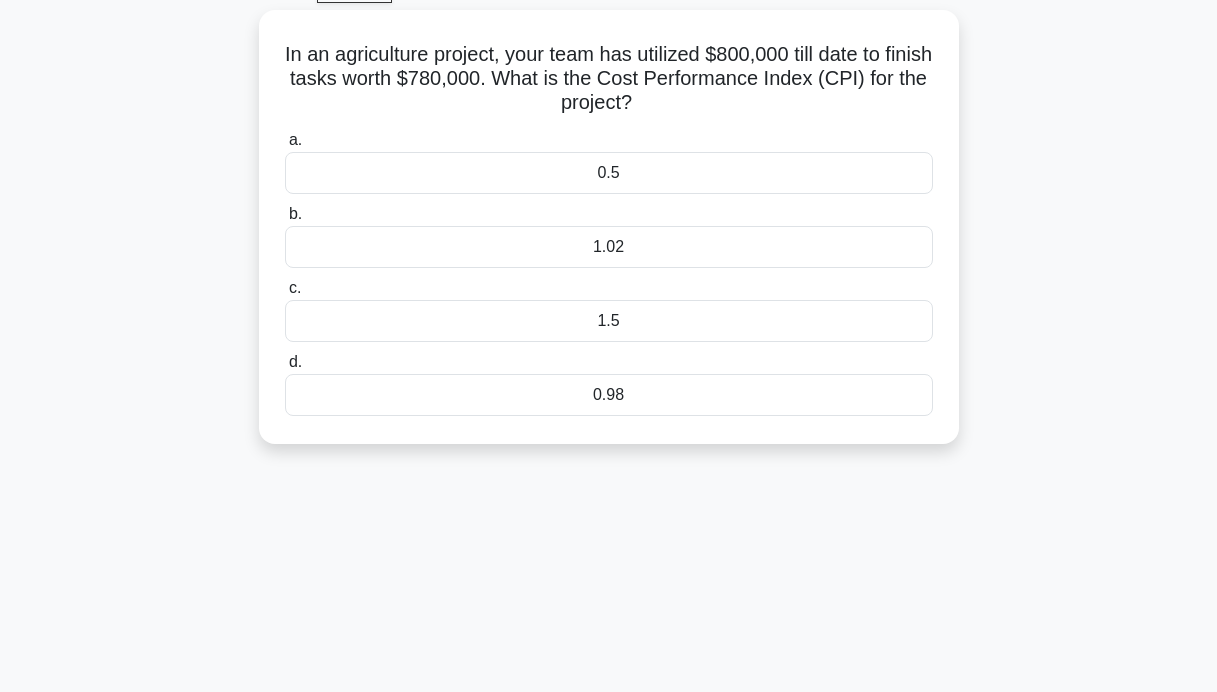 scroll, scrollTop: 0, scrollLeft: 0, axis: both 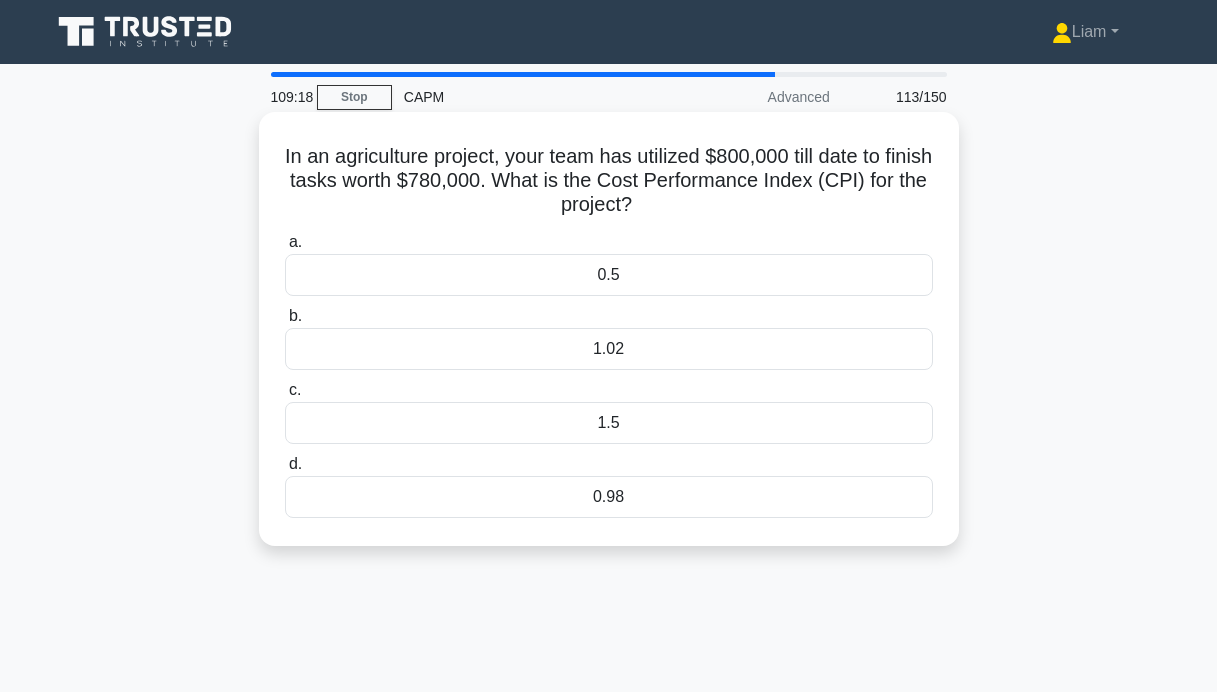 click on "1.02" at bounding box center [609, 349] 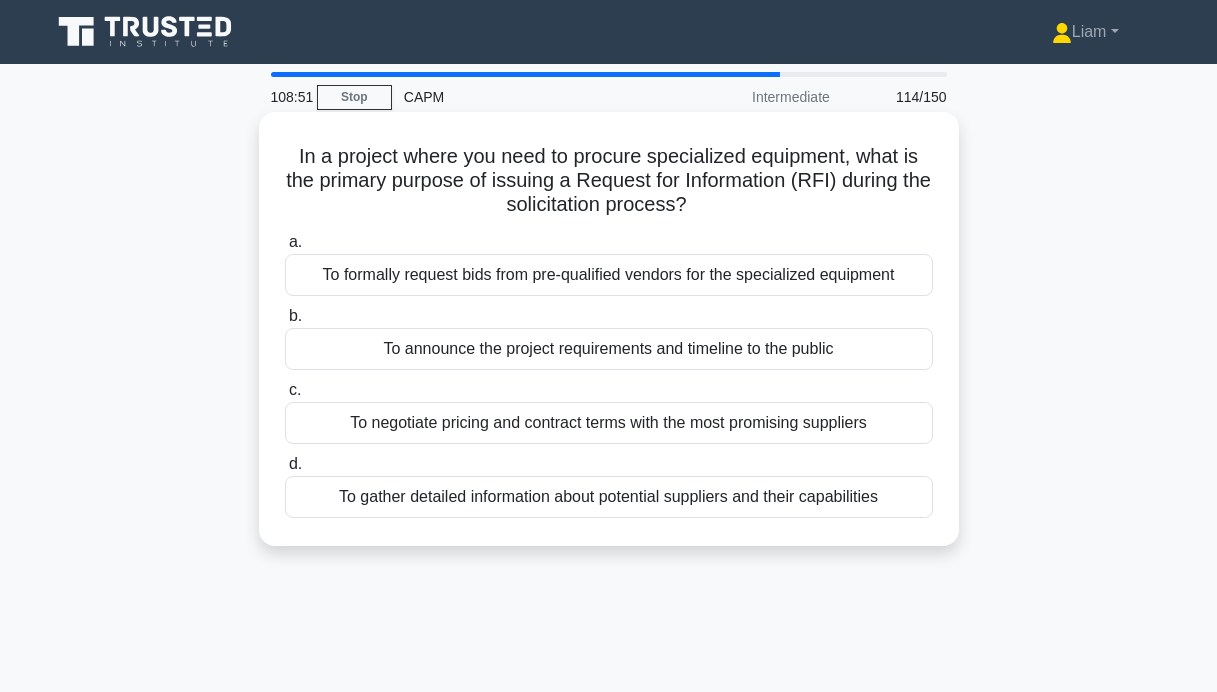 click on "To gather detailed information about potential suppliers and their capabilities" at bounding box center (609, 497) 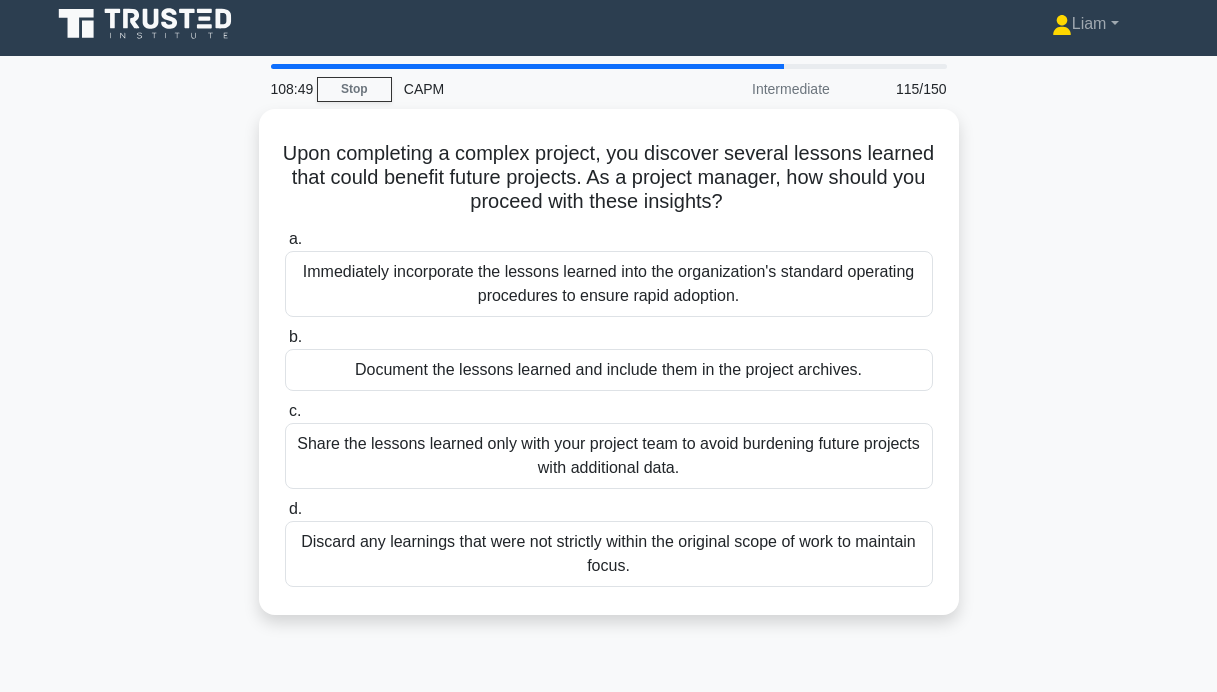 scroll, scrollTop: 12, scrollLeft: 0, axis: vertical 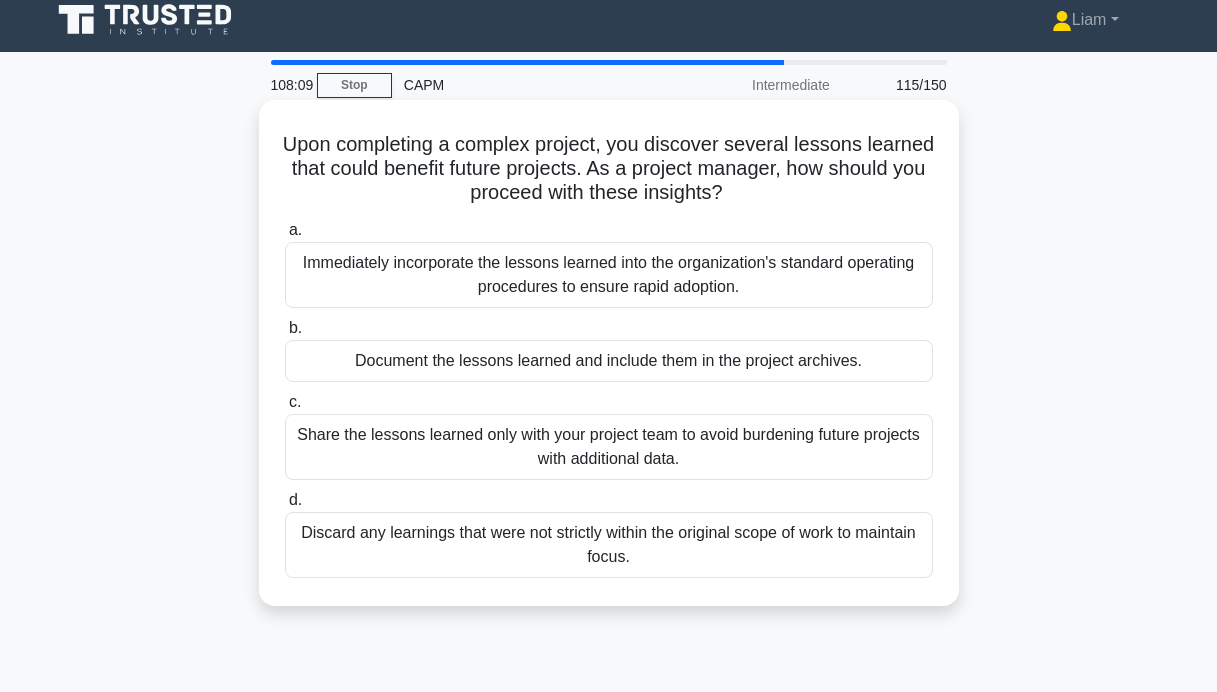 click on "Document the lessons learned and include them in the project archives." at bounding box center [609, 361] 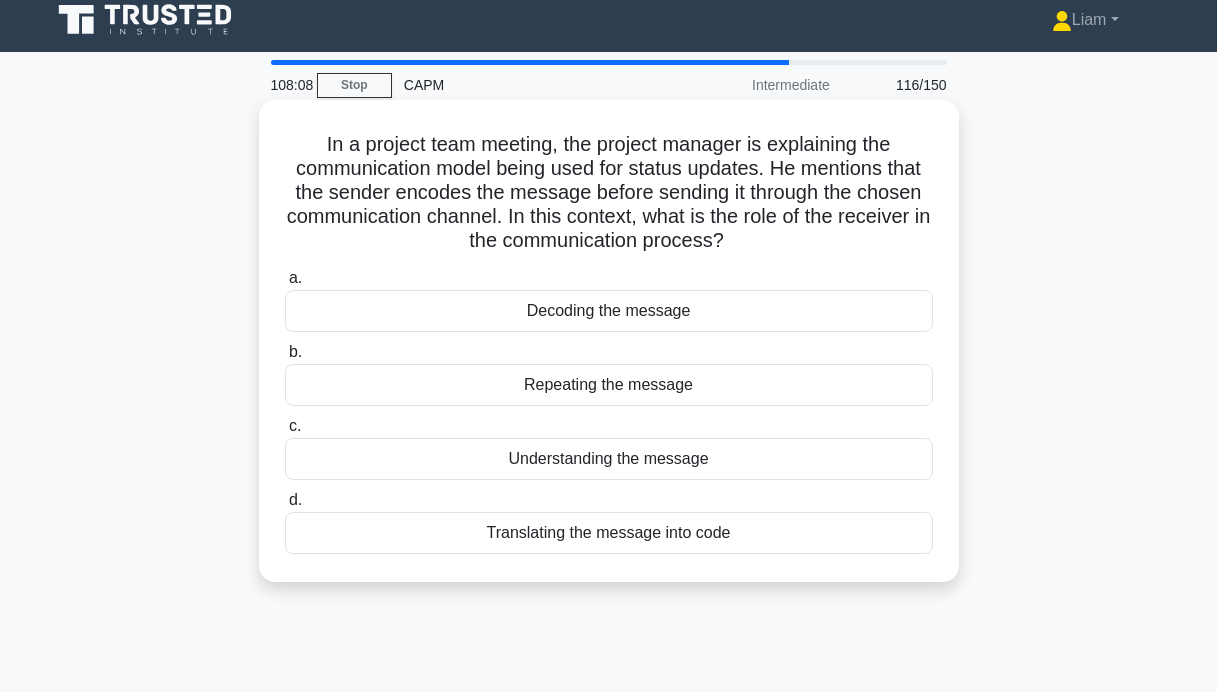 scroll, scrollTop: 0, scrollLeft: 0, axis: both 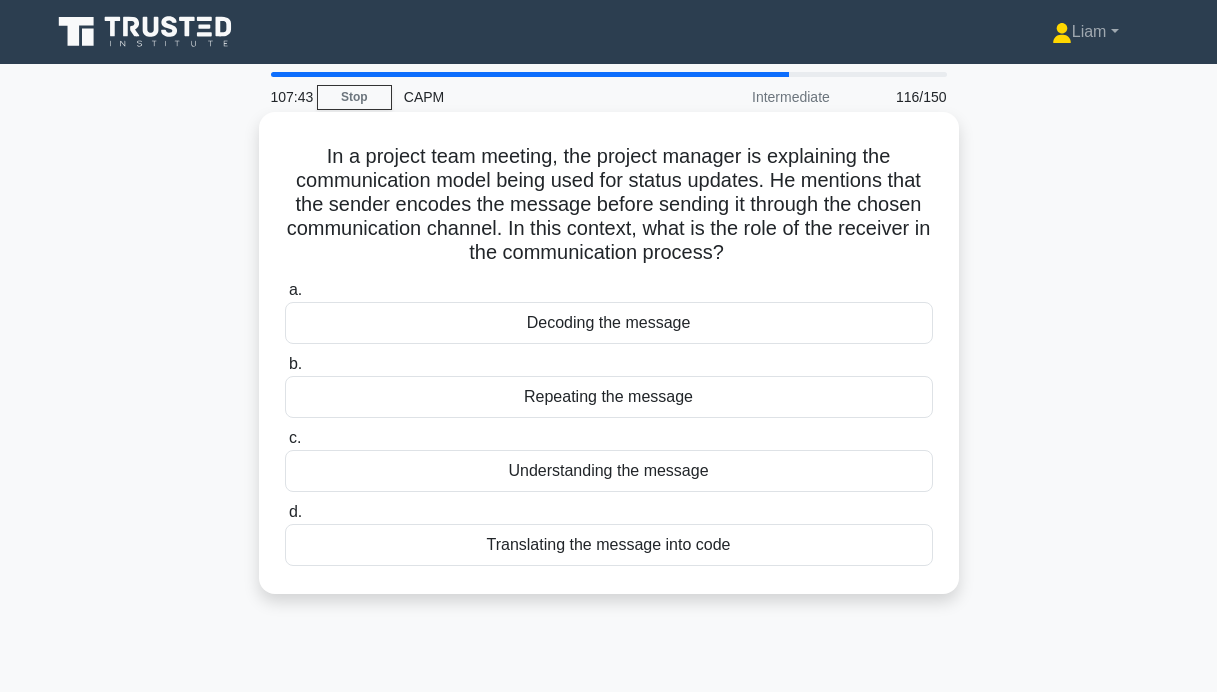 click on "Decoding the message" at bounding box center (609, 323) 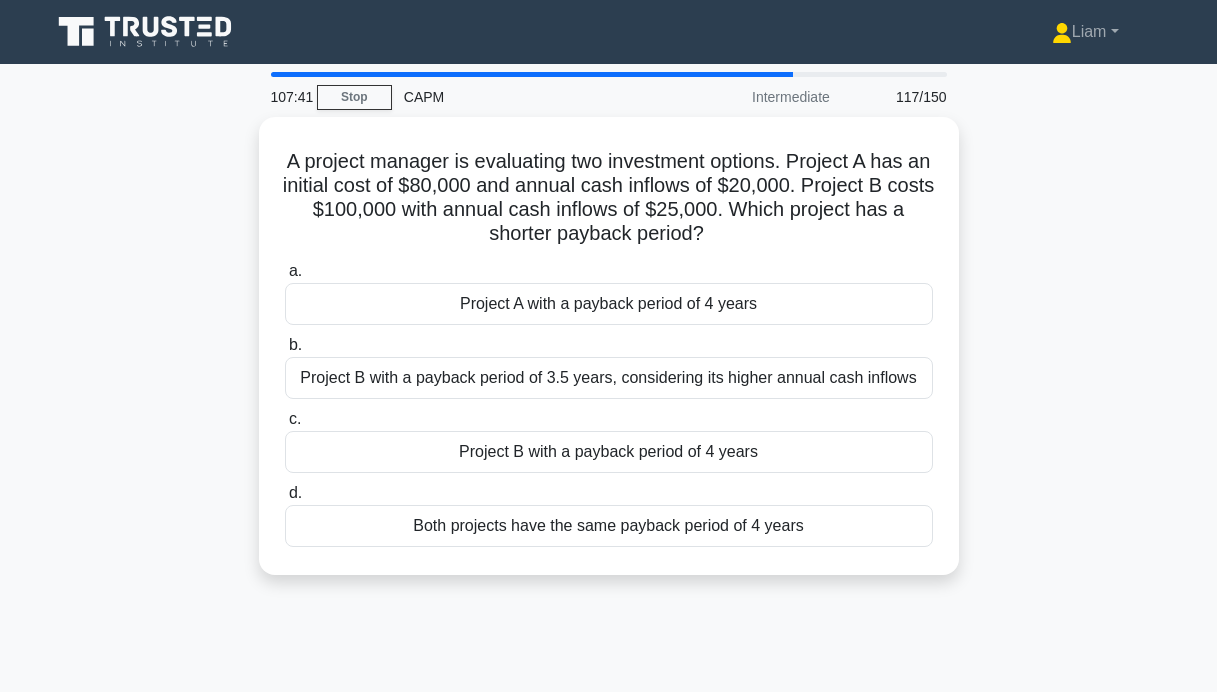 scroll, scrollTop: 18, scrollLeft: 0, axis: vertical 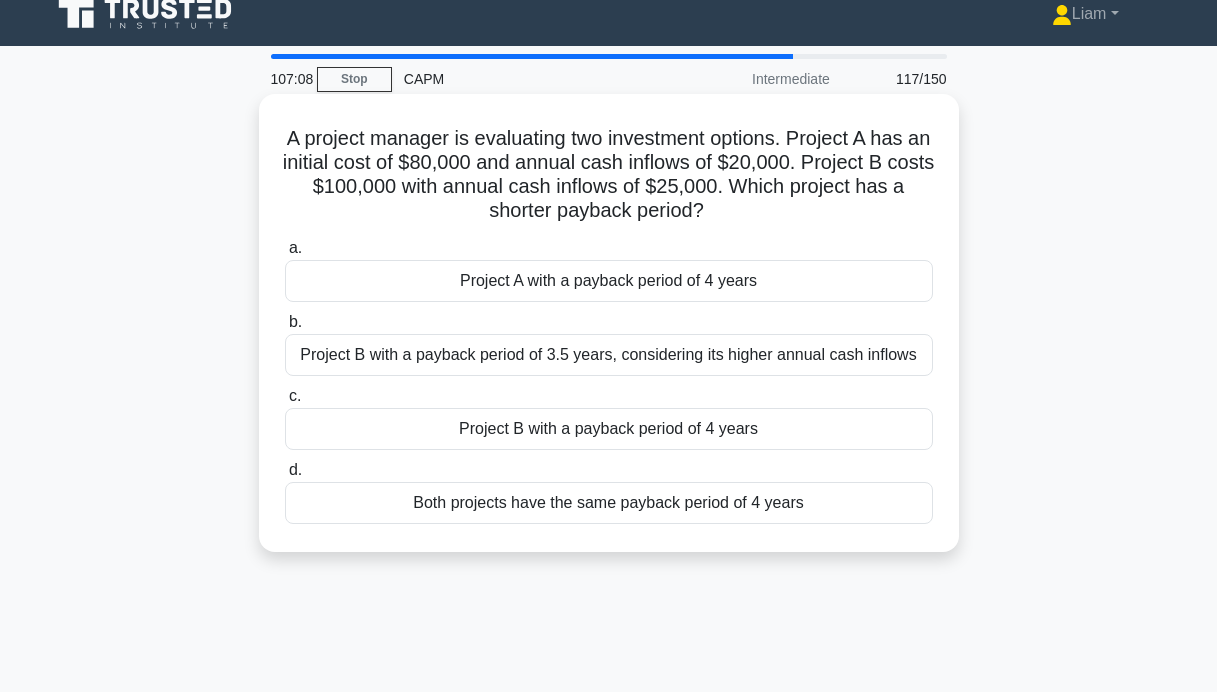click on "Both projects have the same payback period of 4 years" at bounding box center [609, 503] 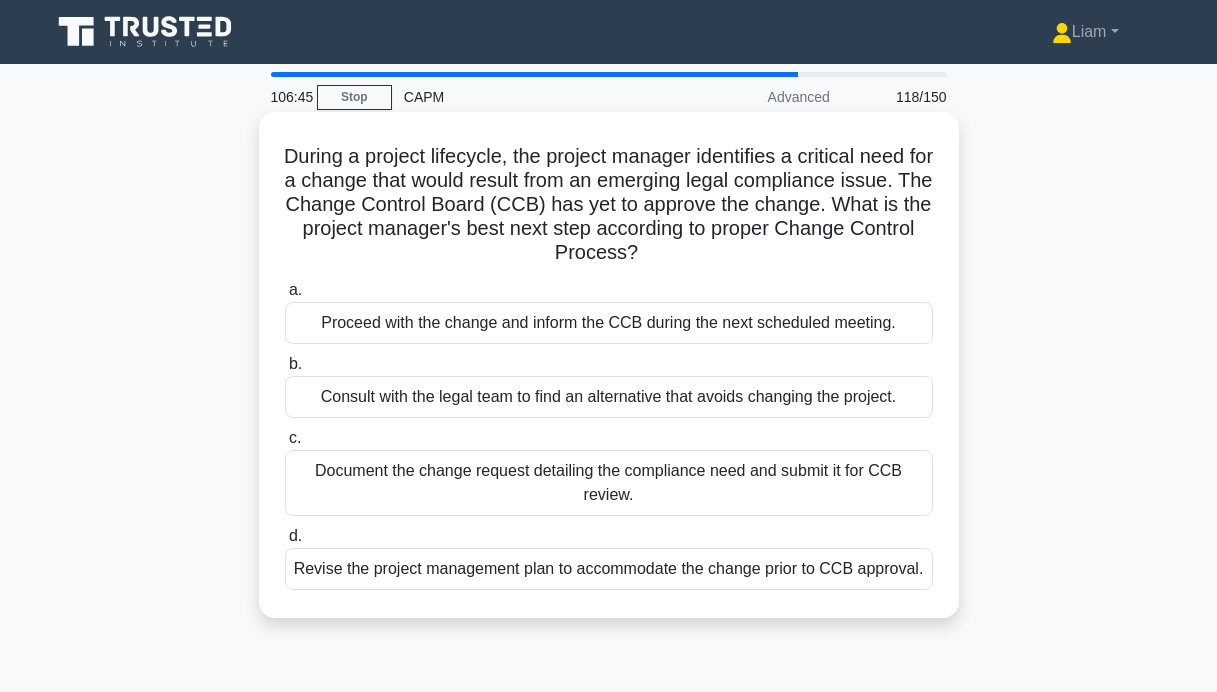 scroll, scrollTop: 82, scrollLeft: 0, axis: vertical 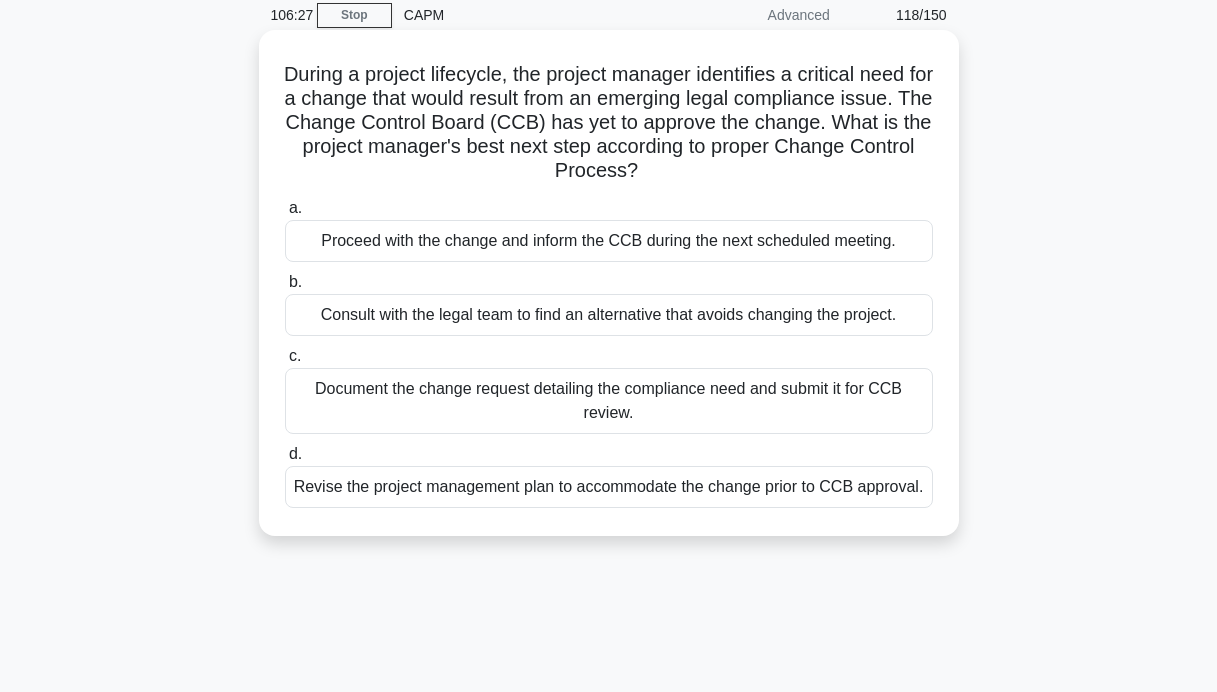 click on "Document the change request detailing the compliance need and submit it for CCB review." at bounding box center [609, 401] 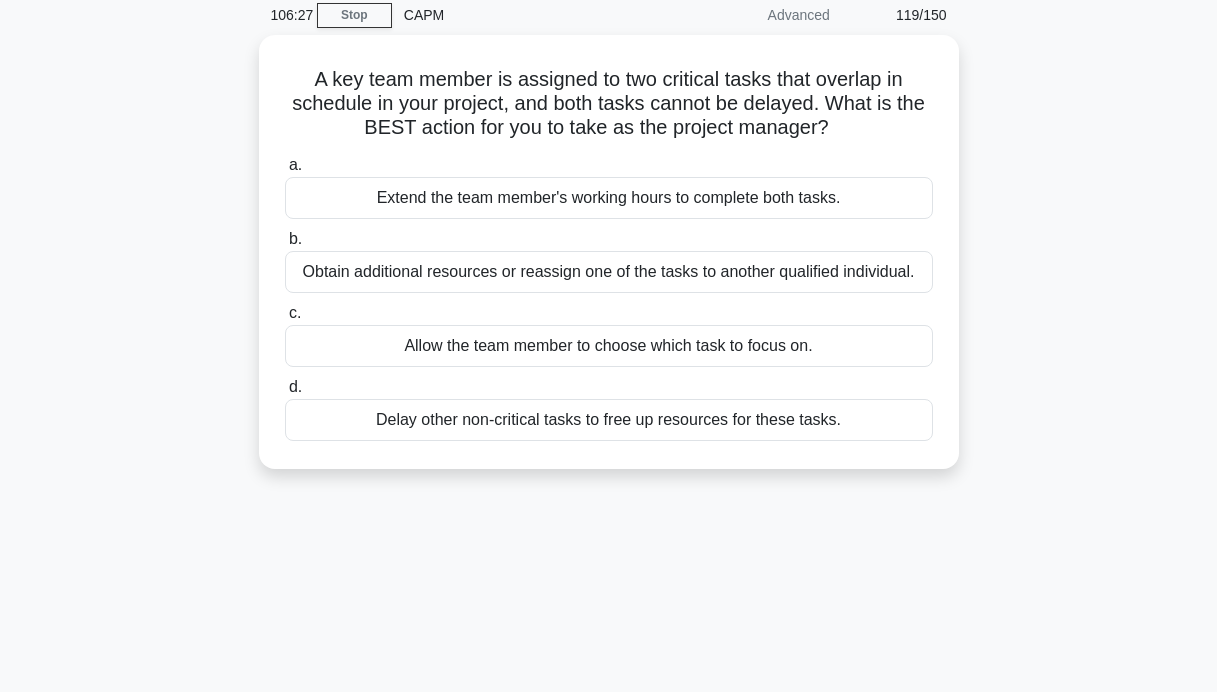 scroll, scrollTop: 0, scrollLeft: 0, axis: both 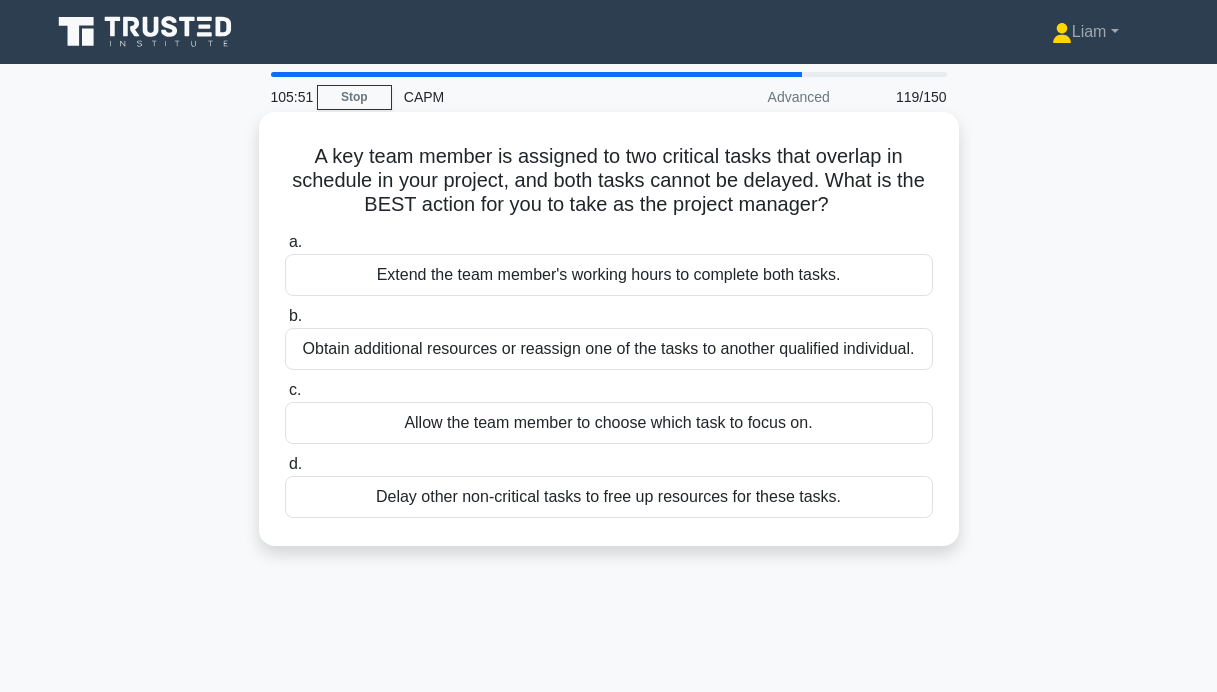 click on "Obtain additional resources or reassign one of the tasks to another qualified individual." at bounding box center (609, 349) 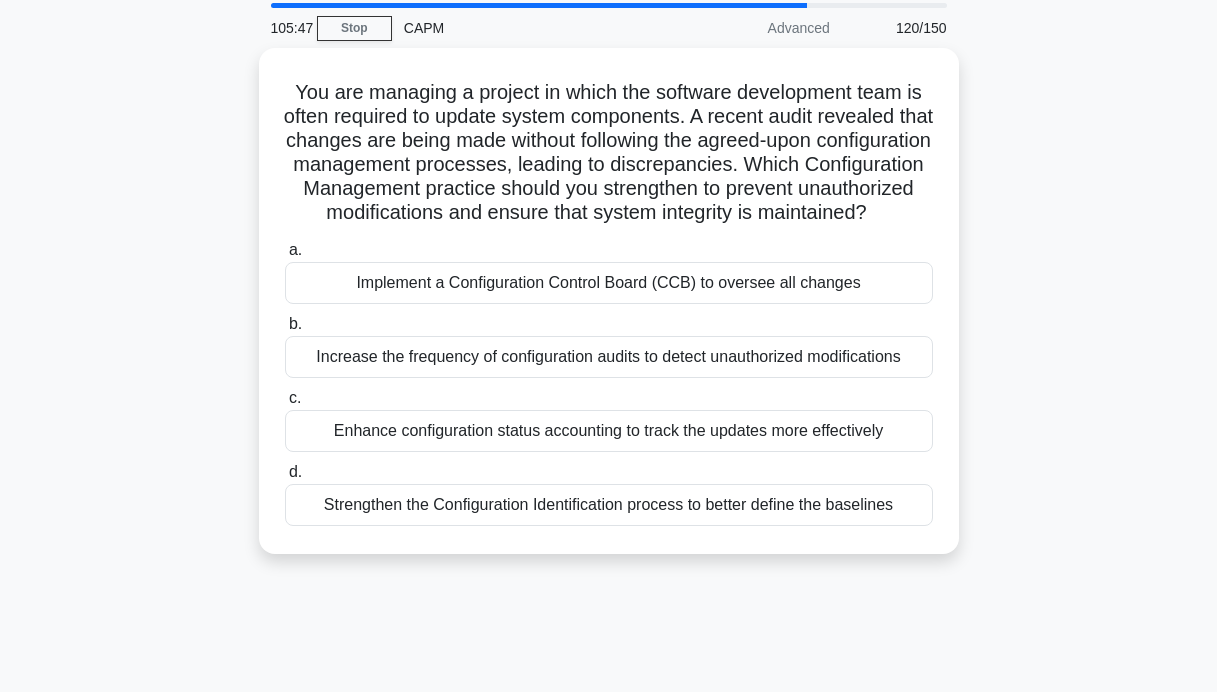 scroll, scrollTop: 24, scrollLeft: 0, axis: vertical 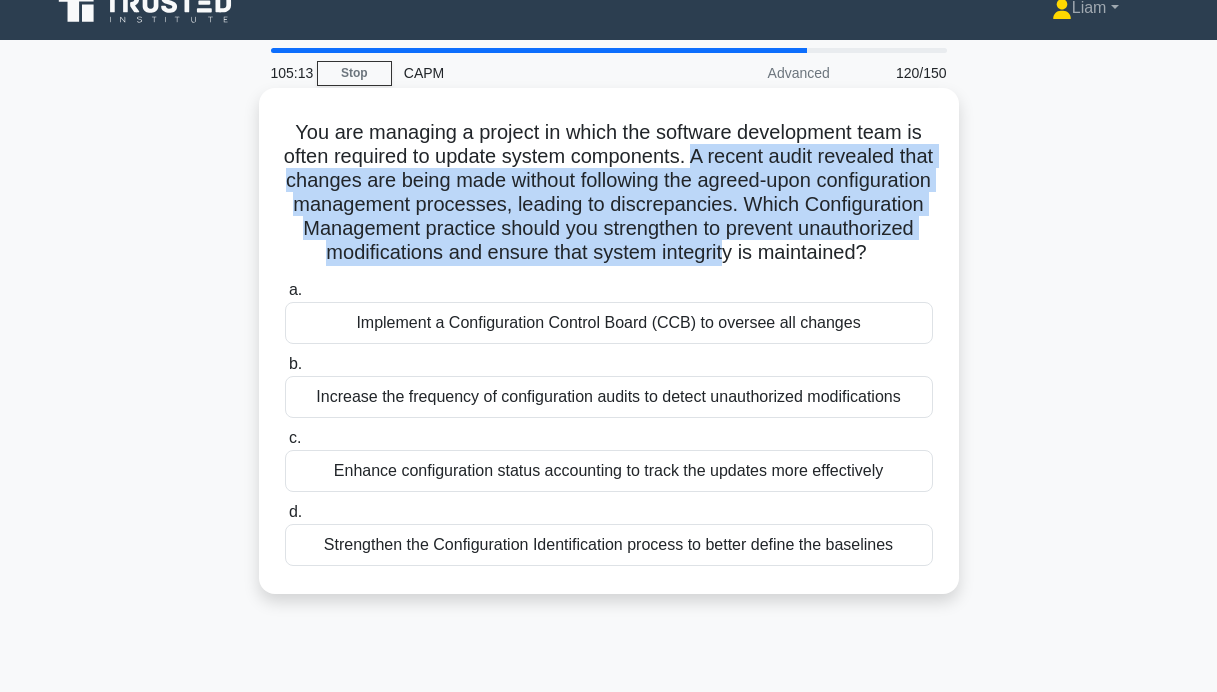 drag, startPoint x: 710, startPoint y: 152, endPoint x: 854, endPoint y: 247, distance: 172.51376 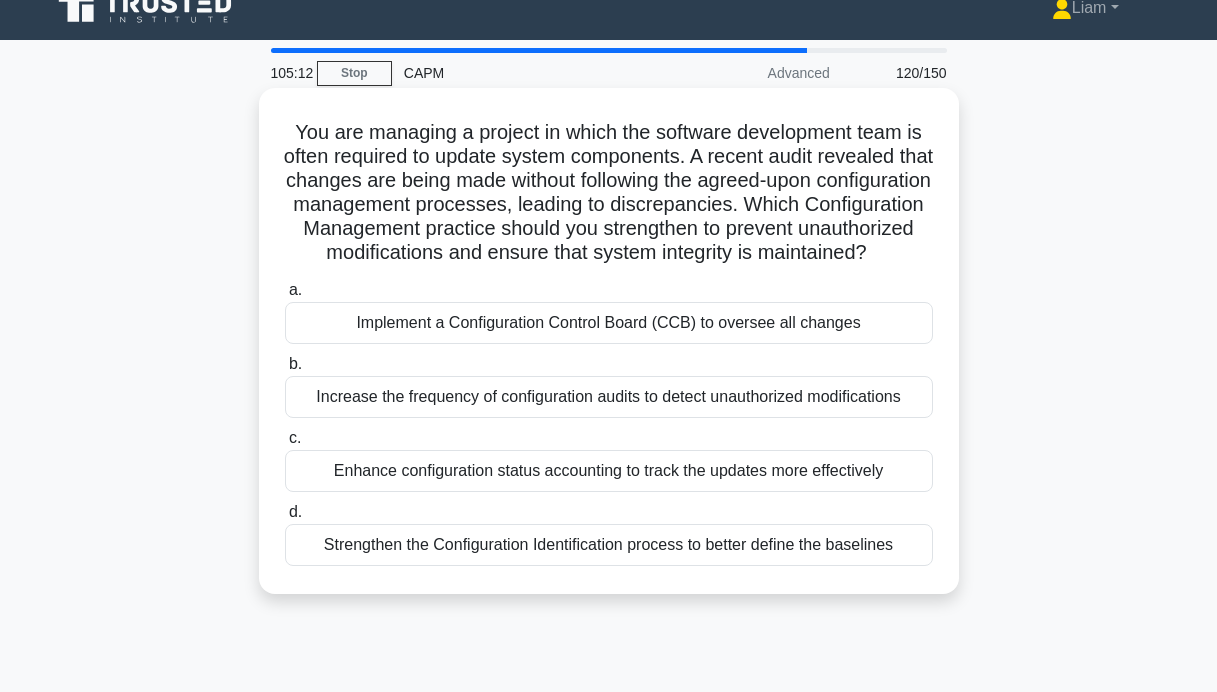 click on "a.
Implement a Configuration Control Board (CCB) to oversee all changes
b.
Increase the frequency of configuration audits to detect unauthorized modifications" at bounding box center (609, 422) 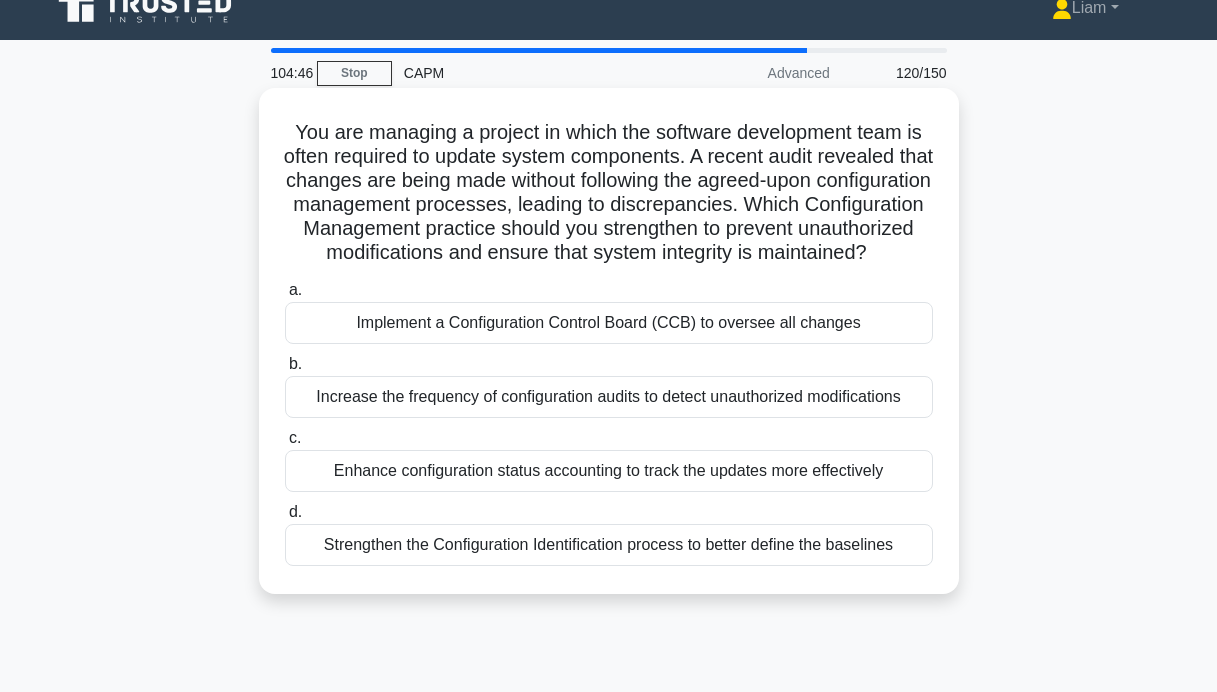 click on "Increase the frequency of configuration audits to detect unauthorized modifications" at bounding box center [609, 397] 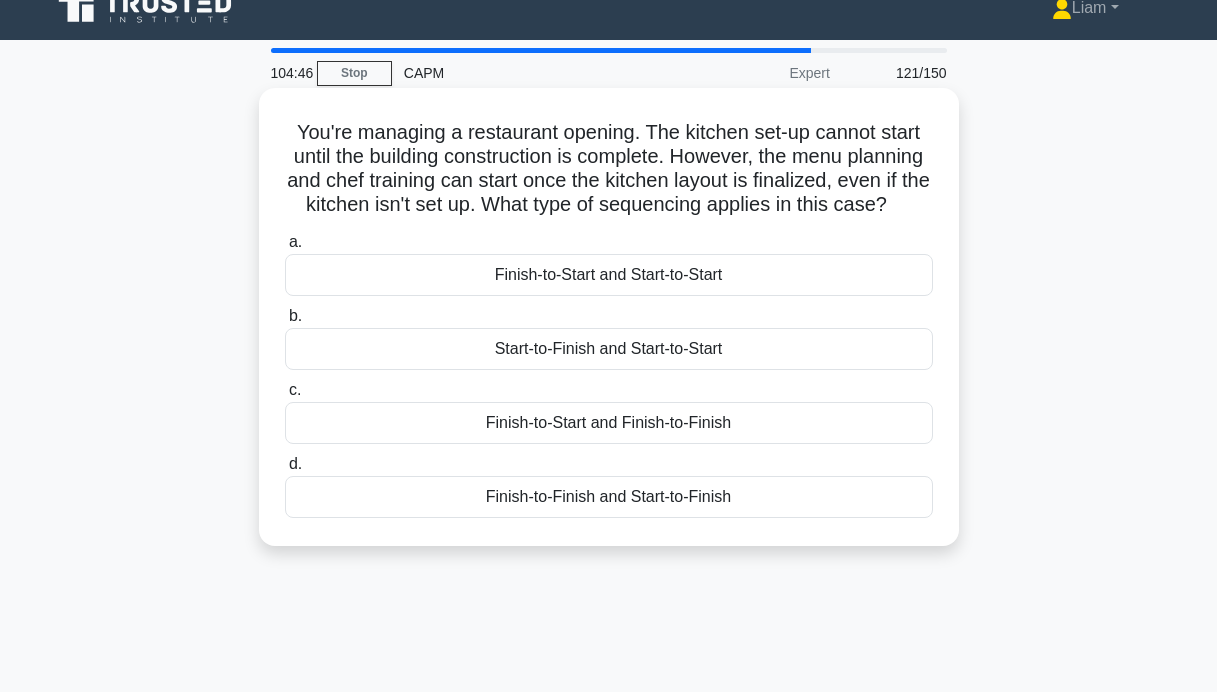 scroll, scrollTop: 0, scrollLeft: 0, axis: both 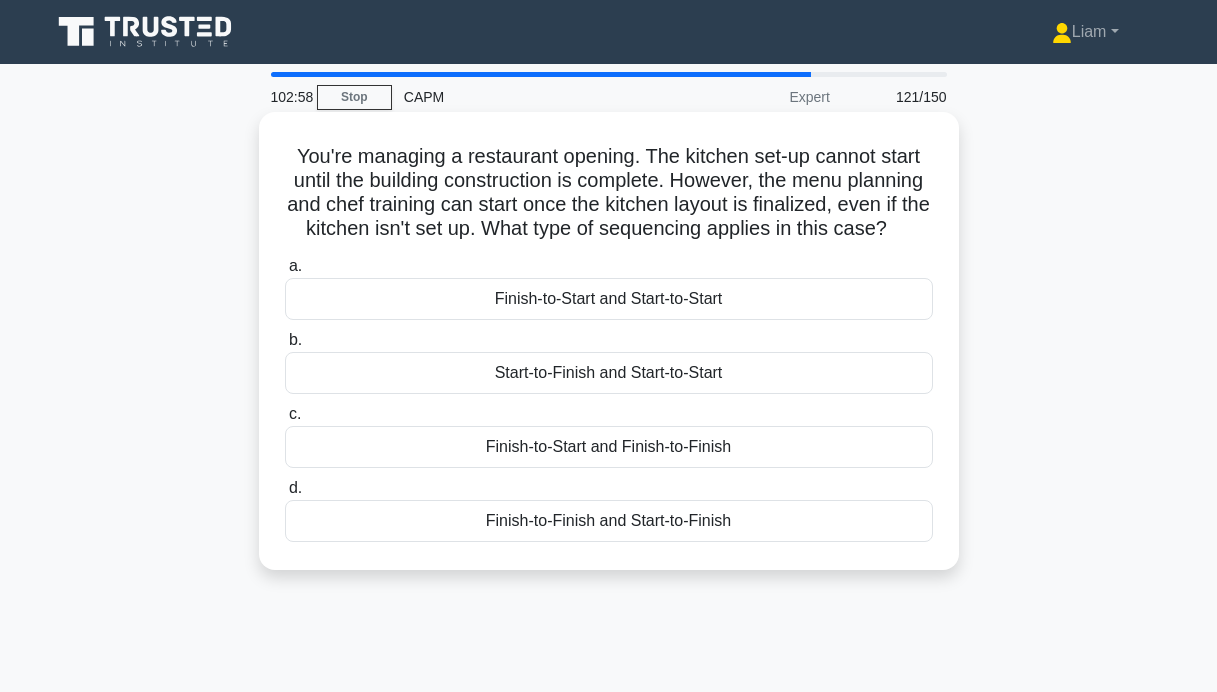 click on "Finish-to-Start and Start-to-Start" at bounding box center [609, 299] 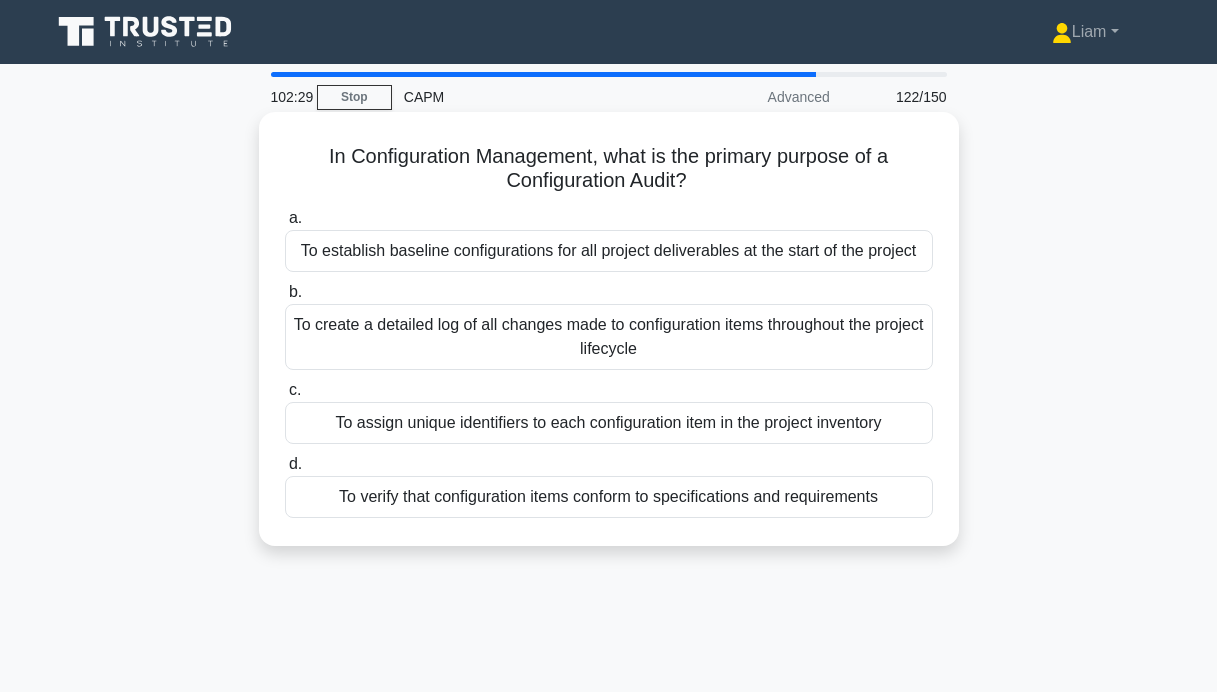 click on "To verify that configuration items conform to specifications and requirements" at bounding box center [609, 497] 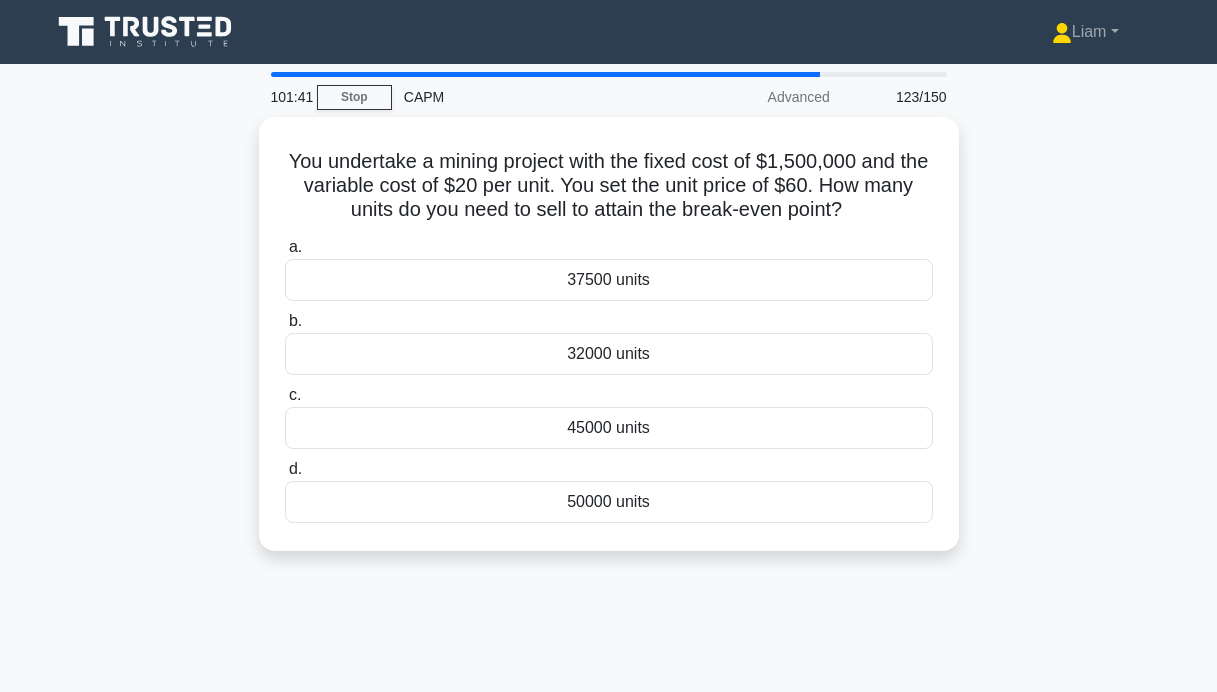 click on "37500 units" at bounding box center [609, 280] 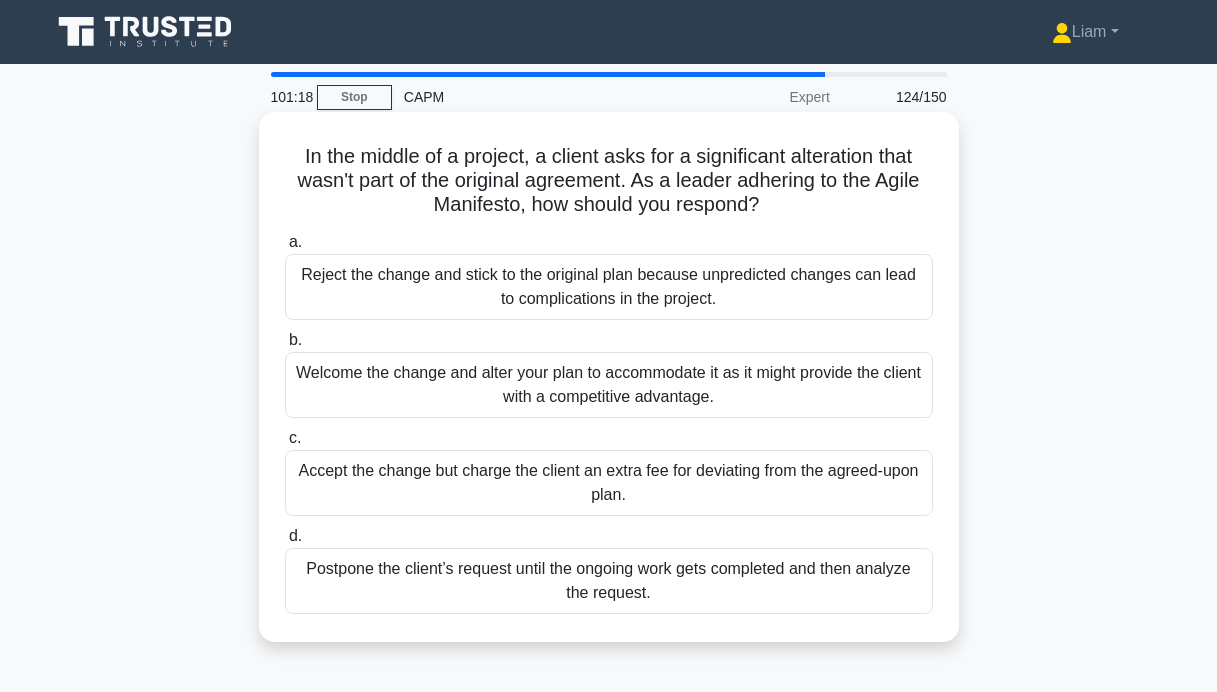 click on "Welcome the change and alter your plan to accommodate it as it might provide the client with a competitive advantage." at bounding box center [609, 385] 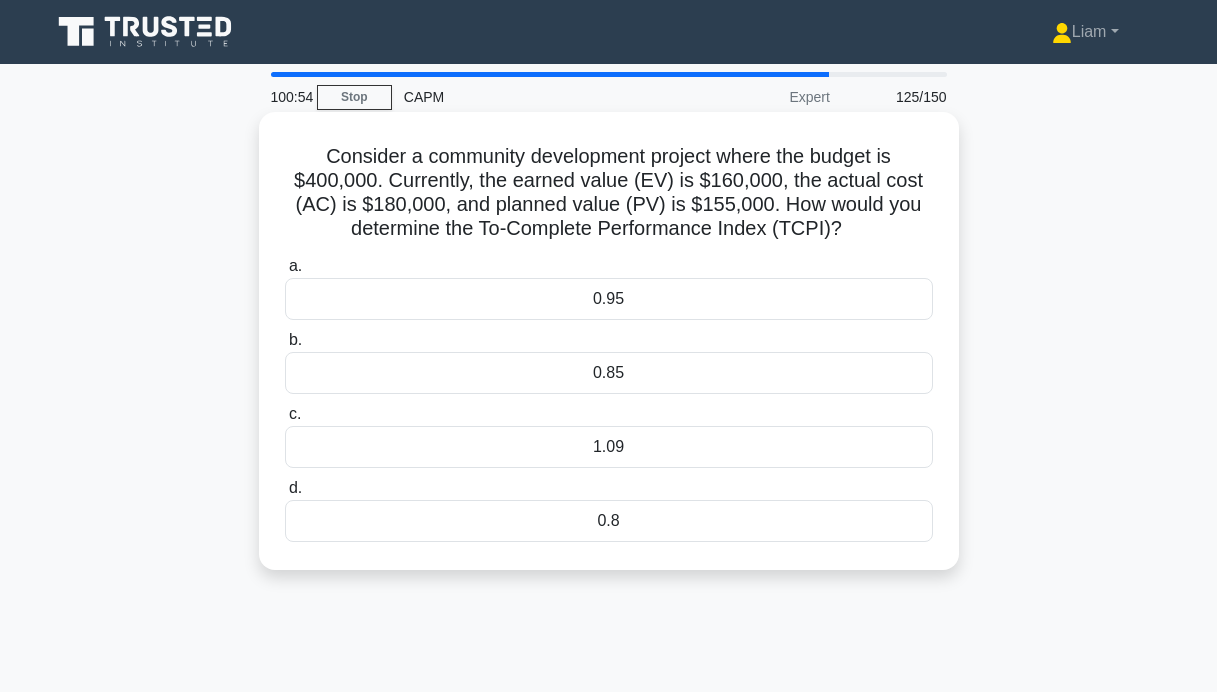 click on "0.85" at bounding box center [609, 373] 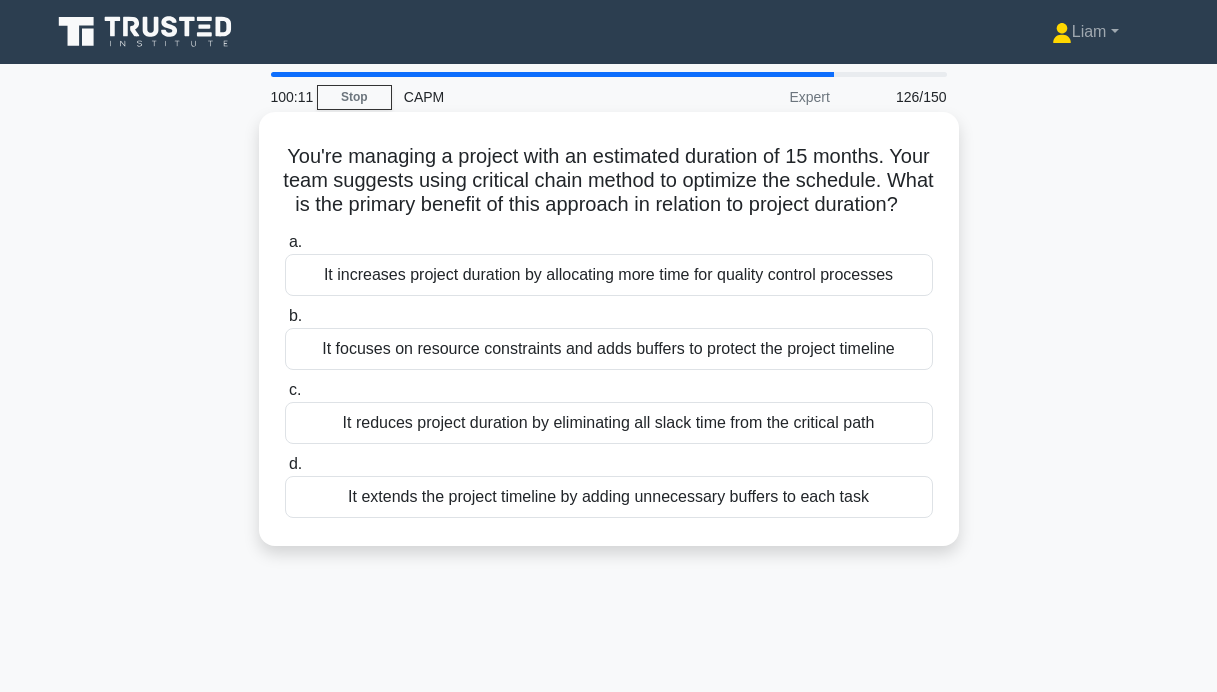 click on "It focuses on resource constraints and adds buffers to protect the project timeline" at bounding box center (609, 349) 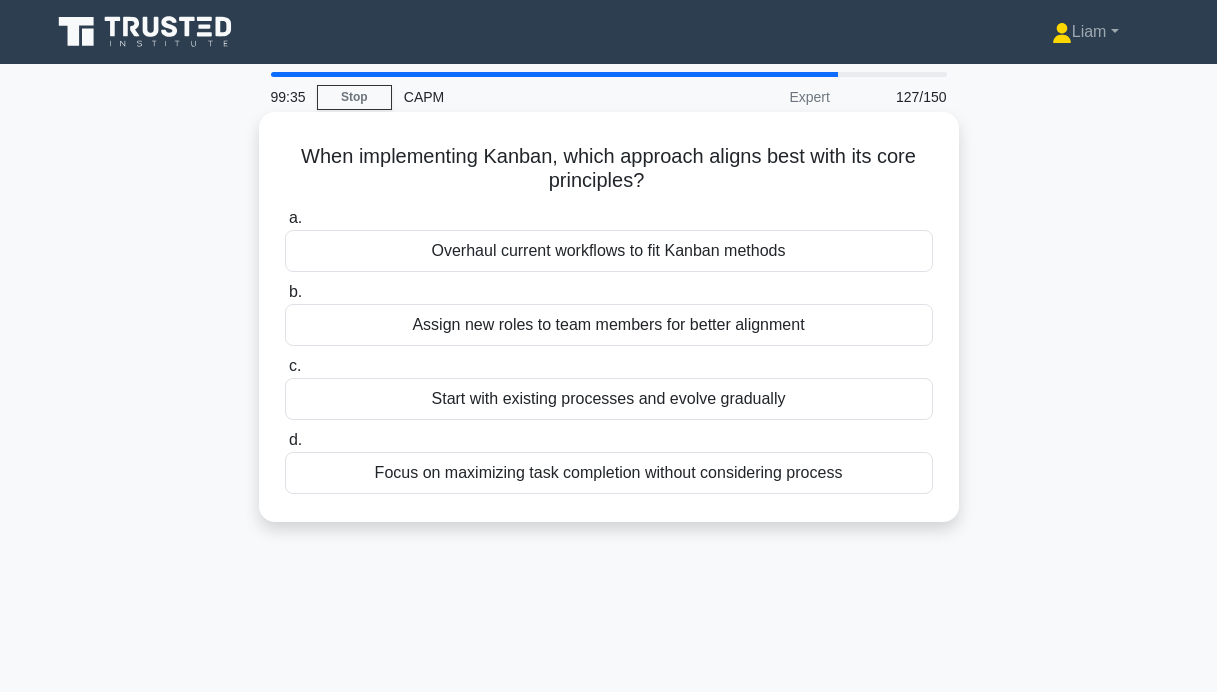 click on "Focus on maximizing task completion without considering process" at bounding box center (609, 473) 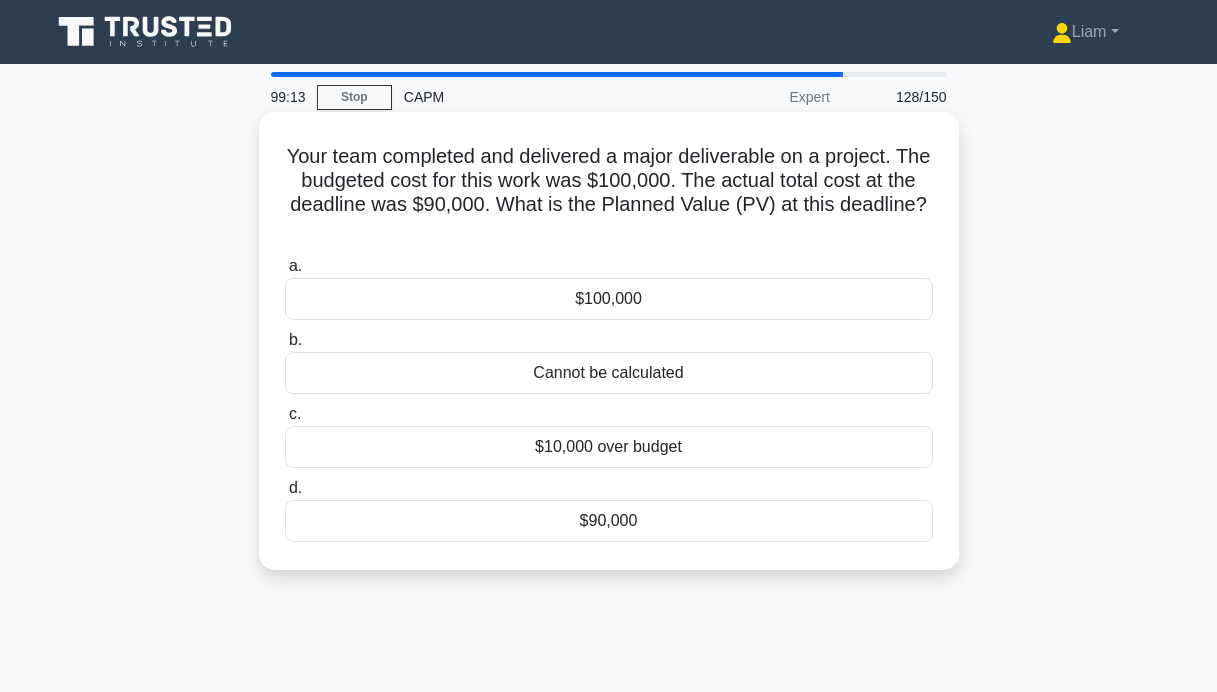 click on "Cannot be calculated" at bounding box center (609, 373) 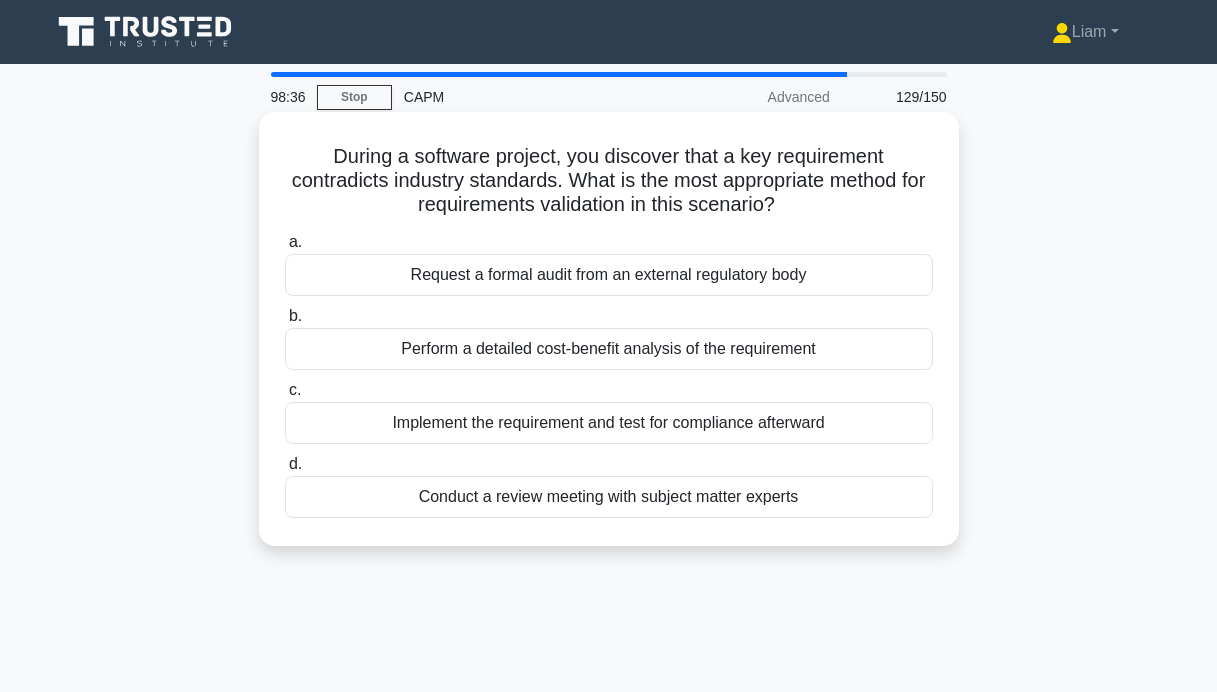 click on "Conduct a review meeting with subject matter experts" at bounding box center (609, 497) 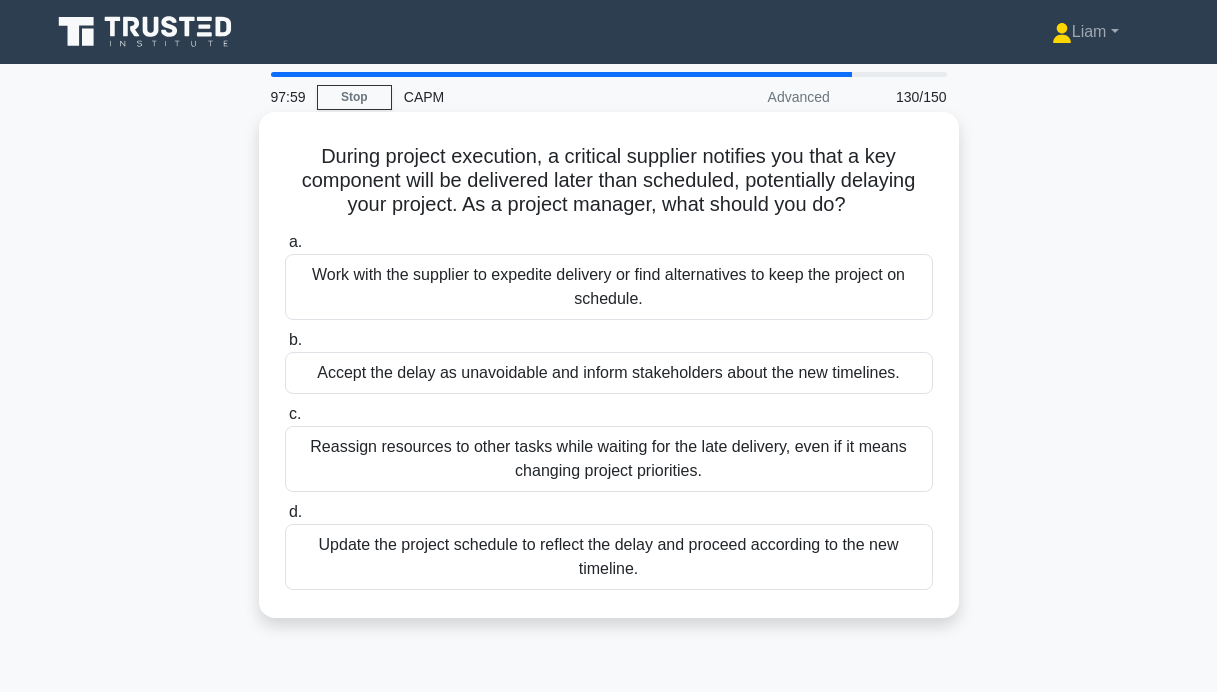 click on "Work with the supplier to expedite delivery or find alternatives to keep the project on schedule." at bounding box center [609, 287] 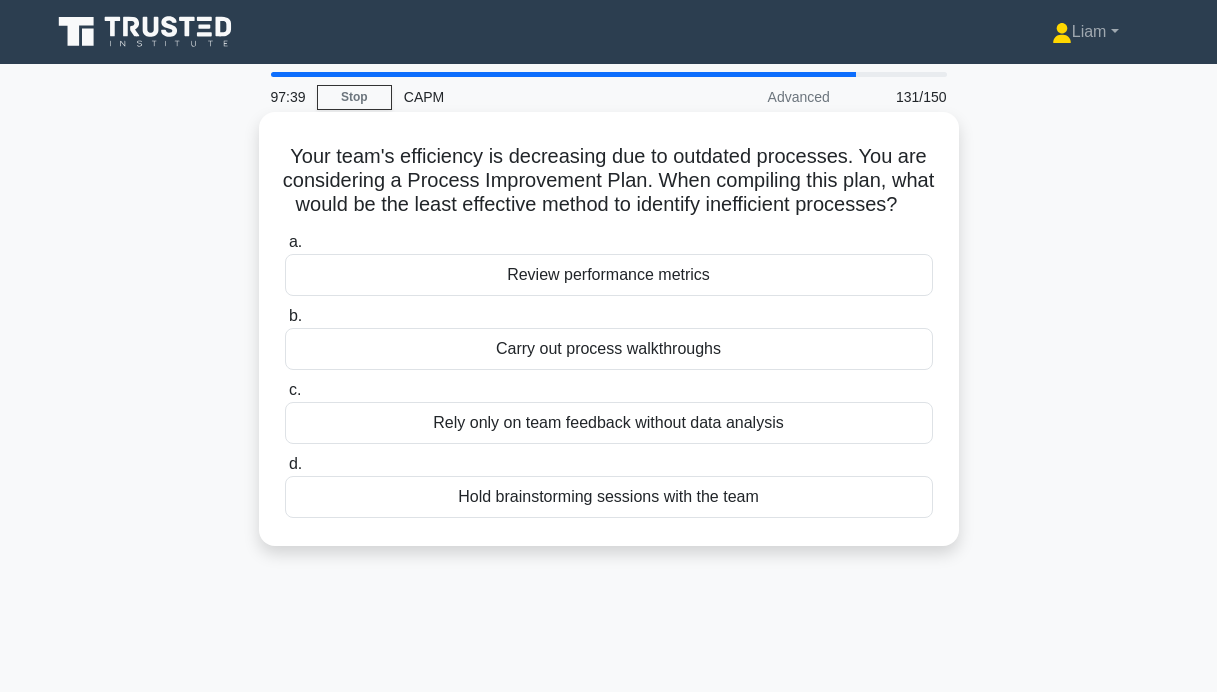 click on "Rely only on team feedback without data analysis" at bounding box center (609, 423) 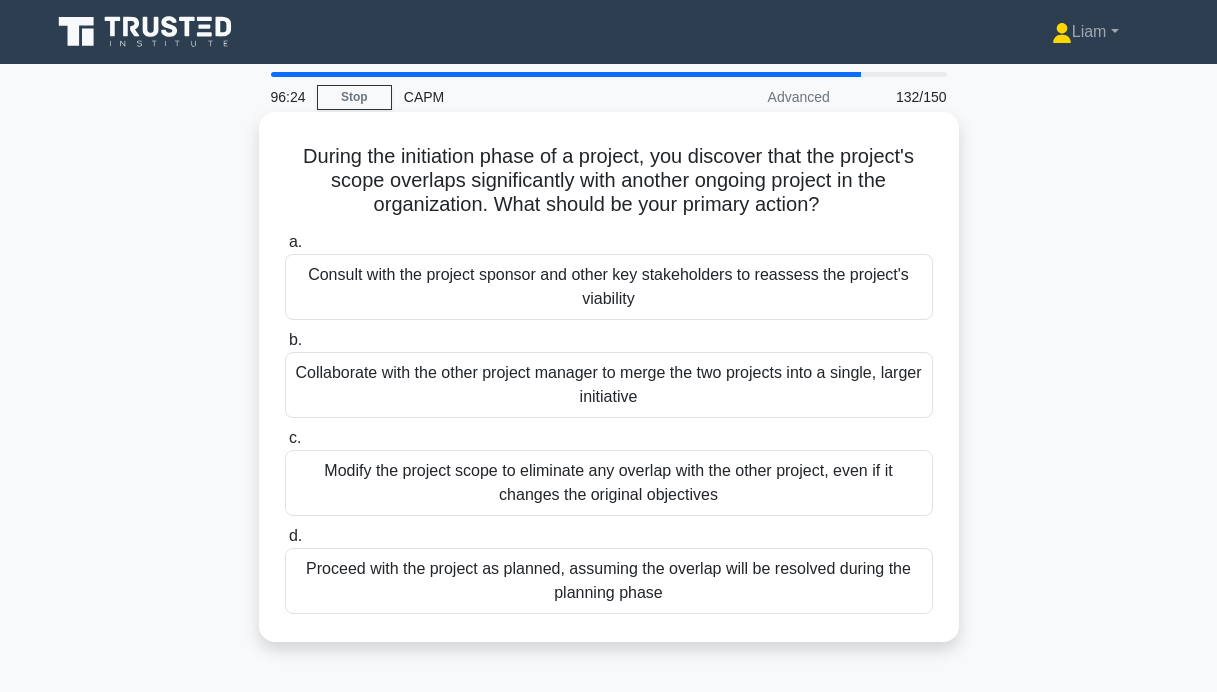 click on "Collaborate with the other project manager to merge the two projects into a single, larger initiative" at bounding box center (609, 385) 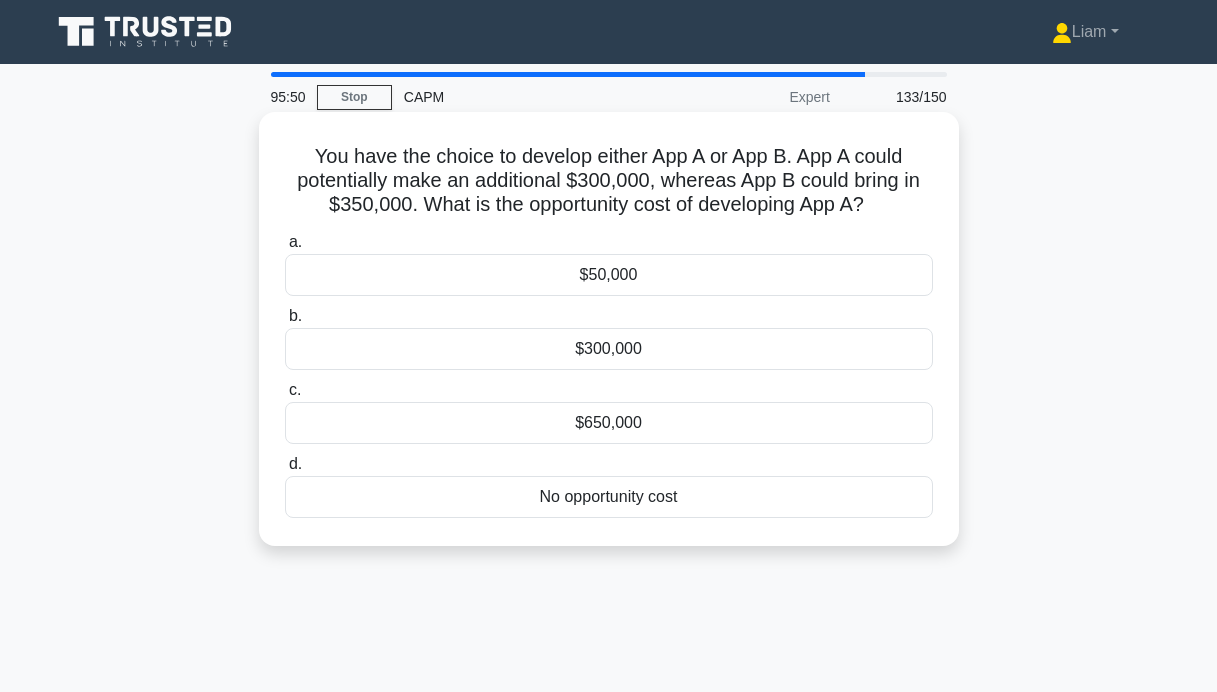 click on "$50,000" at bounding box center [609, 275] 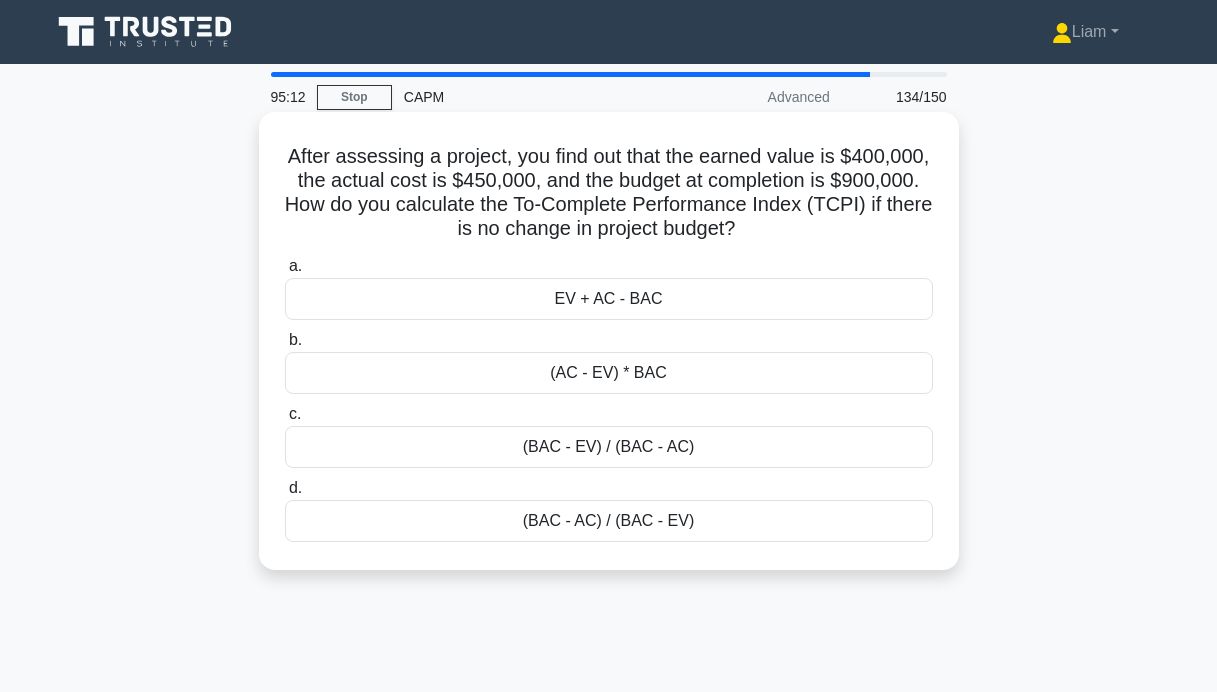 click on "EV + AC - BAC" at bounding box center [609, 299] 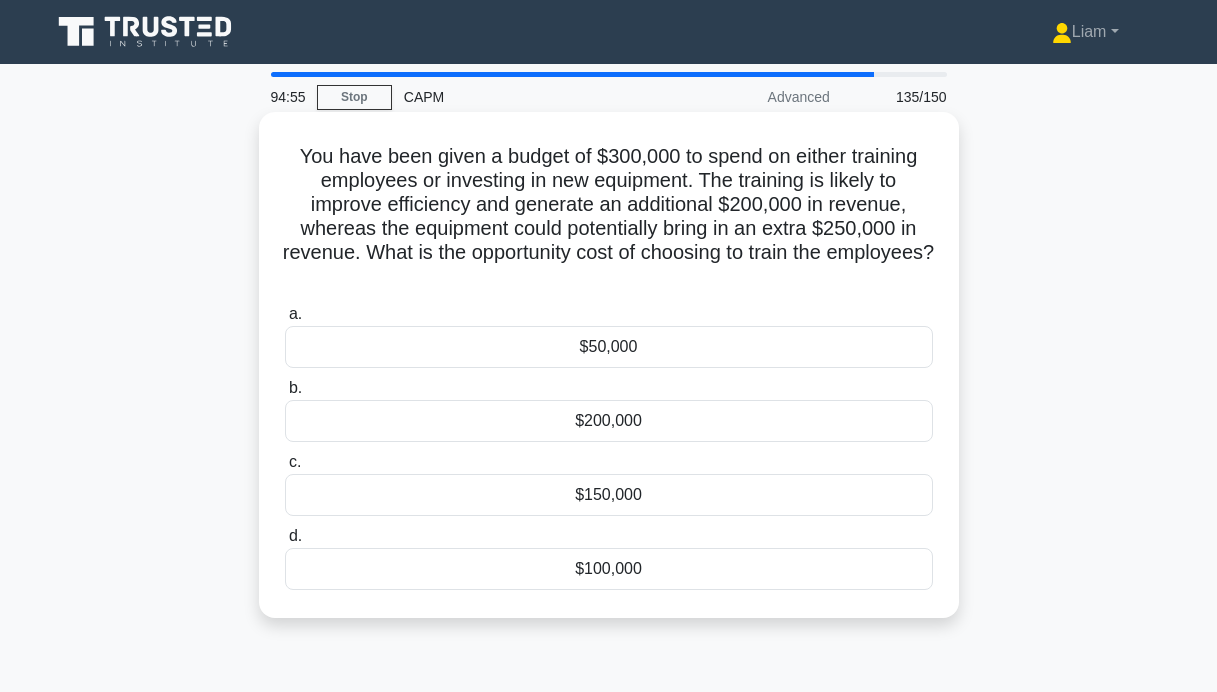 click on "$50,000" at bounding box center (609, 347) 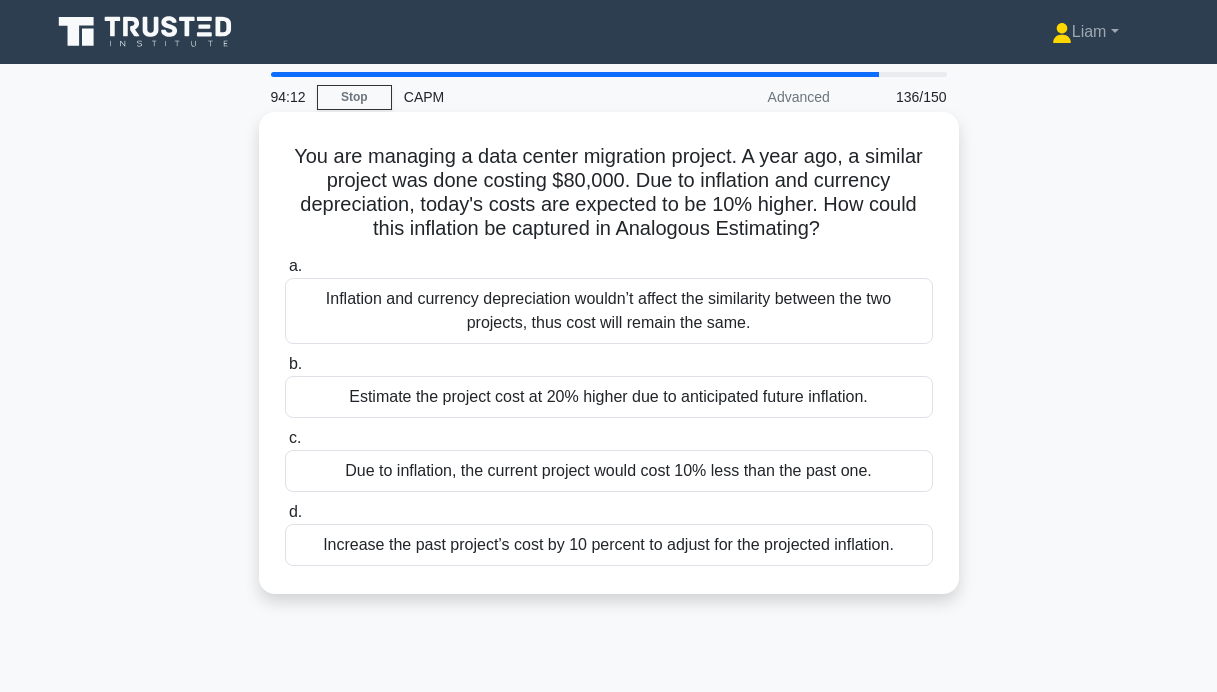click on "Increase the past project’s cost by 10 percent to adjust for the projected inflation." at bounding box center (609, 545) 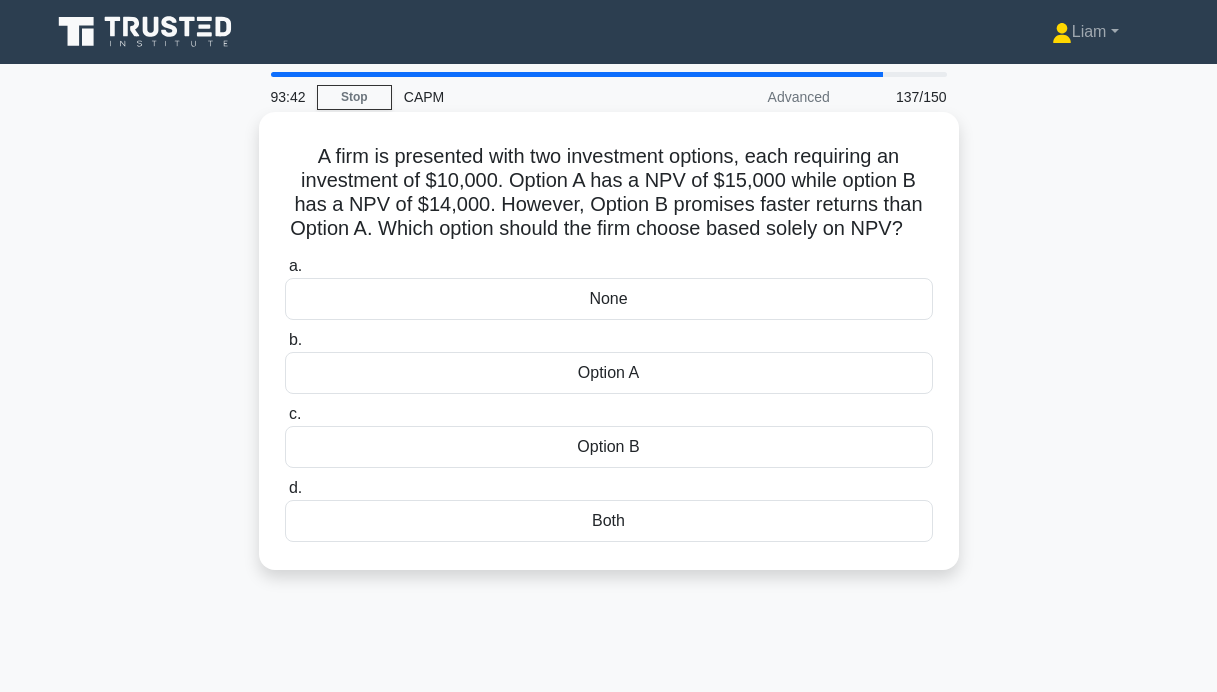 click on "Option A" at bounding box center [609, 373] 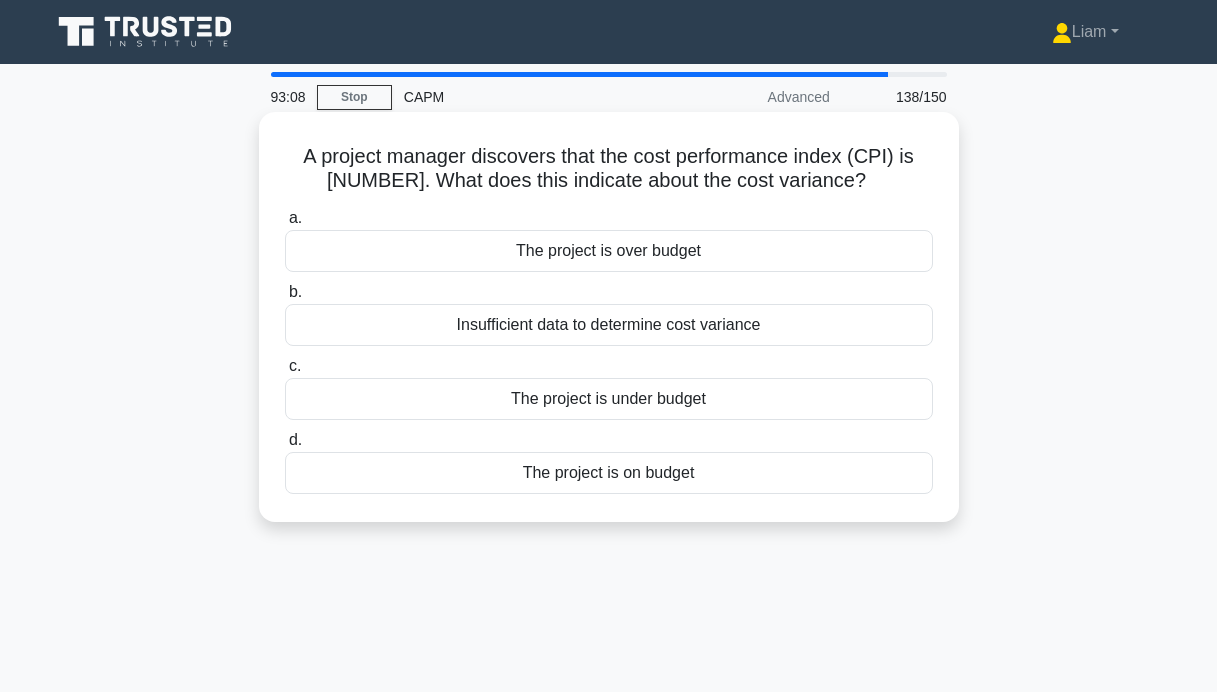 click on "The project is over budget" at bounding box center [609, 251] 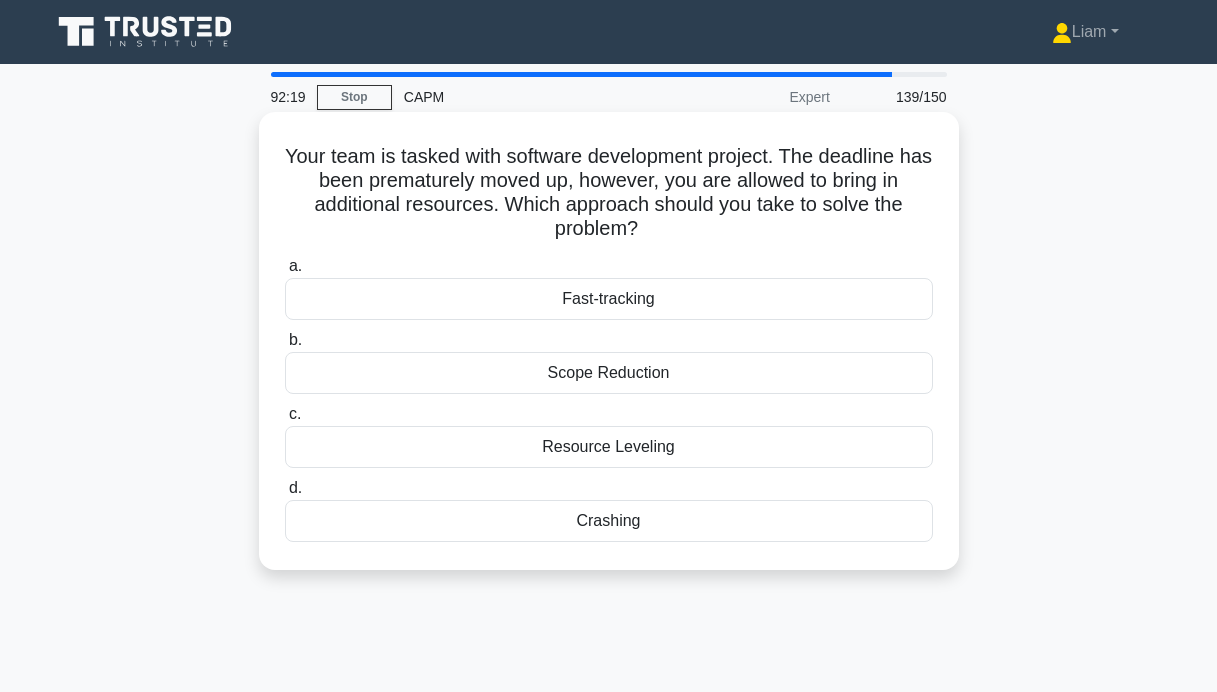 click on "Crashing" at bounding box center [609, 521] 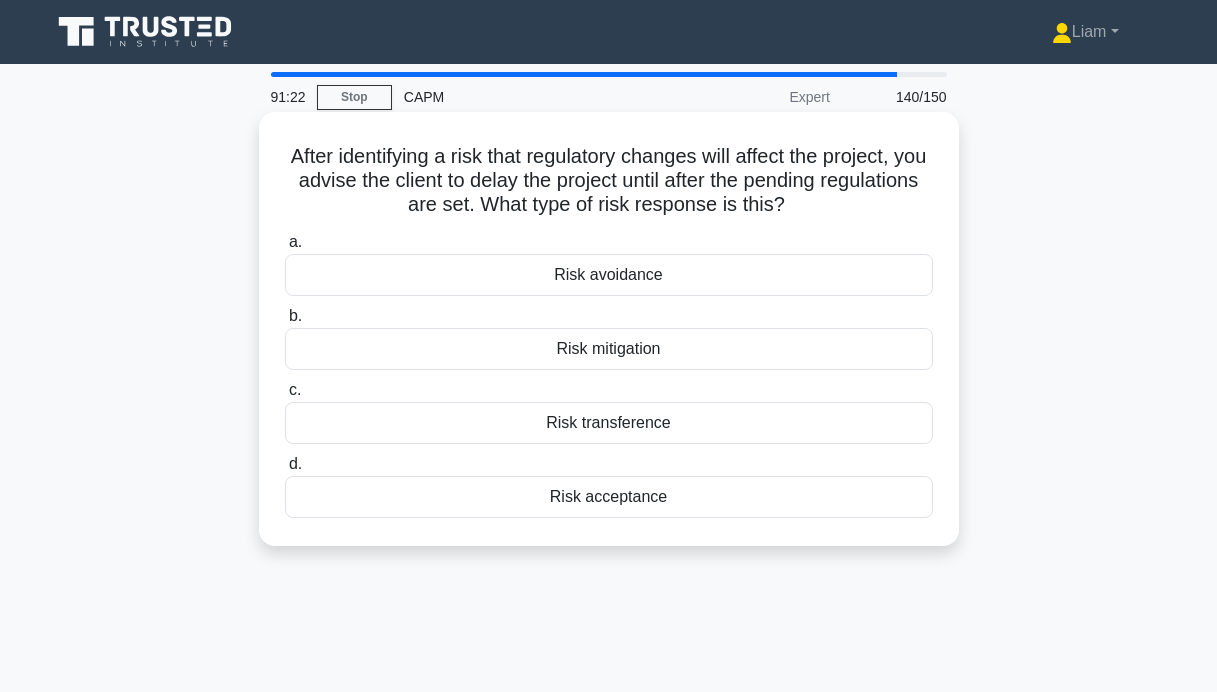 click on "Risk avoidance" at bounding box center [609, 275] 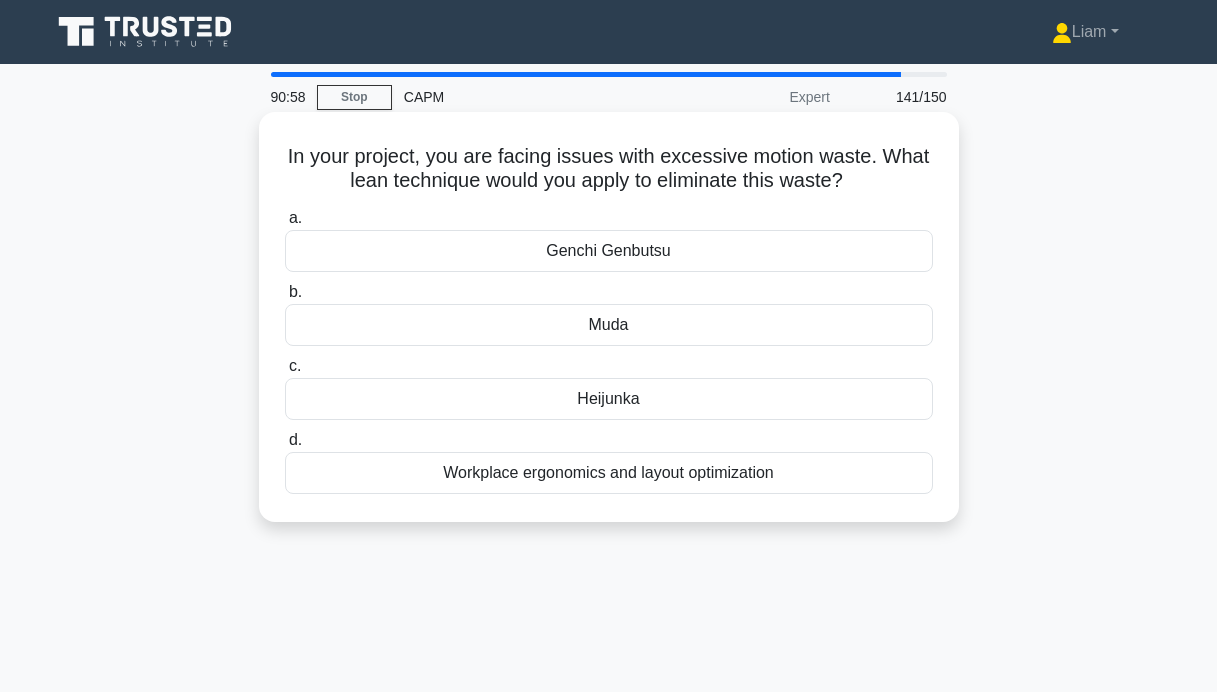 click on "Workplace ergonomics and layout optimization" at bounding box center (609, 473) 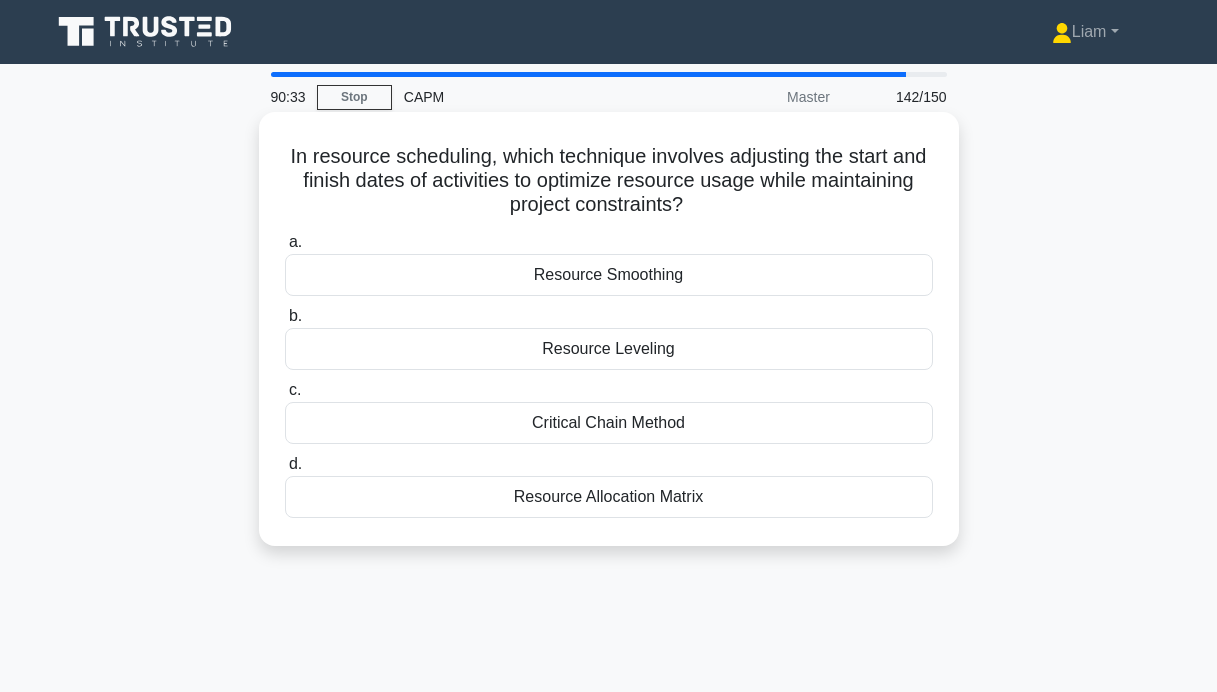 click on "Resource Leveling" at bounding box center [609, 349] 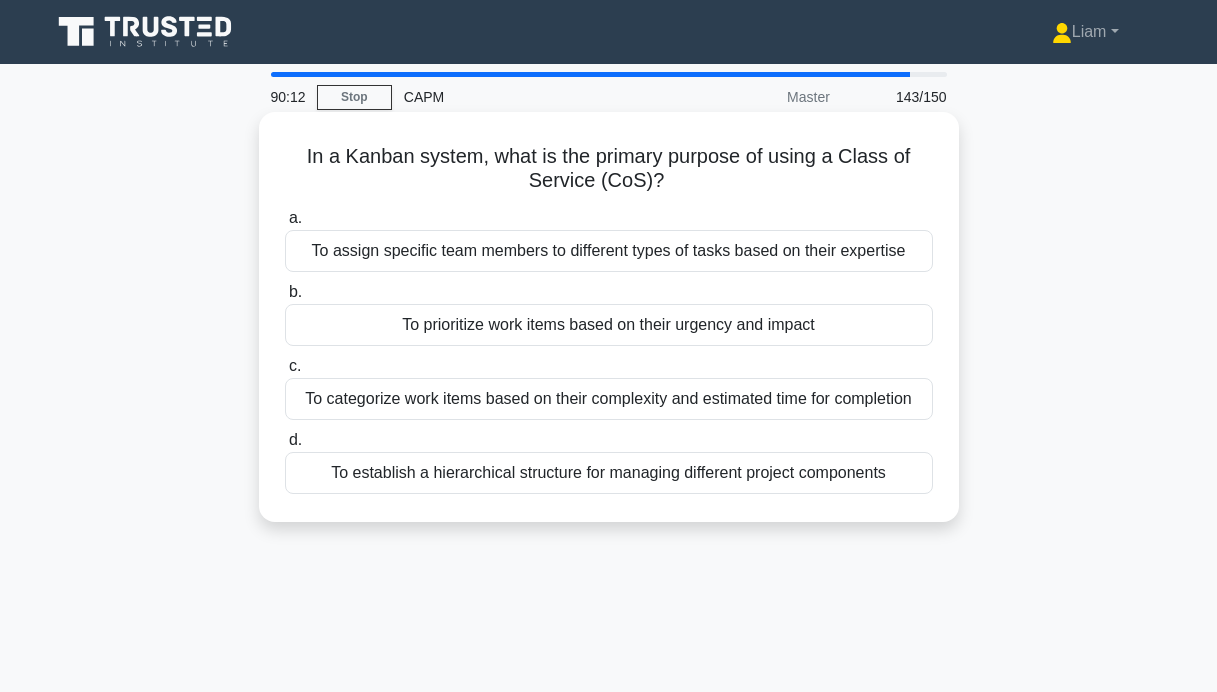 click on "To categorize work items based on their complexity and estimated time for completion" at bounding box center [609, 399] 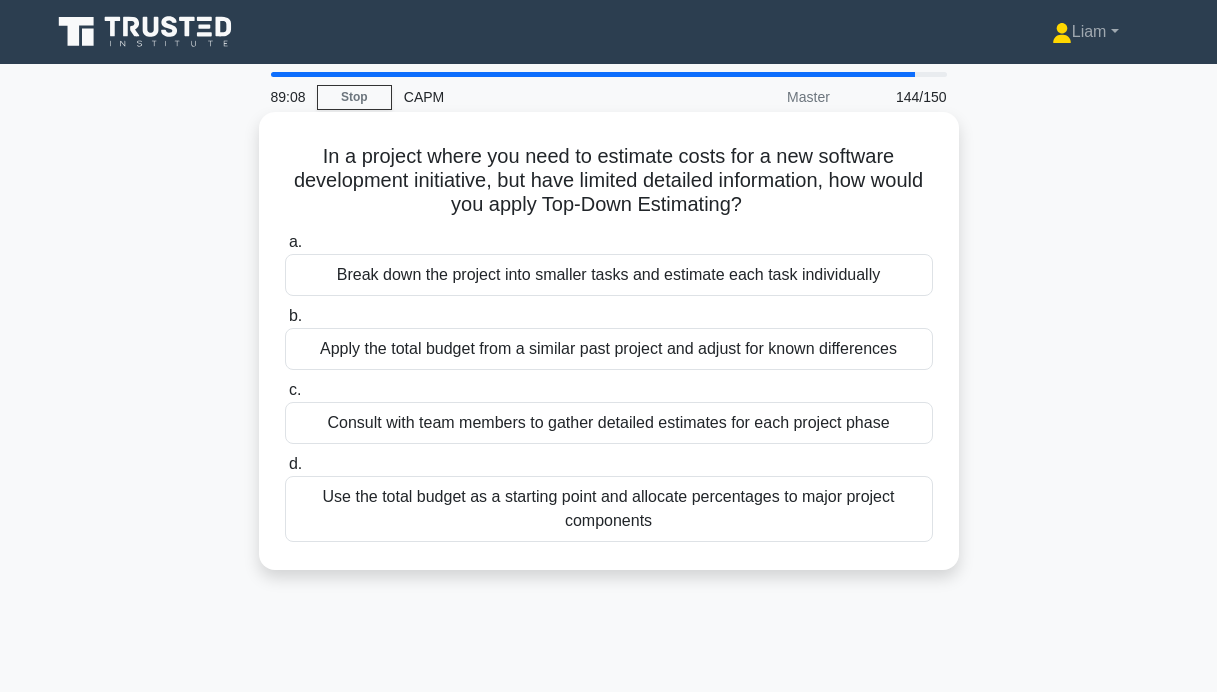 click on "Break down the project into smaller tasks and estimate each task individually" at bounding box center (609, 275) 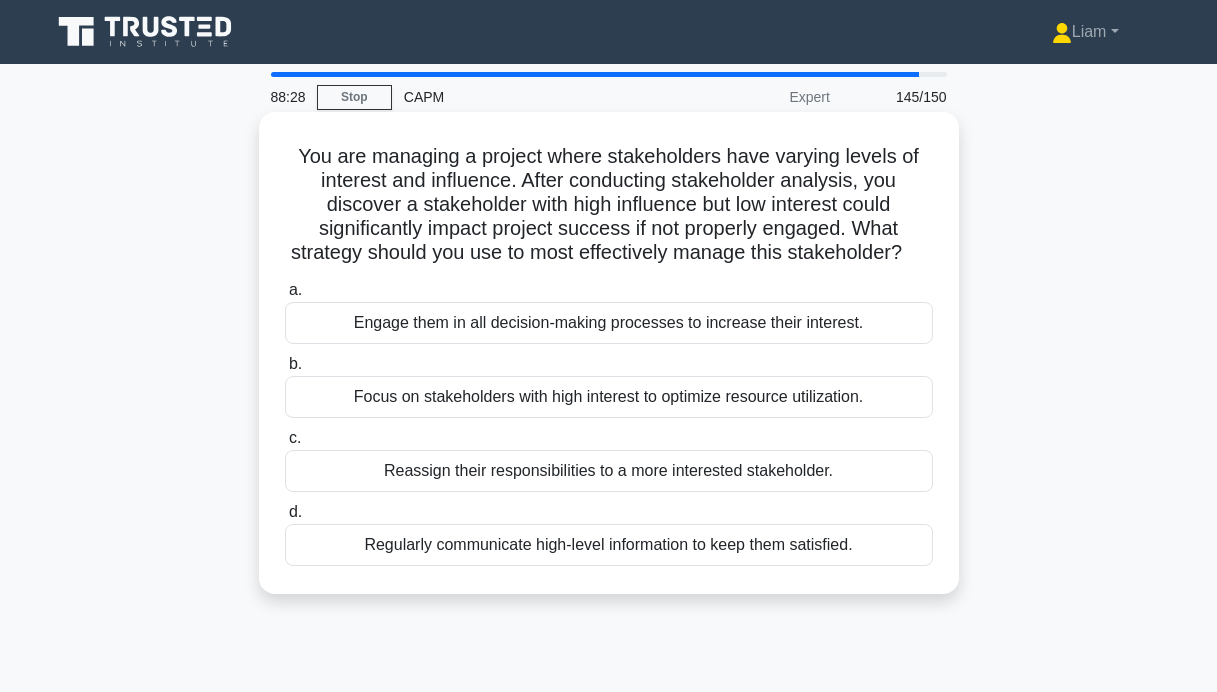 click on "Regularly communicate high-level information to keep them satisfied." at bounding box center [609, 545] 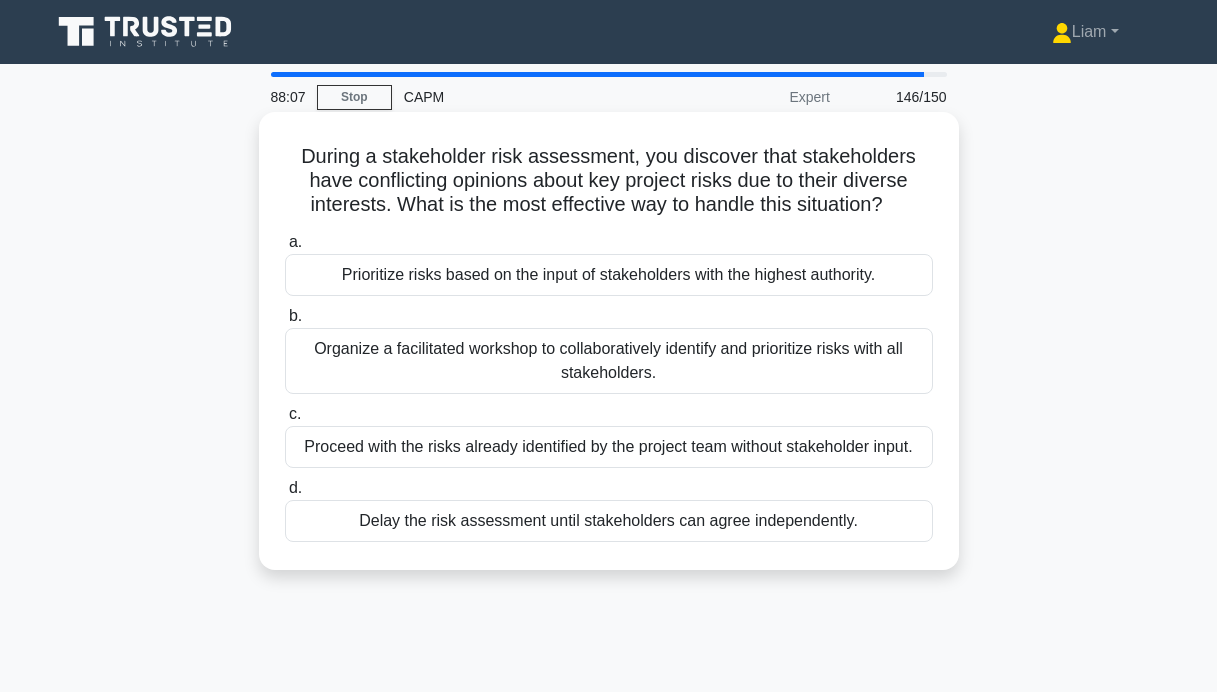 click on "Organize a facilitated workshop to collaboratively identify and prioritize risks with all stakeholders." at bounding box center [609, 361] 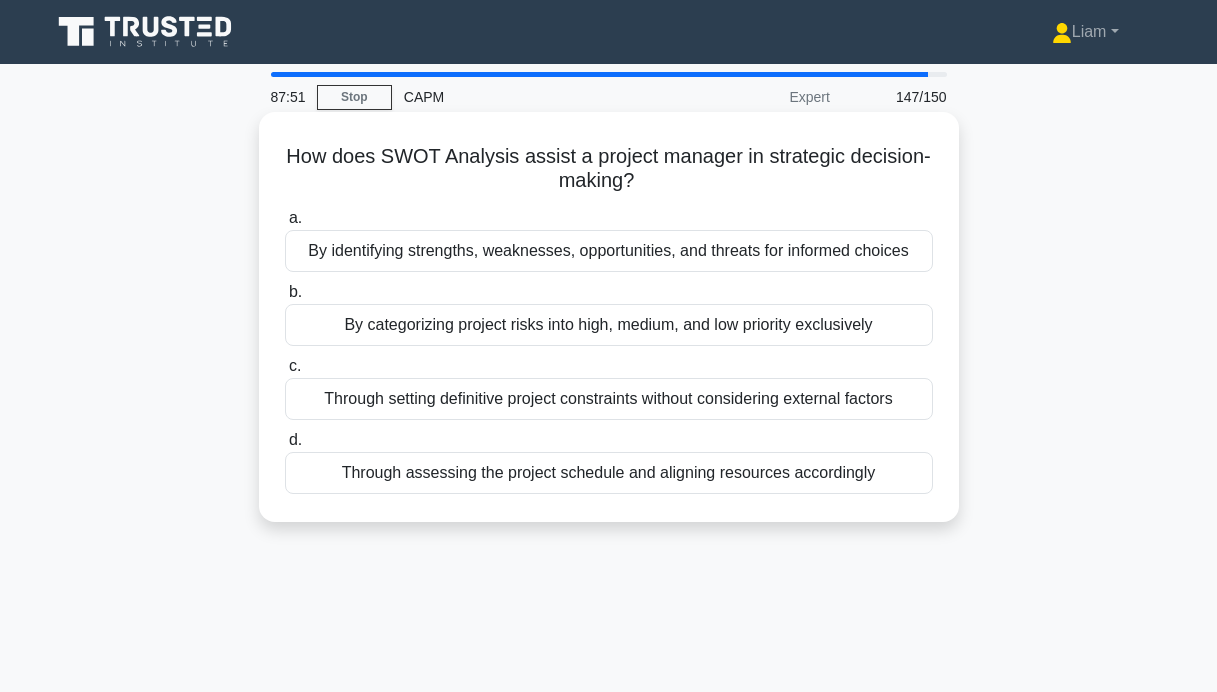 click on "By identifying strengths, weaknesses, opportunities, and threats for informed choices" at bounding box center [609, 251] 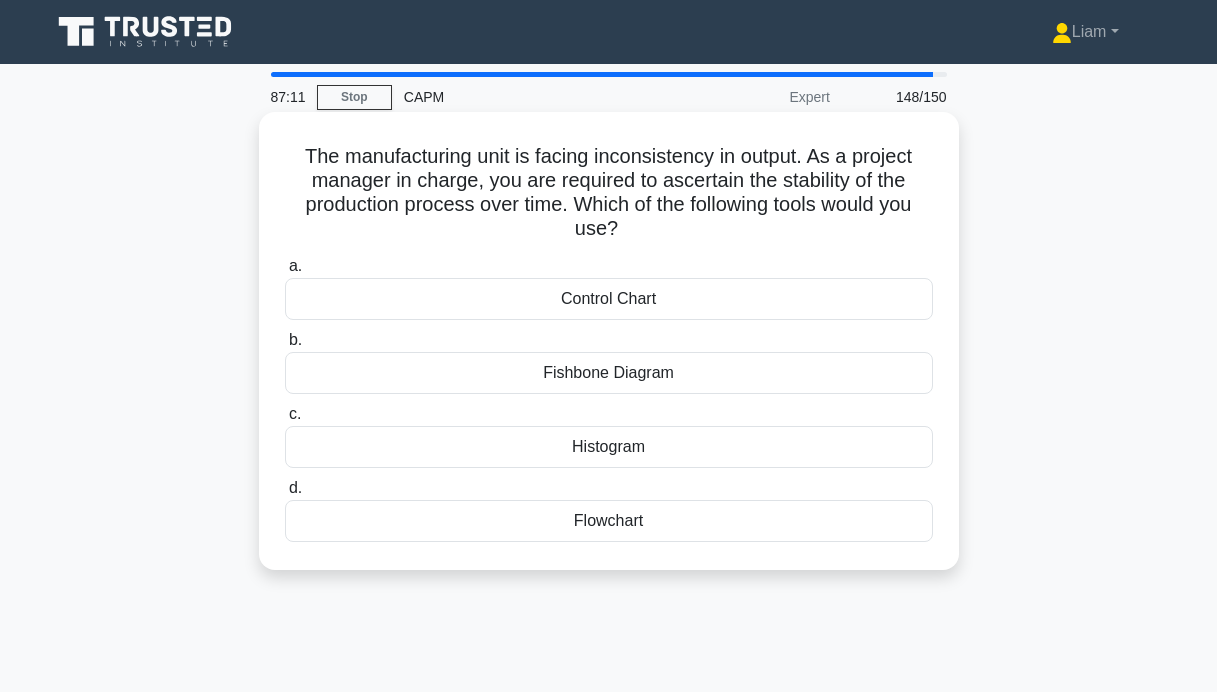 click on "Flowchart" at bounding box center [609, 521] 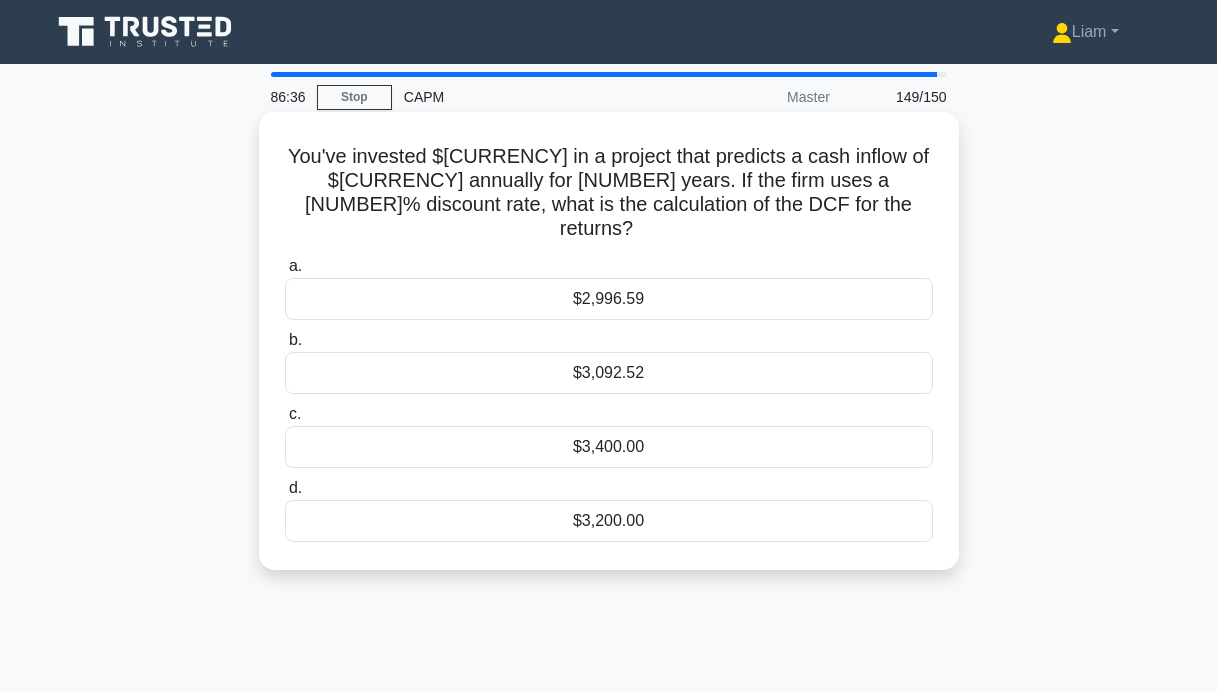 click on "$3,092.52" at bounding box center [609, 373] 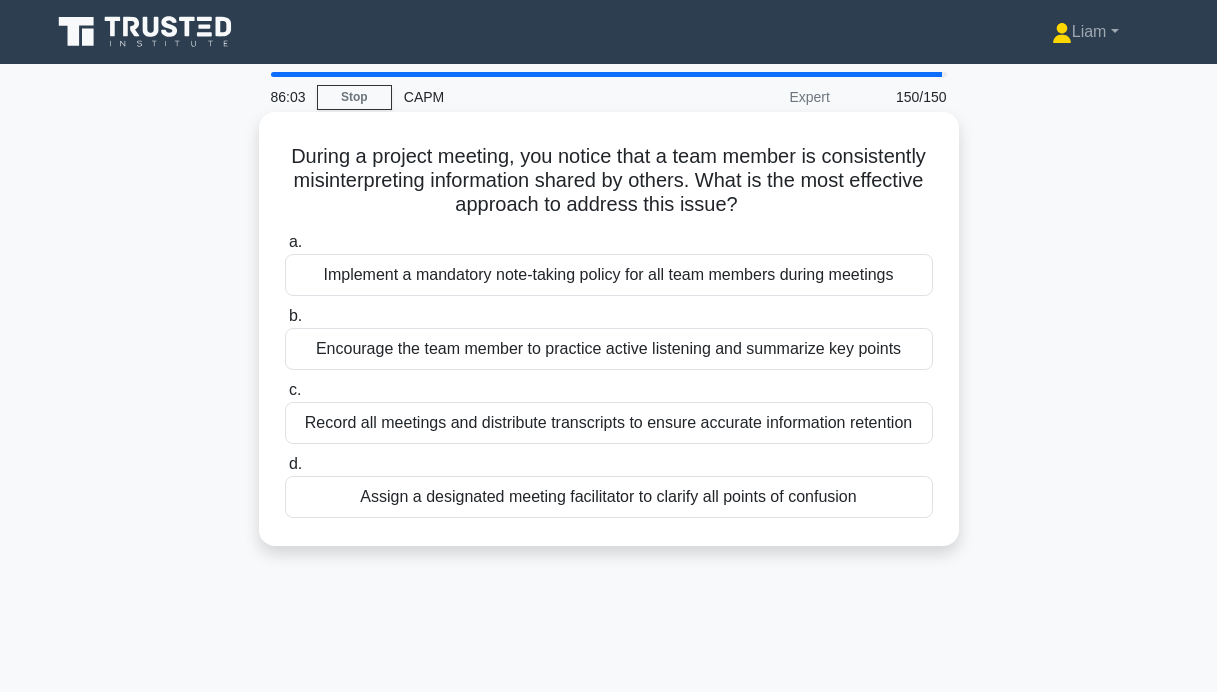 click on "Assign a designated meeting facilitator to clarify all points of confusion" at bounding box center [609, 497] 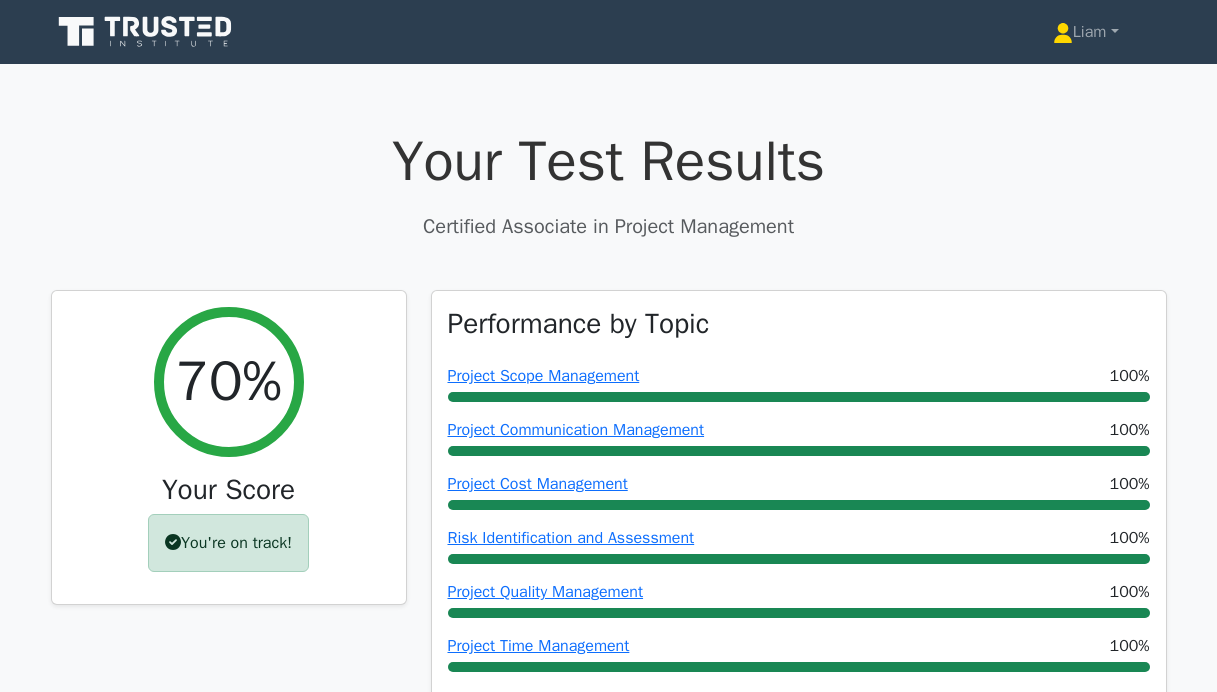 scroll, scrollTop: 0, scrollLeft: 0, axis: both 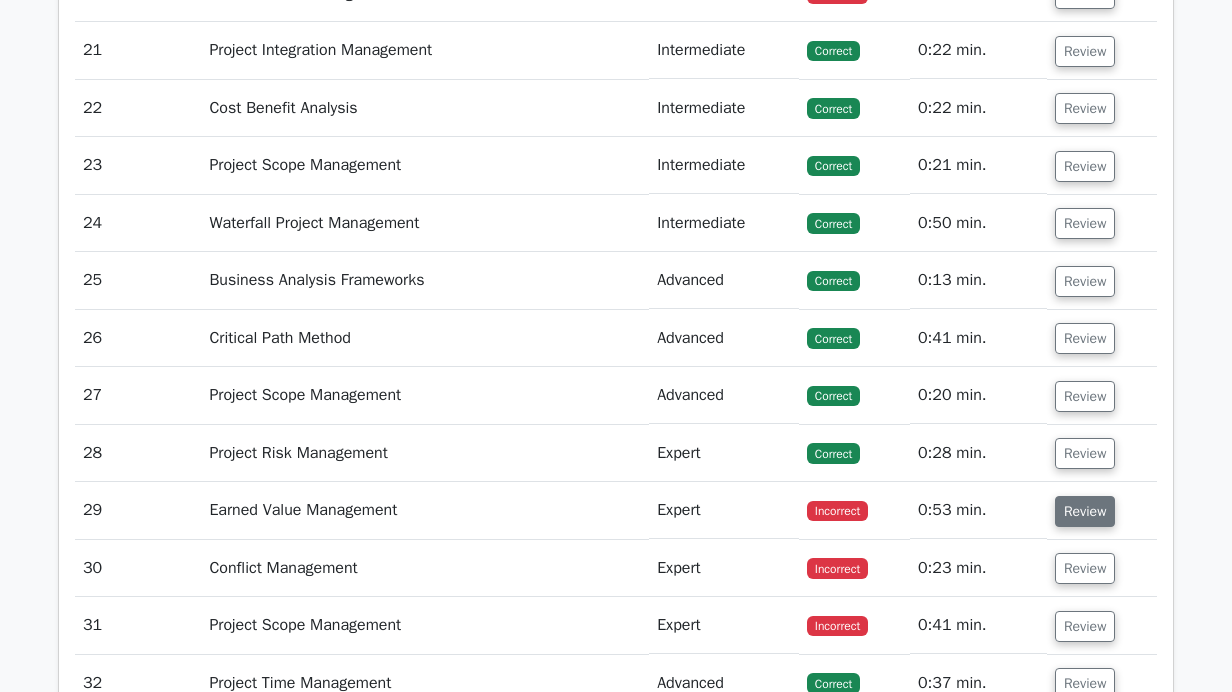 click on "Review" at bounding box center [1085, 511] 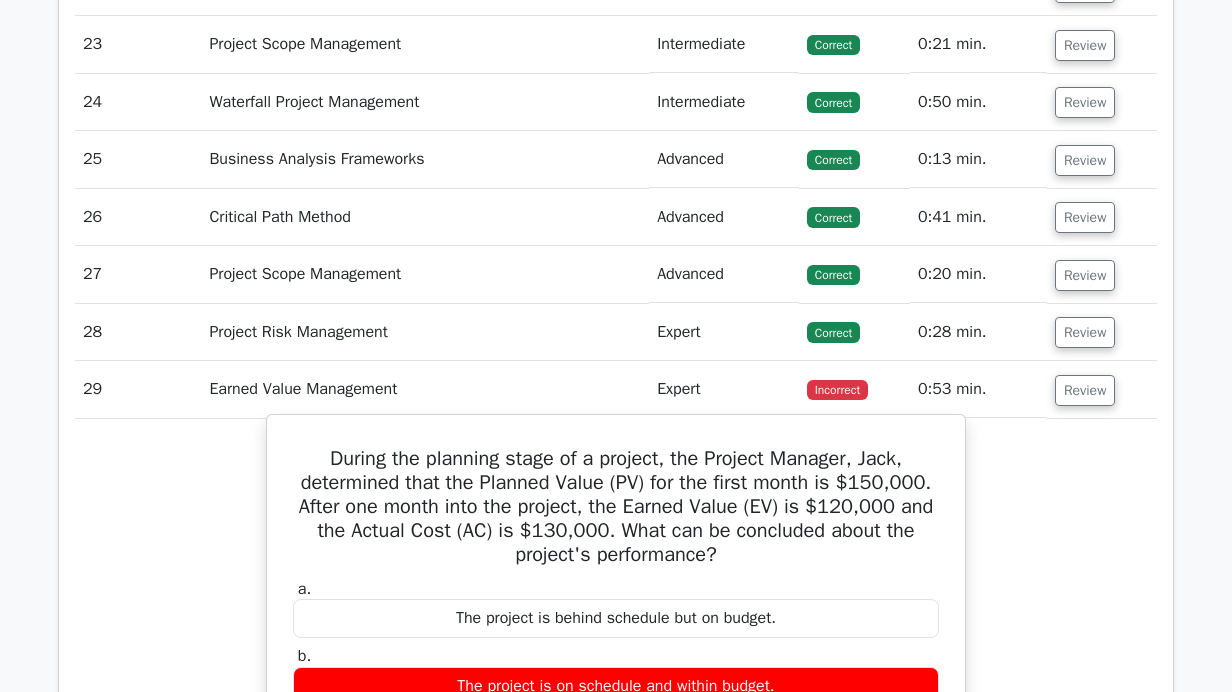 scroll, scrollTop: 4815, scrollLeft: 0, axis: vertical 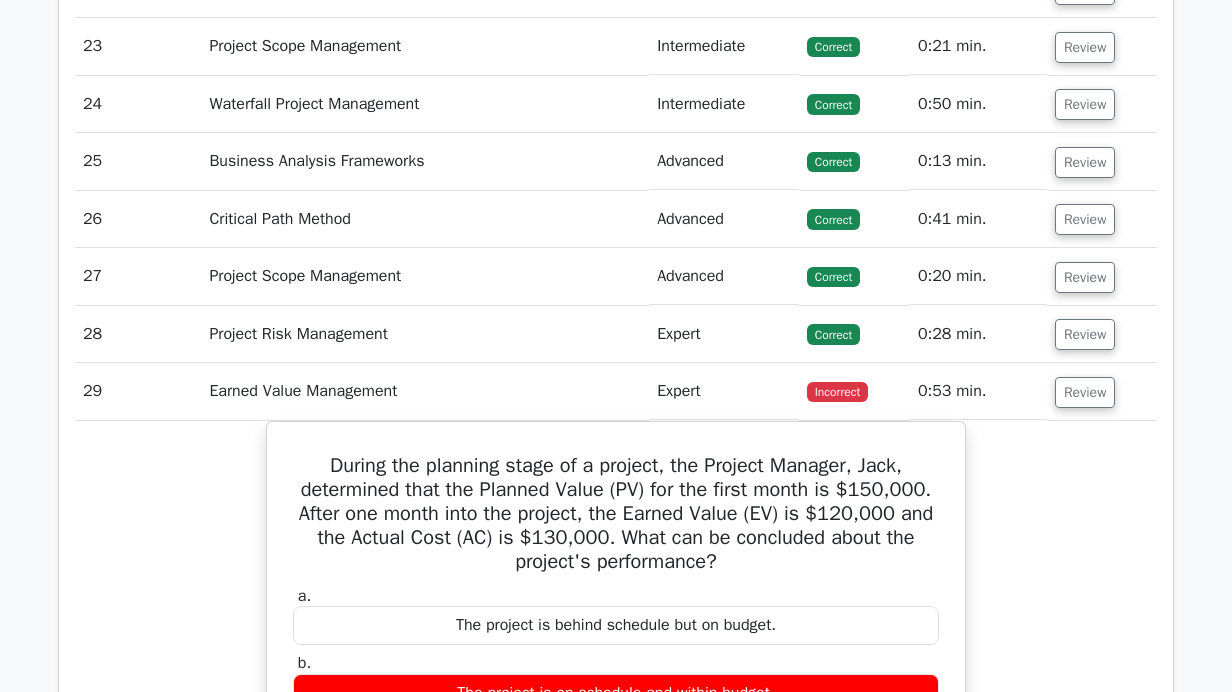click on "During the planning stage of a project, the Project Manager, [NAME] [LAST], determined that the Planned Value (PV) for the first month is $150,000. After one month into the project, the Earned Value (EV) is $120,000 and the Actual Cost (AC) is $130,000. What can be concluded about the project's performance?
The project is behind schedule but on budget.
b. c. d." at bounding box center [616, 768] 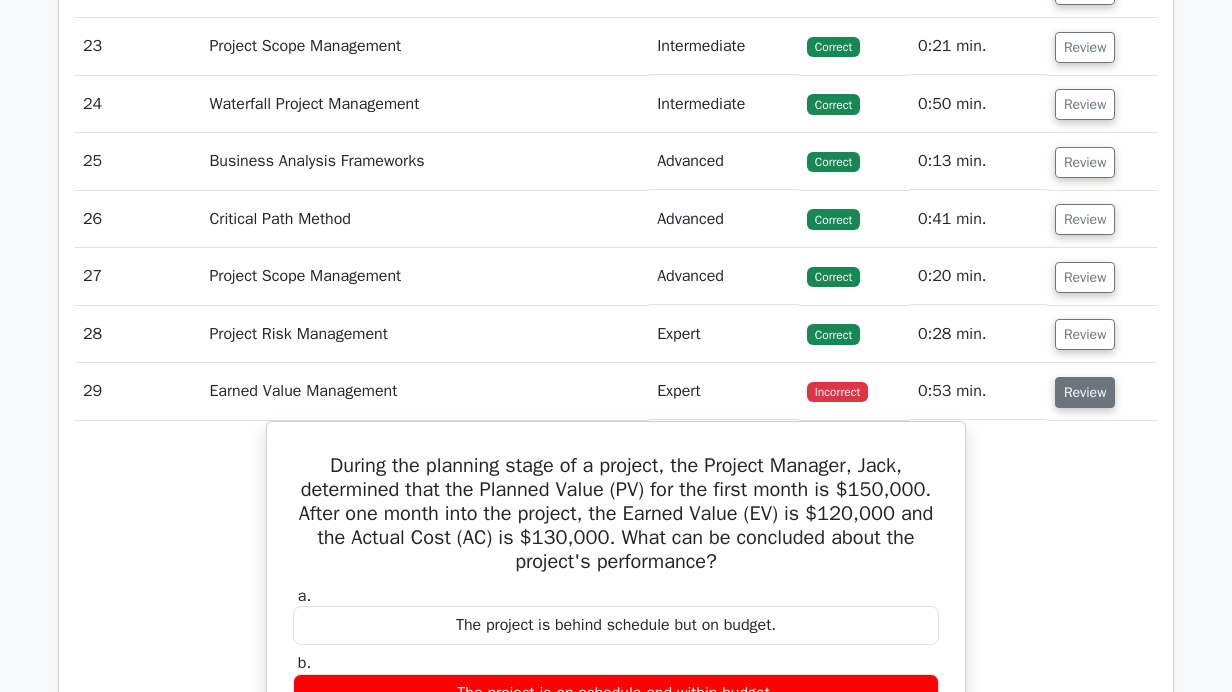 click on "Review" at bounding box center [1085, 392] 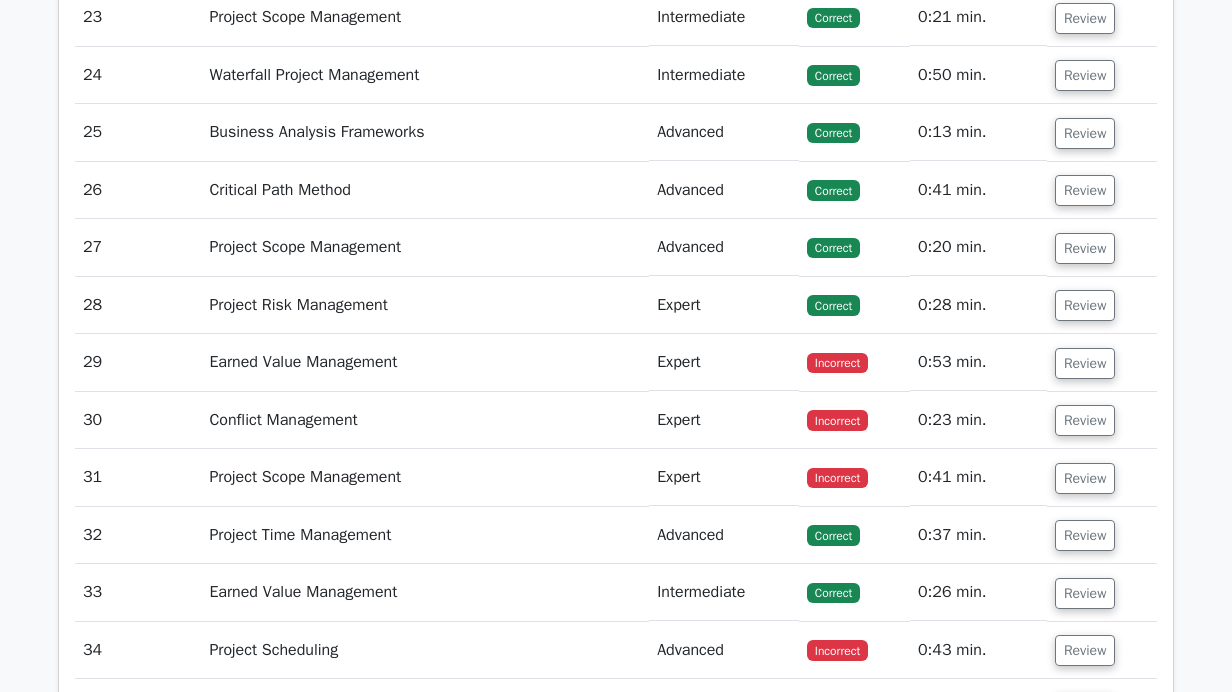 scroll, scrollTop: 4845, scrollLeft: 0, axis: vertical 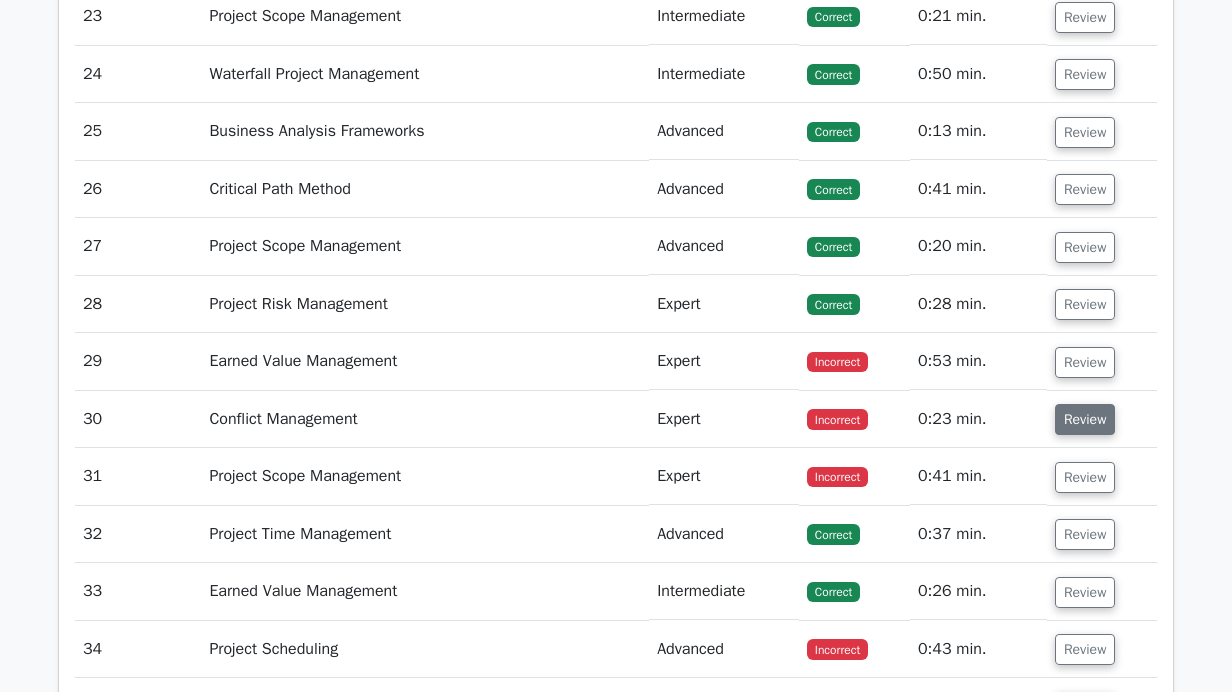 click on "Review" at bounding box center (1085, 419) 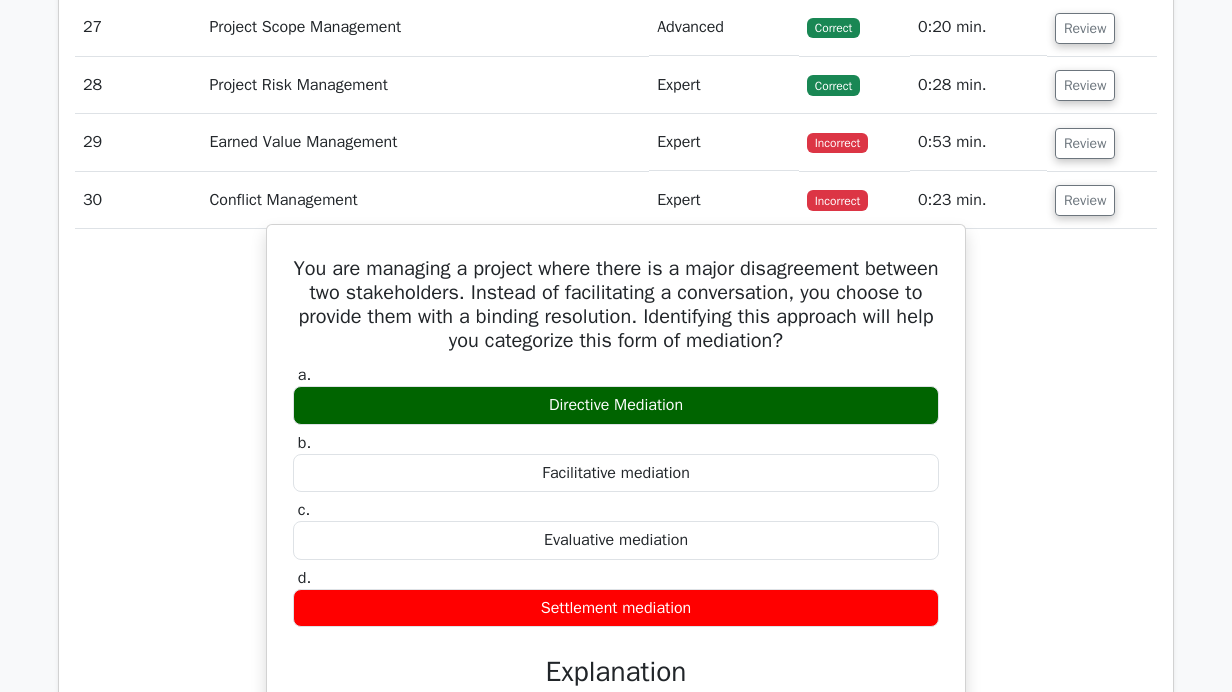 scroll, scrollTop: 5069, scrollLeft: 0, axis: vertical 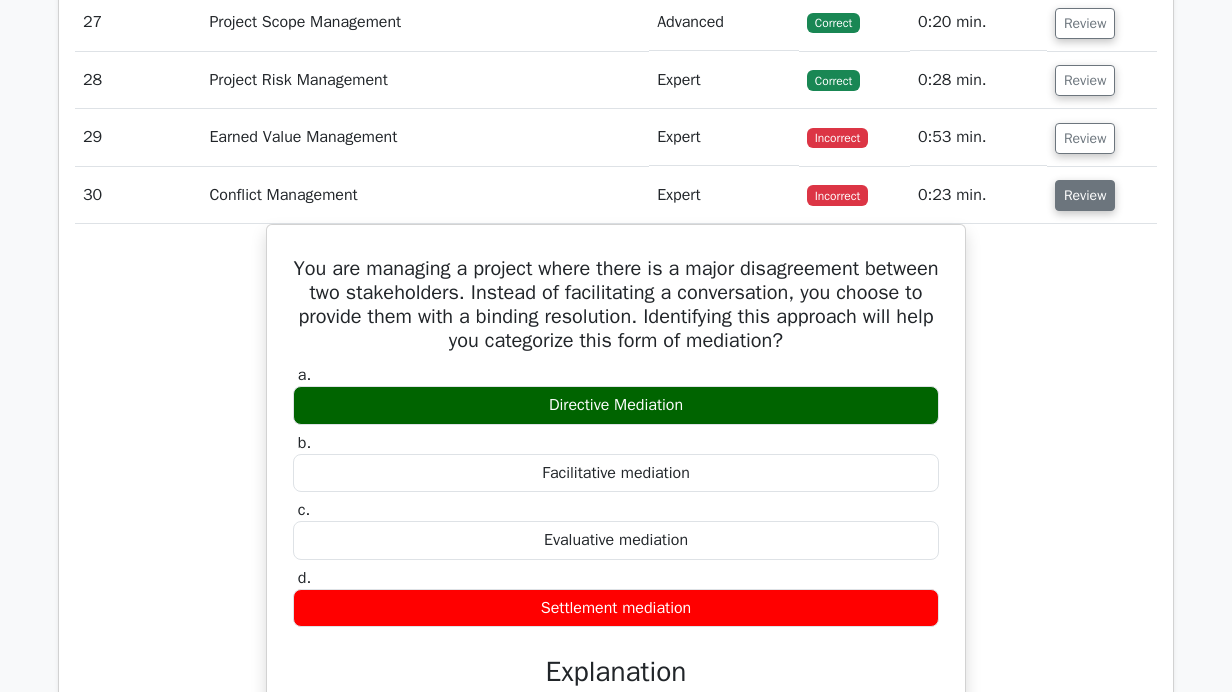 click on "Review" at bounding box center (1085, 195) 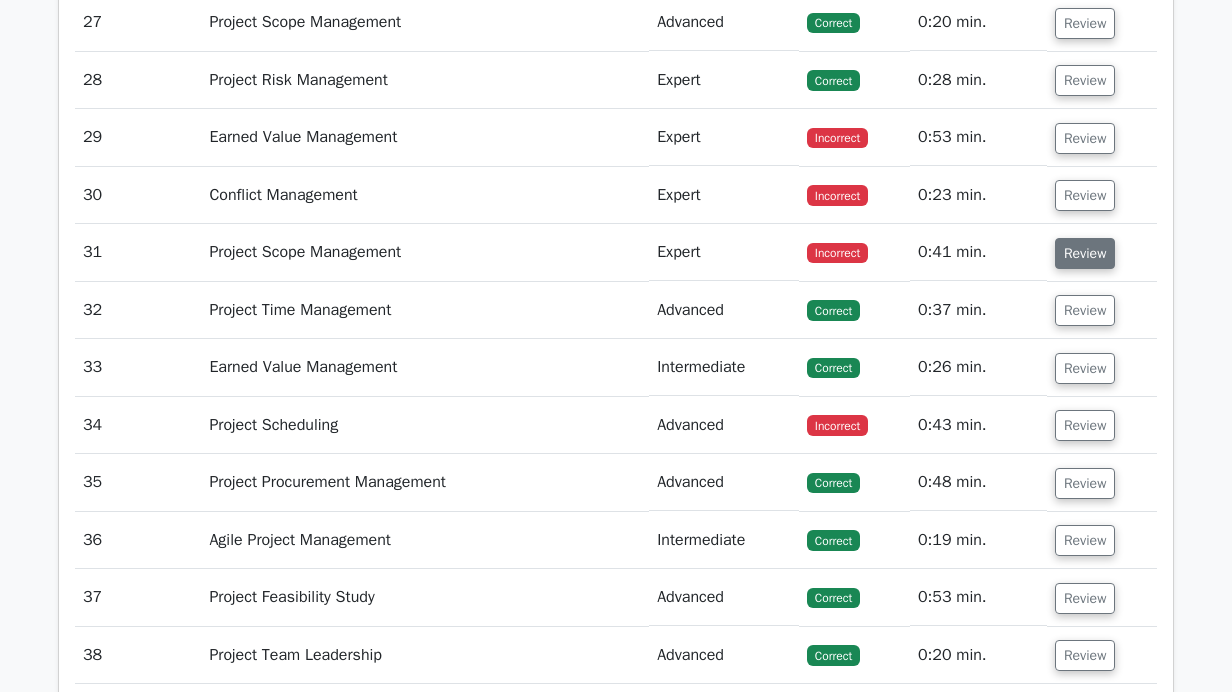 click on "Review" at bounding box center [1085, 253] 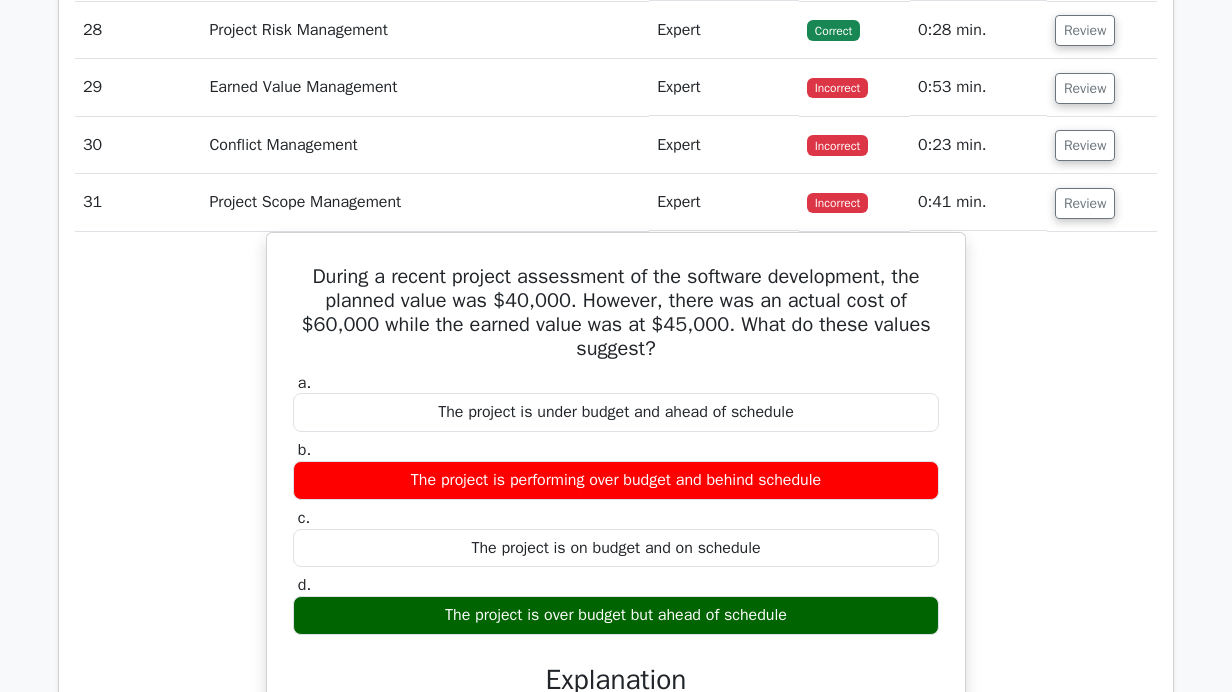 scroll, scrollTop: 5094, scrollLeft: 0, axis: vertical 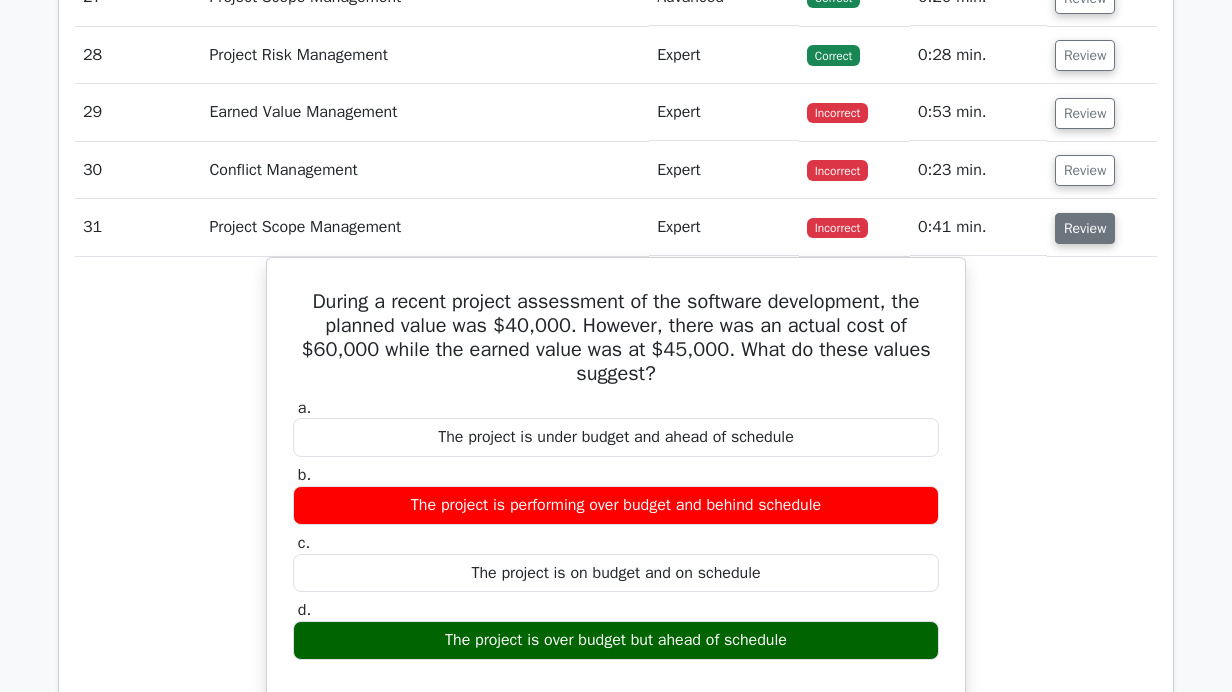 click on "Review" at bounding box center (1085, 228) 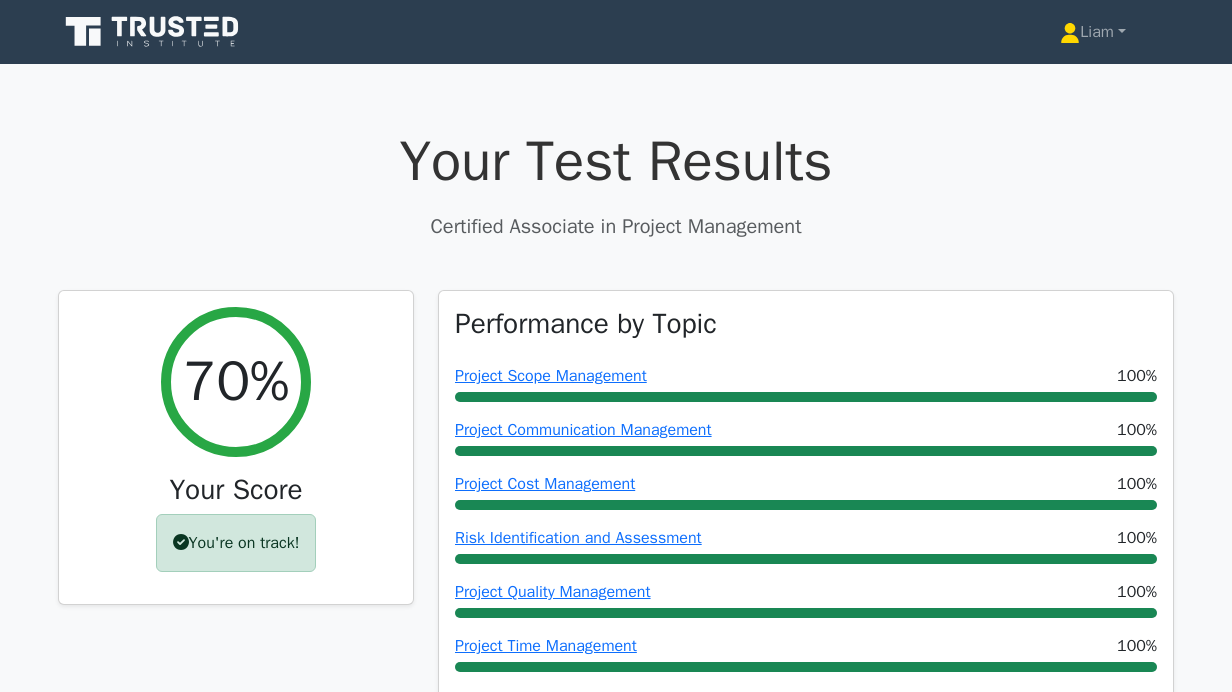 scroll, scrollTop: 0, scrollLeft: 0, axis: both 